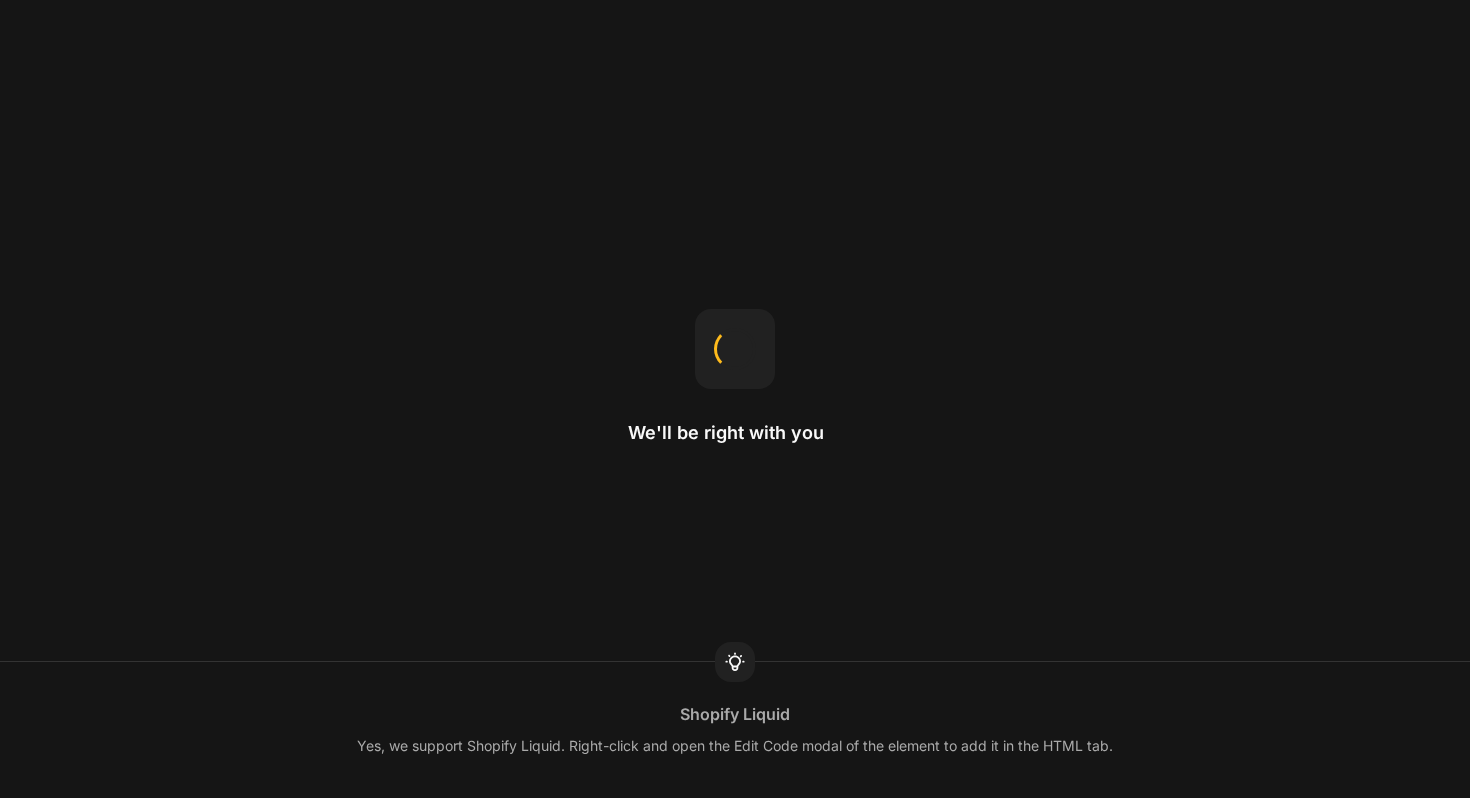 scroll, scrollTop: 0, scrollLeft: 0, axis: both 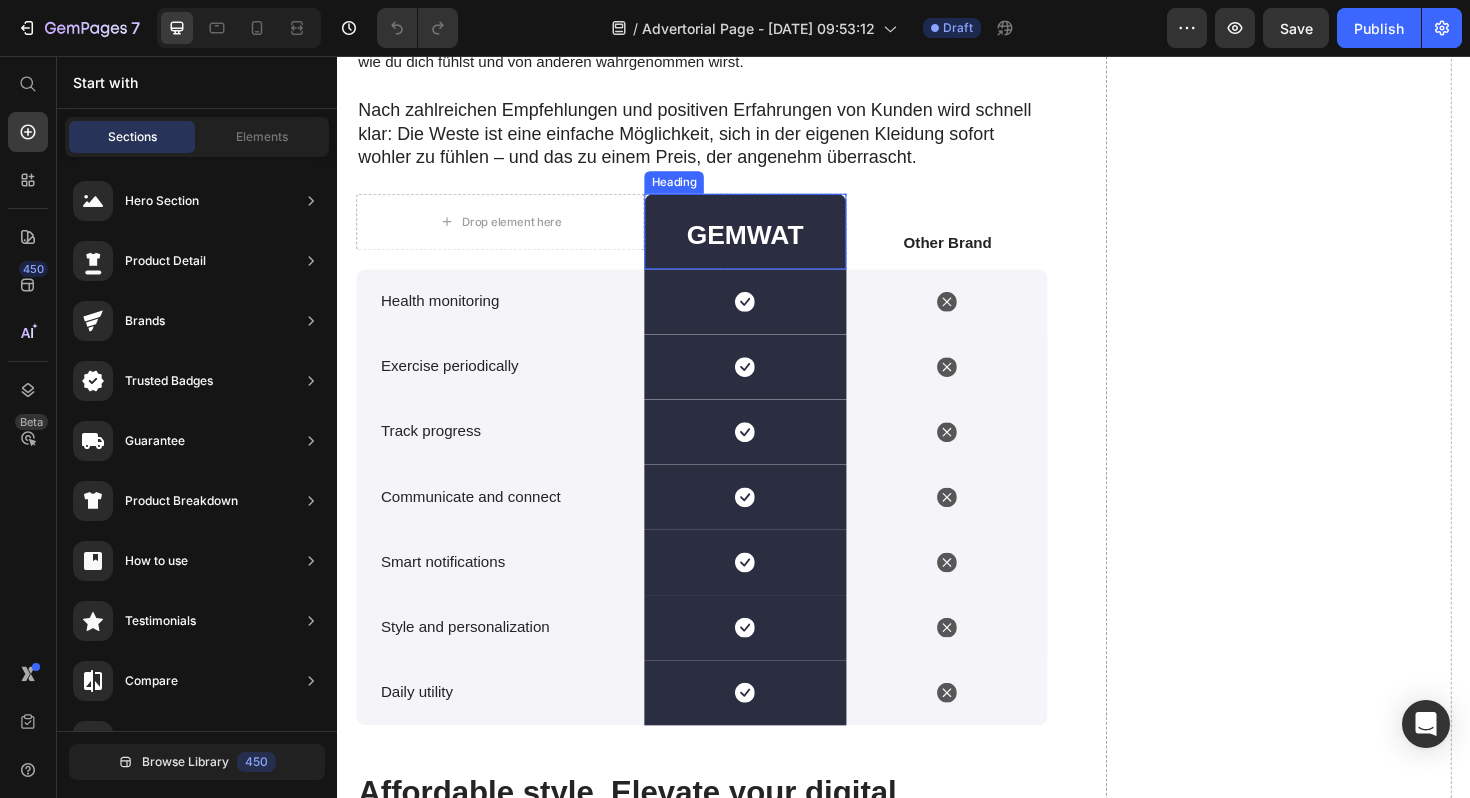 click on "GEMWAT" at bounding box center (769, 246) 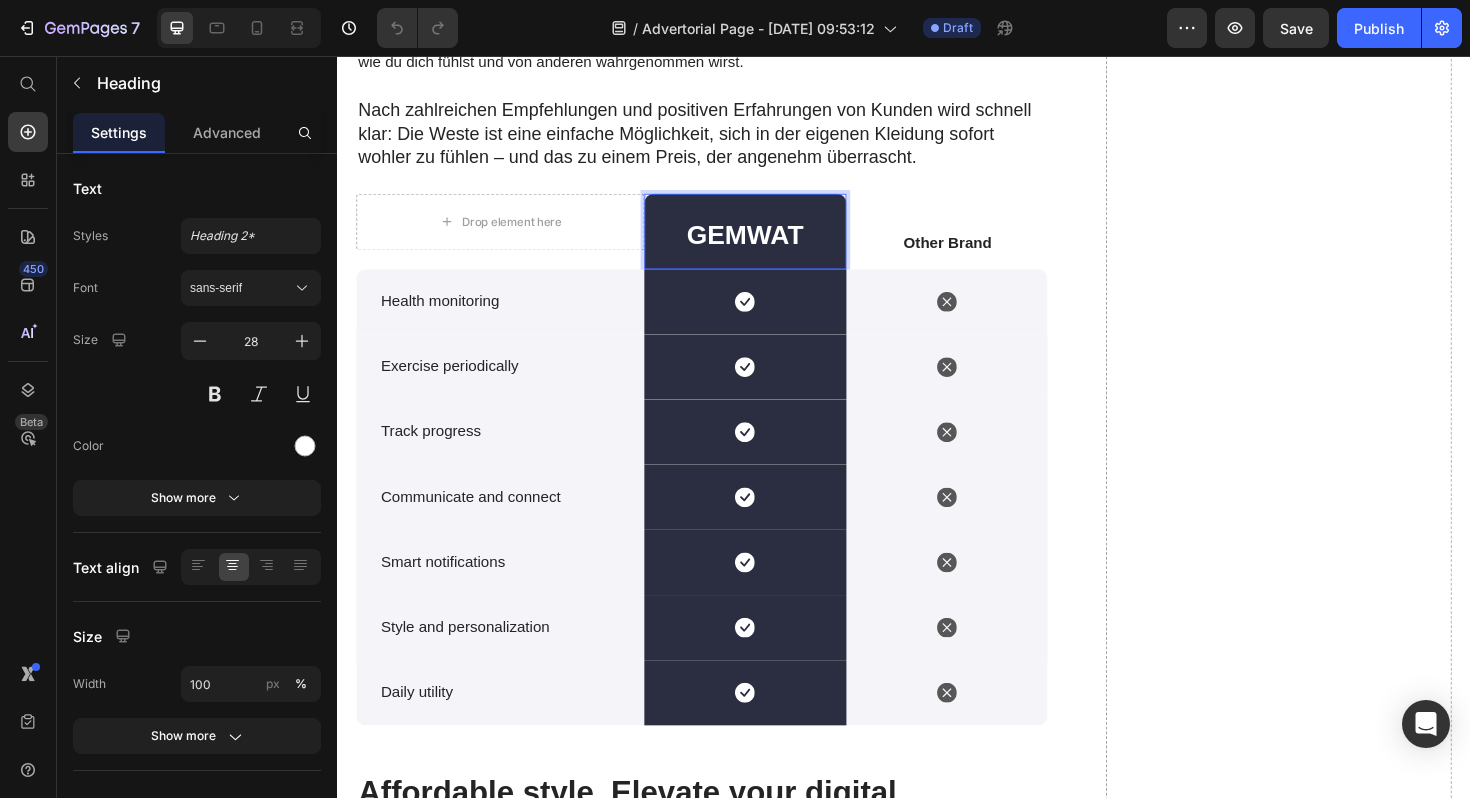 click on "GEMWAT" at bounding box center [769, 246] 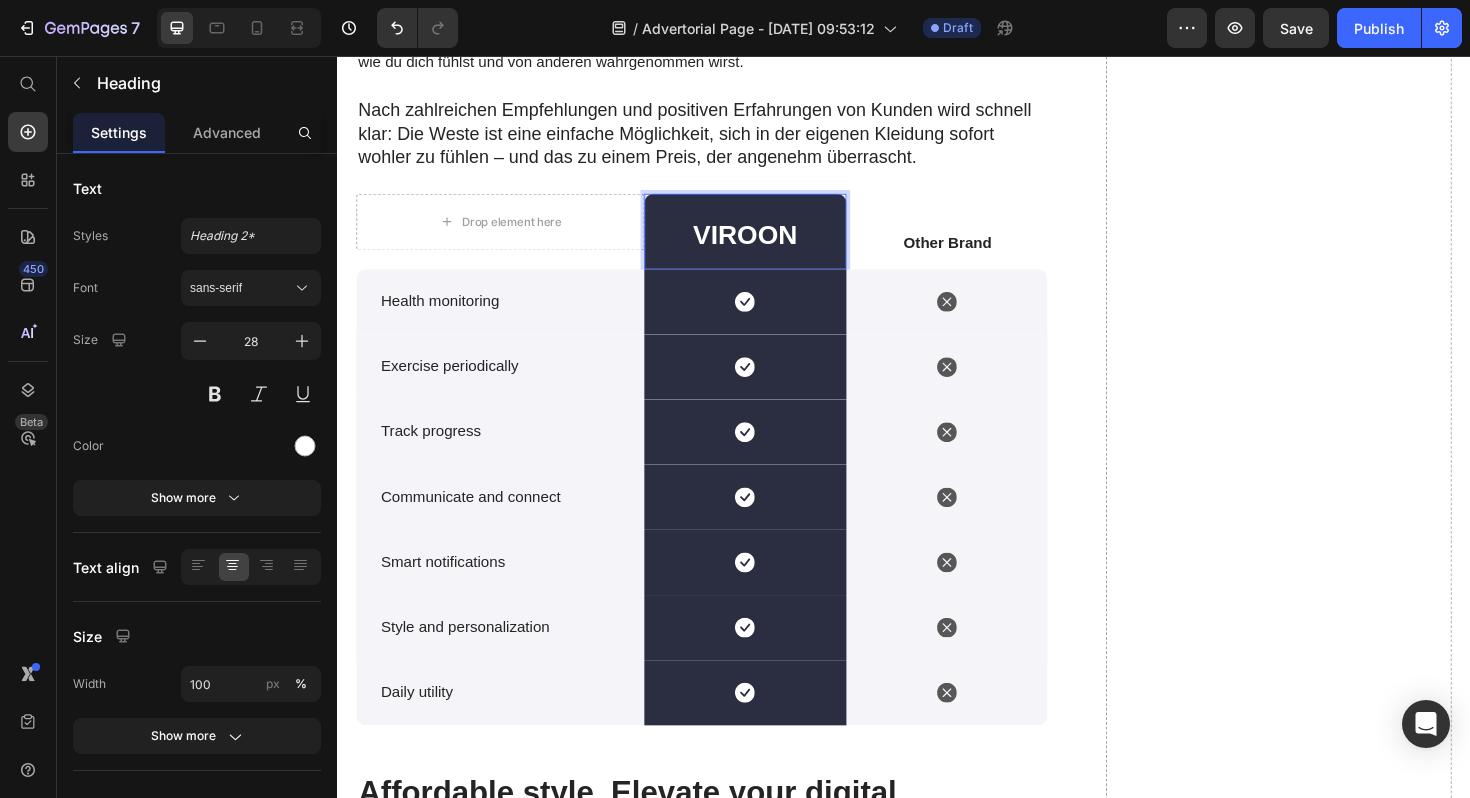click on "Other Brand Text Block" at bounding box center [983, 242] 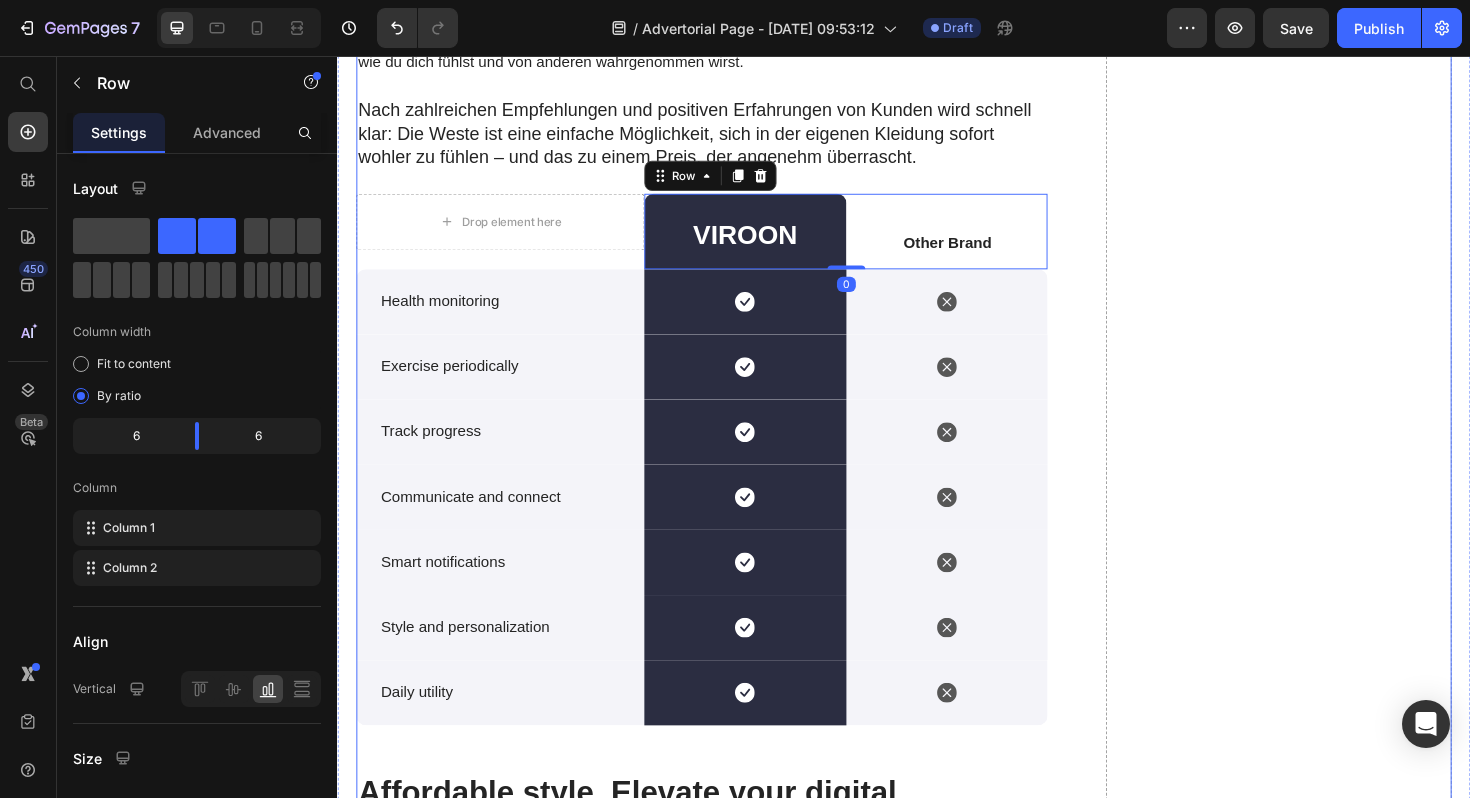 click on "Drop element here" at bounding box center (1334, -13) 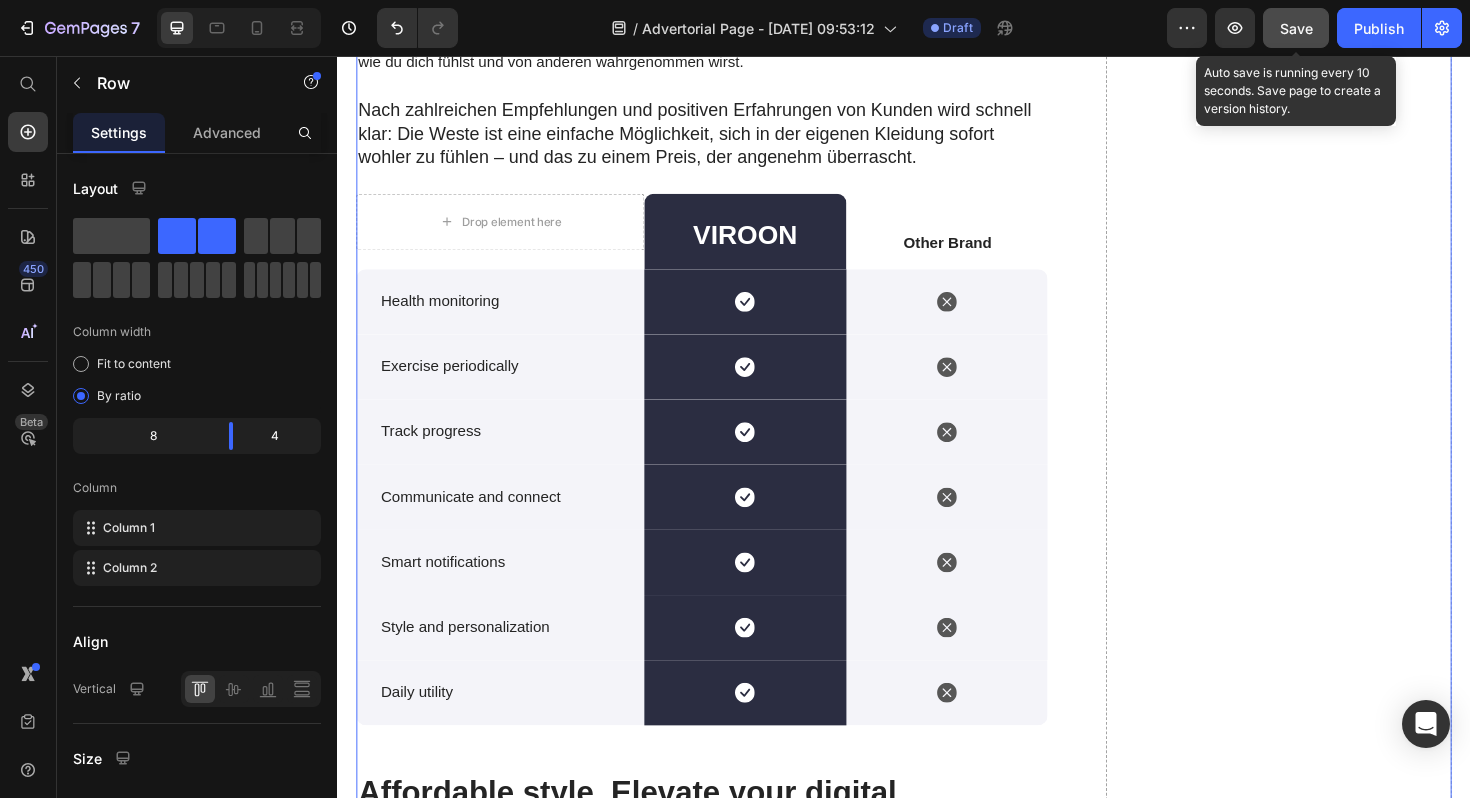 click on "Save" at bounding box center [1296, 28] 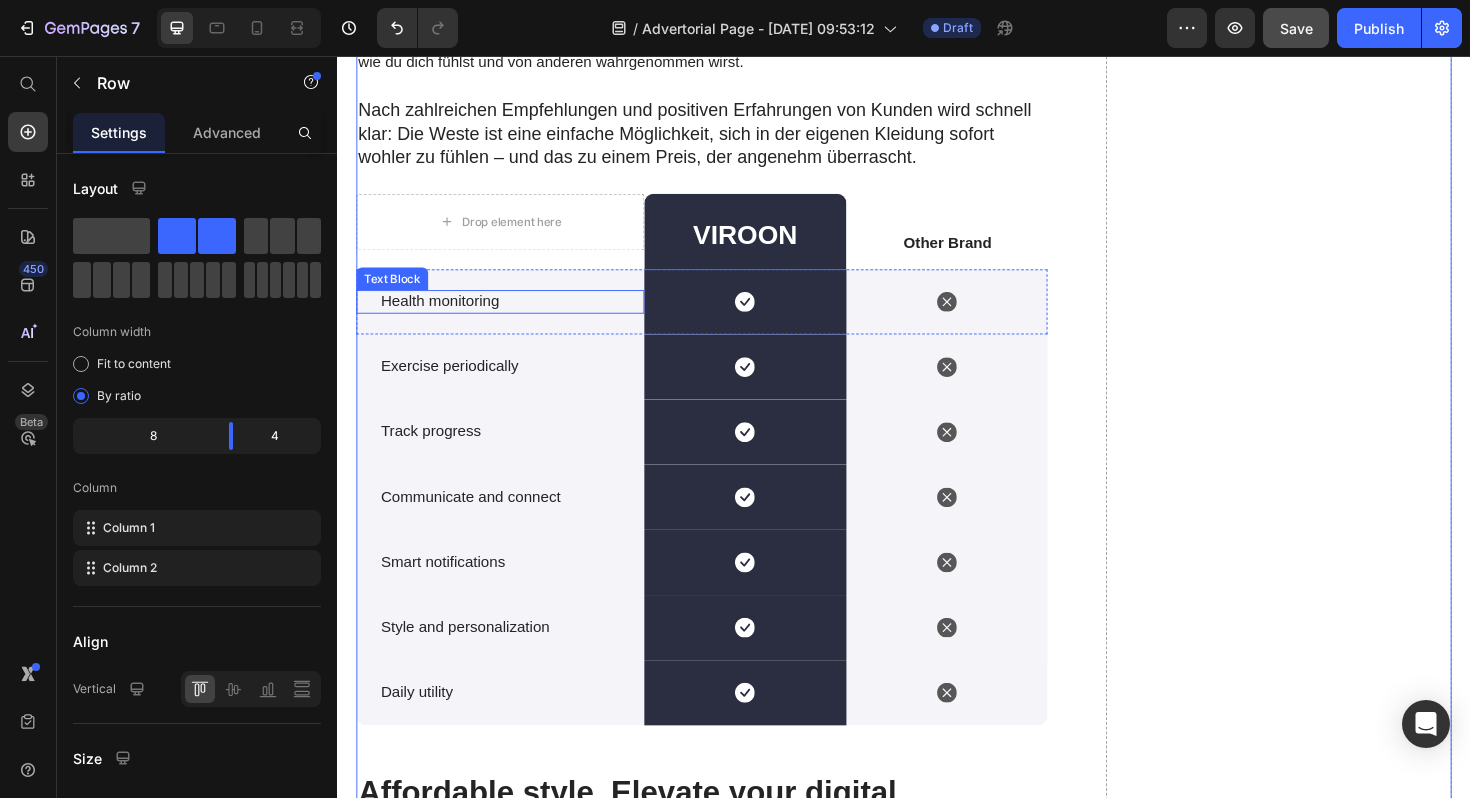click on "Health monitoring" at bounding box center (513, 316) 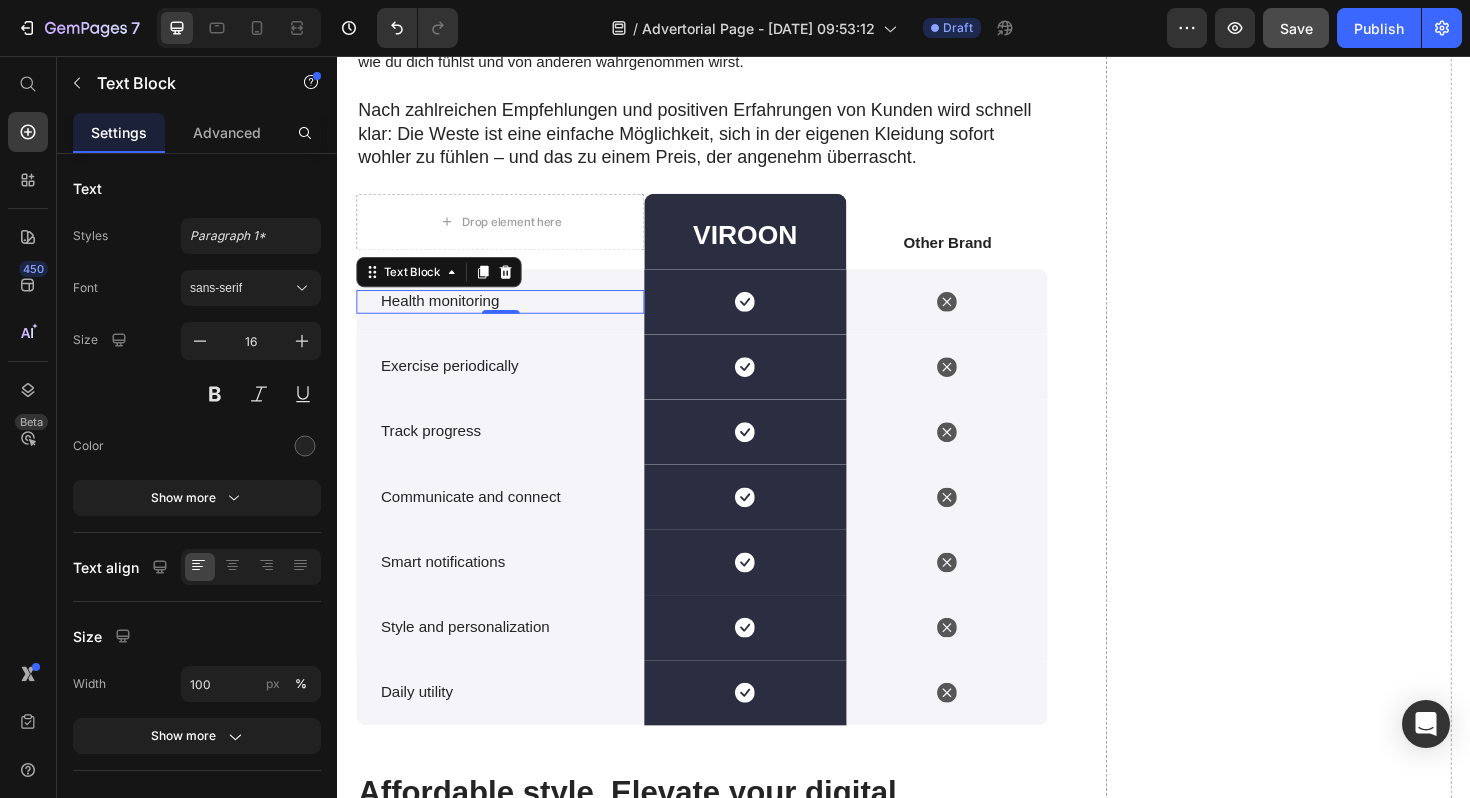 click on "Health monitoring" at bounding box center [513, 316] 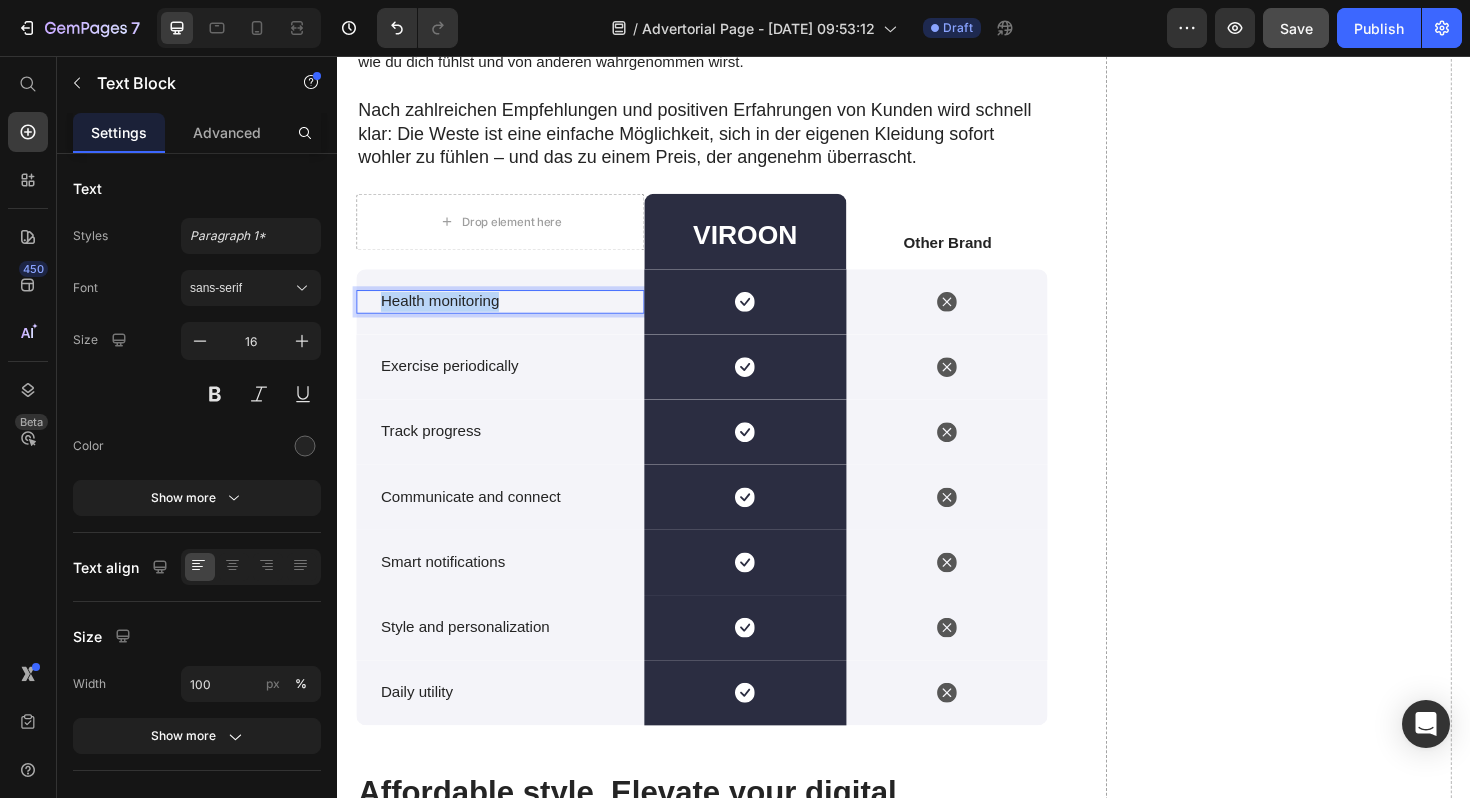 click on "Health monitoring" at bounding box center (513, 316) 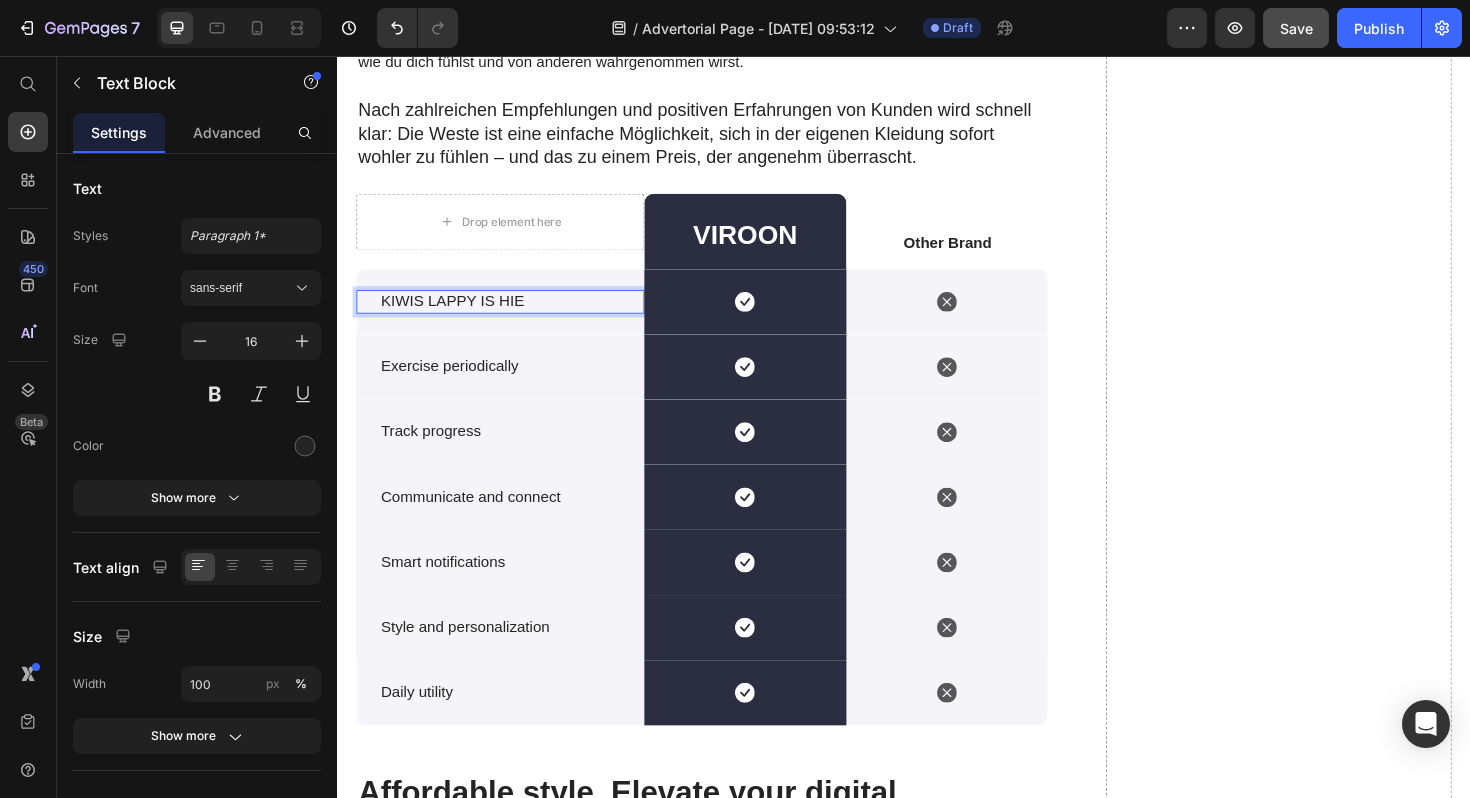click on "Exercise periodically Text Block" at bounding box center [509, 385] 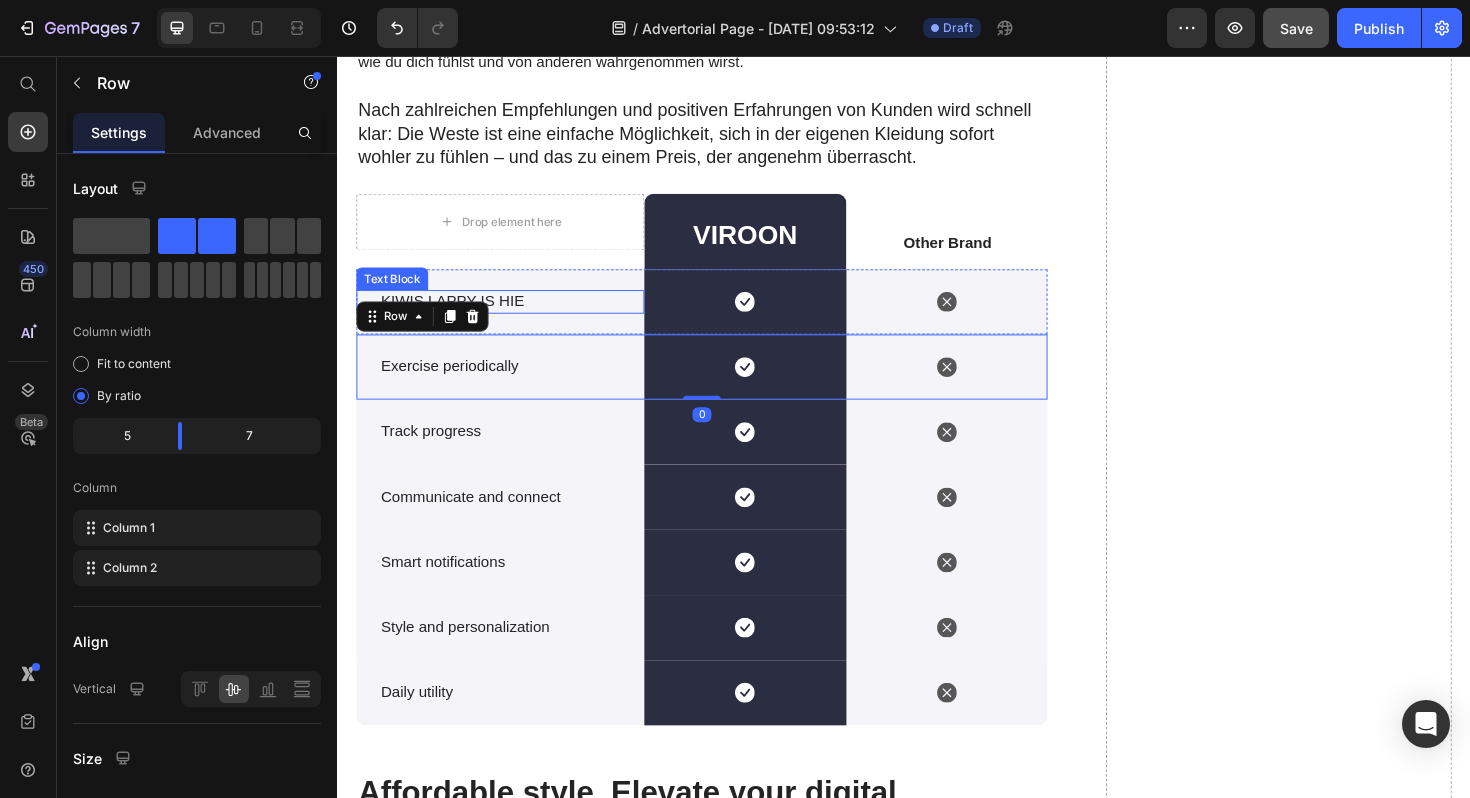 click on "KIWIS LAPPY IS HIE" at bounding box center (513, 316) 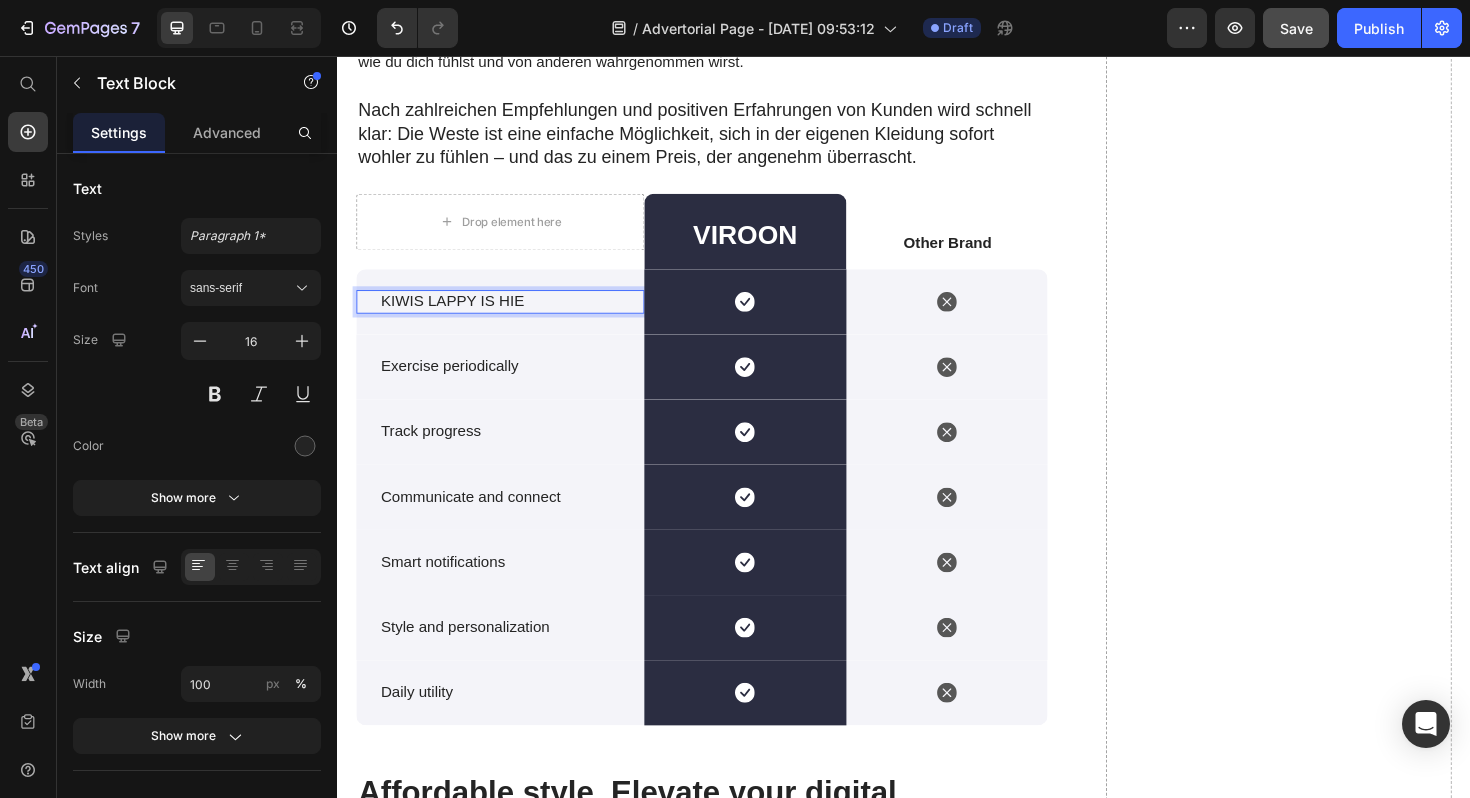 click on "KIWIS LAPPY IS HIE" at bounding box center [513, 316] 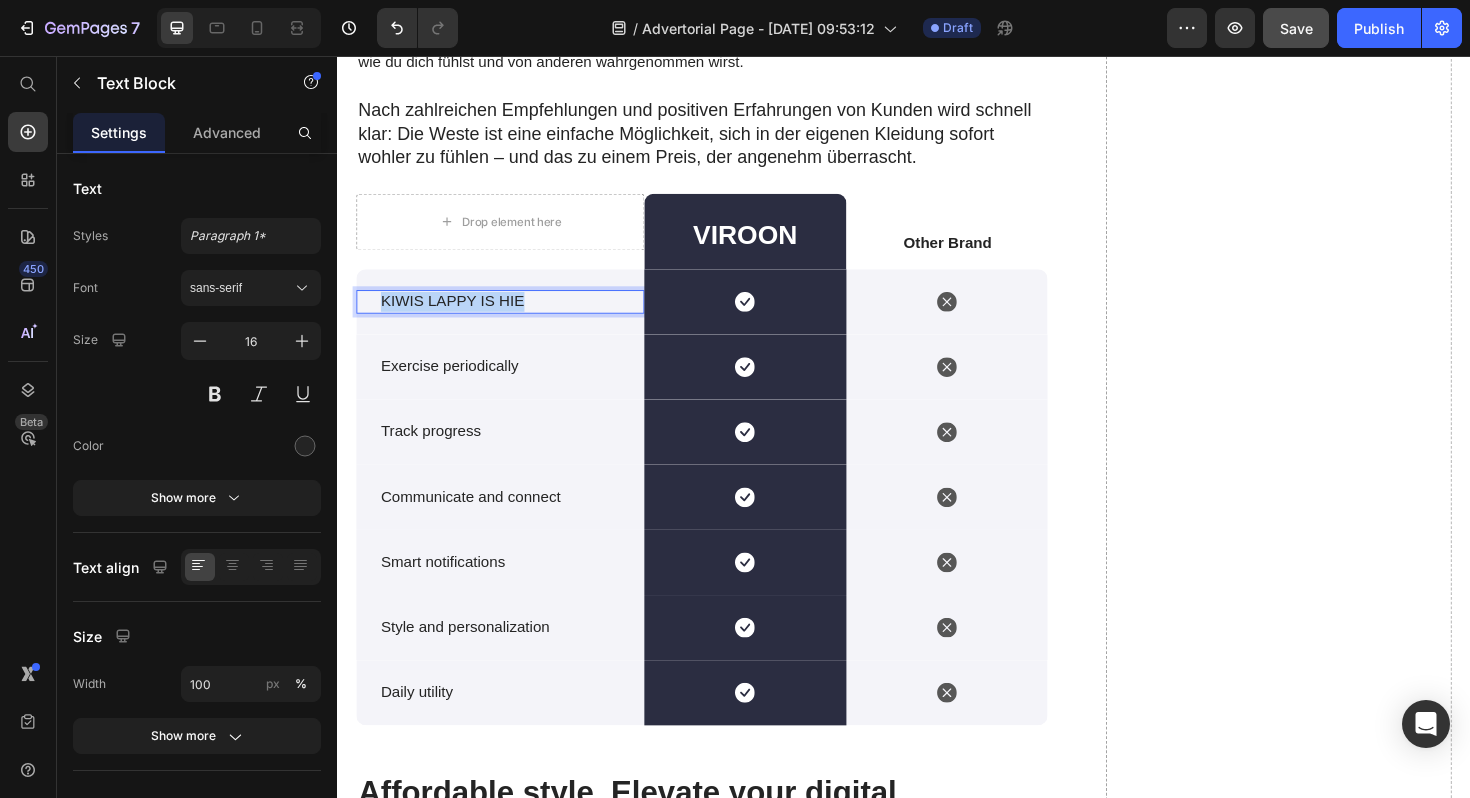 click on "KIWIS LAPPY IS HIE" at bounding box center [513, 316] 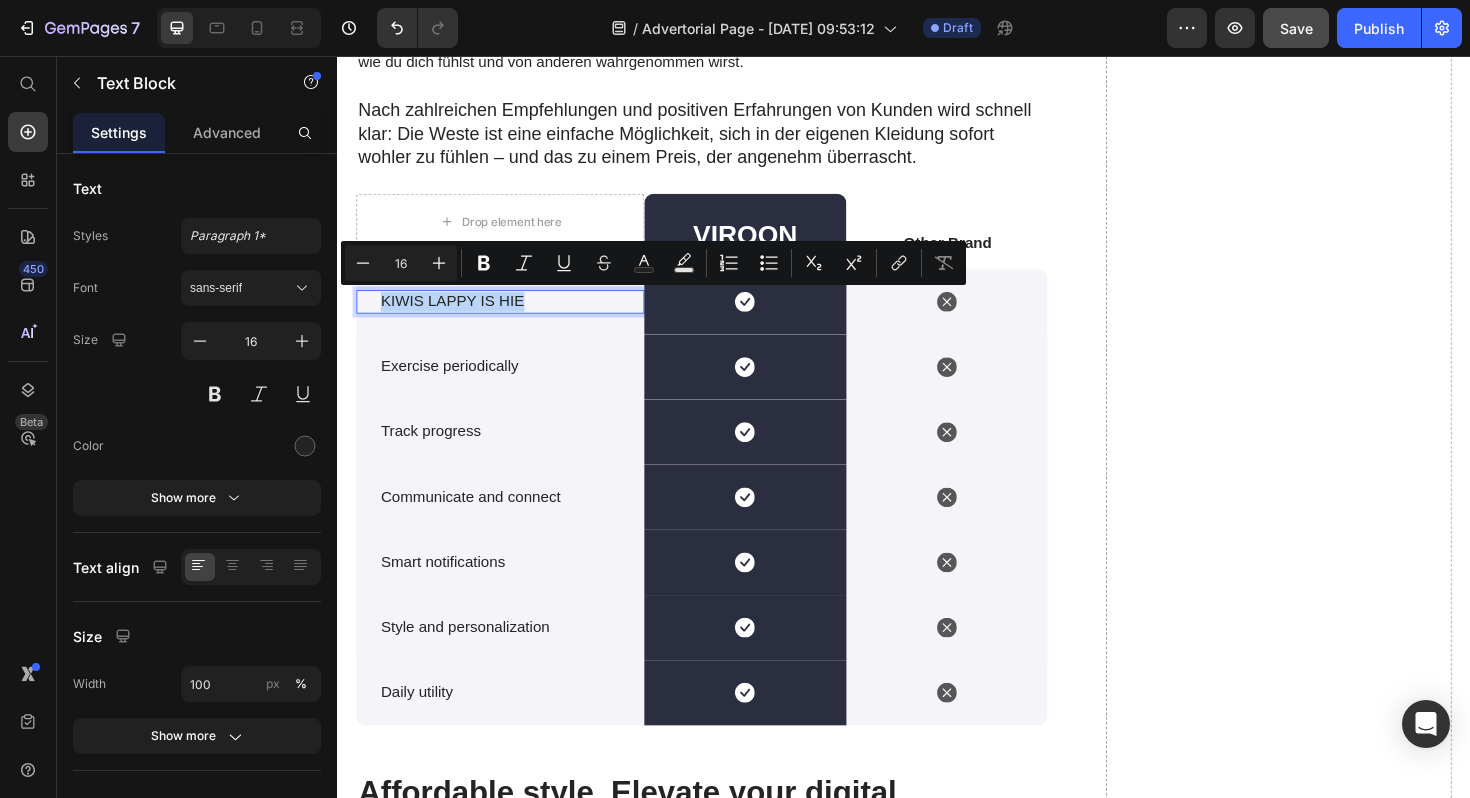 click on "KIWIS LAPPY IS HIE" at bounding box center [513, 316] 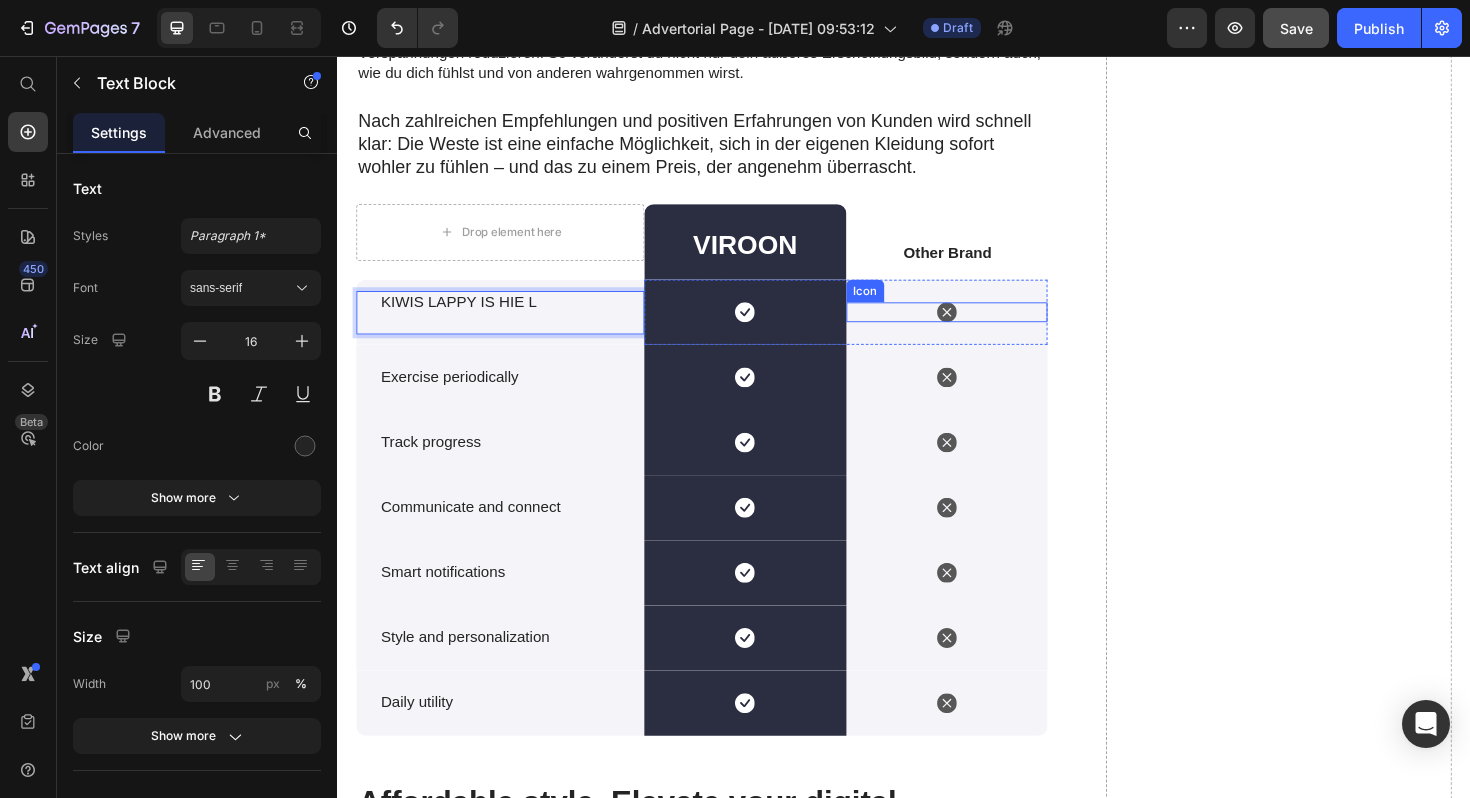 scroll, scrollTop: 4535, scrollLeft: 0, axis: vertical 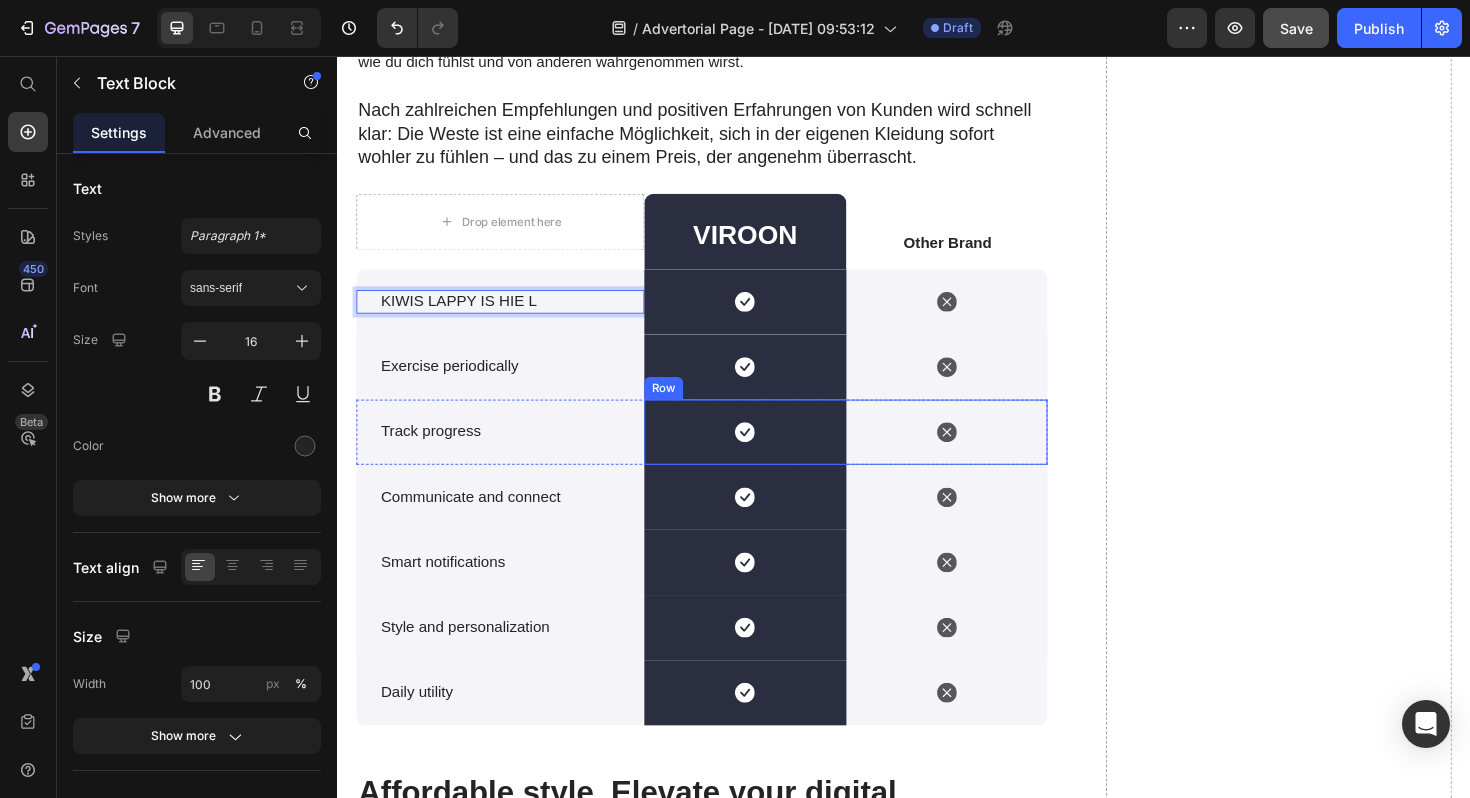 click on "Icon" at bounding box center [983, 454] 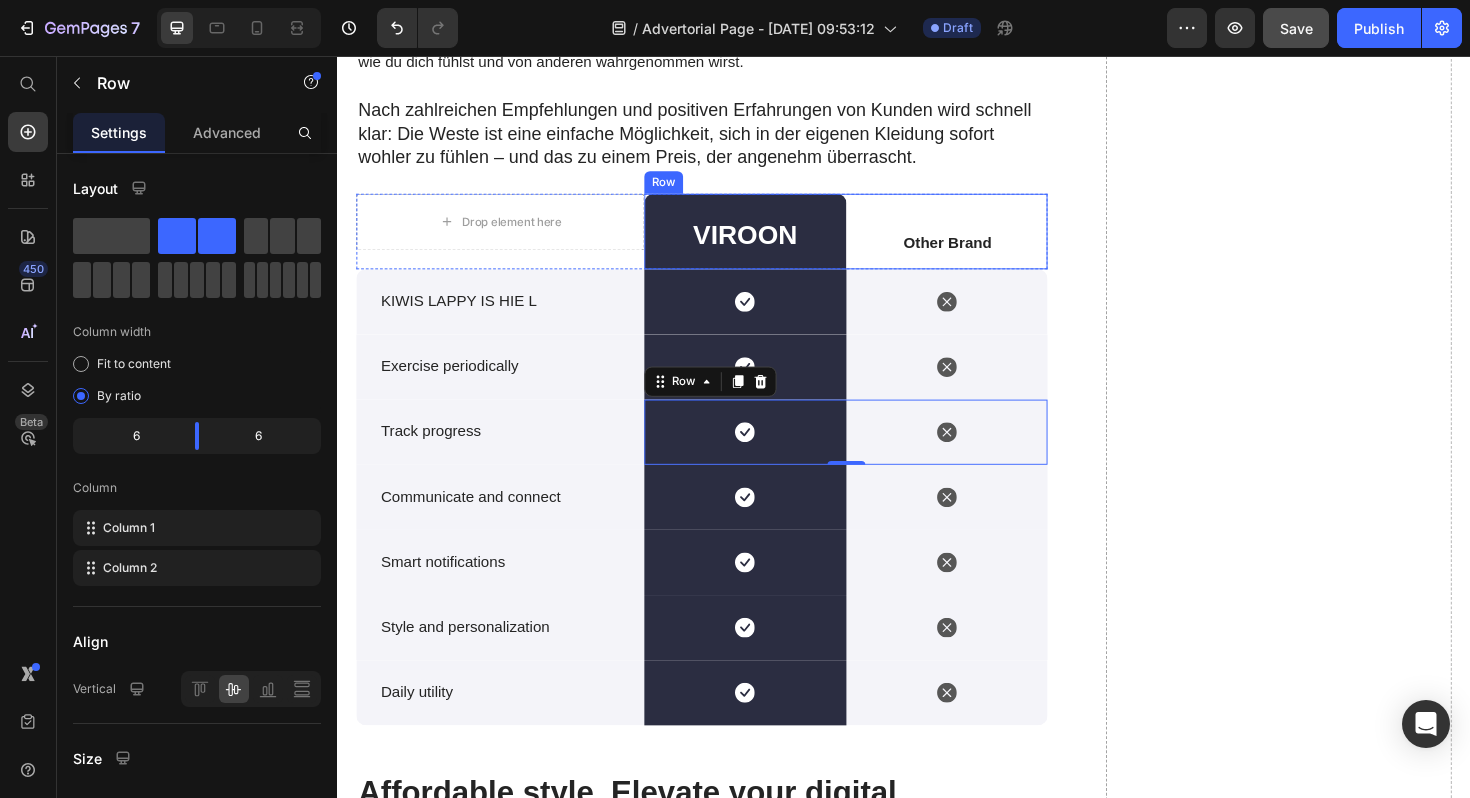 click on "Other Brand" at bounding box center (984, 254) 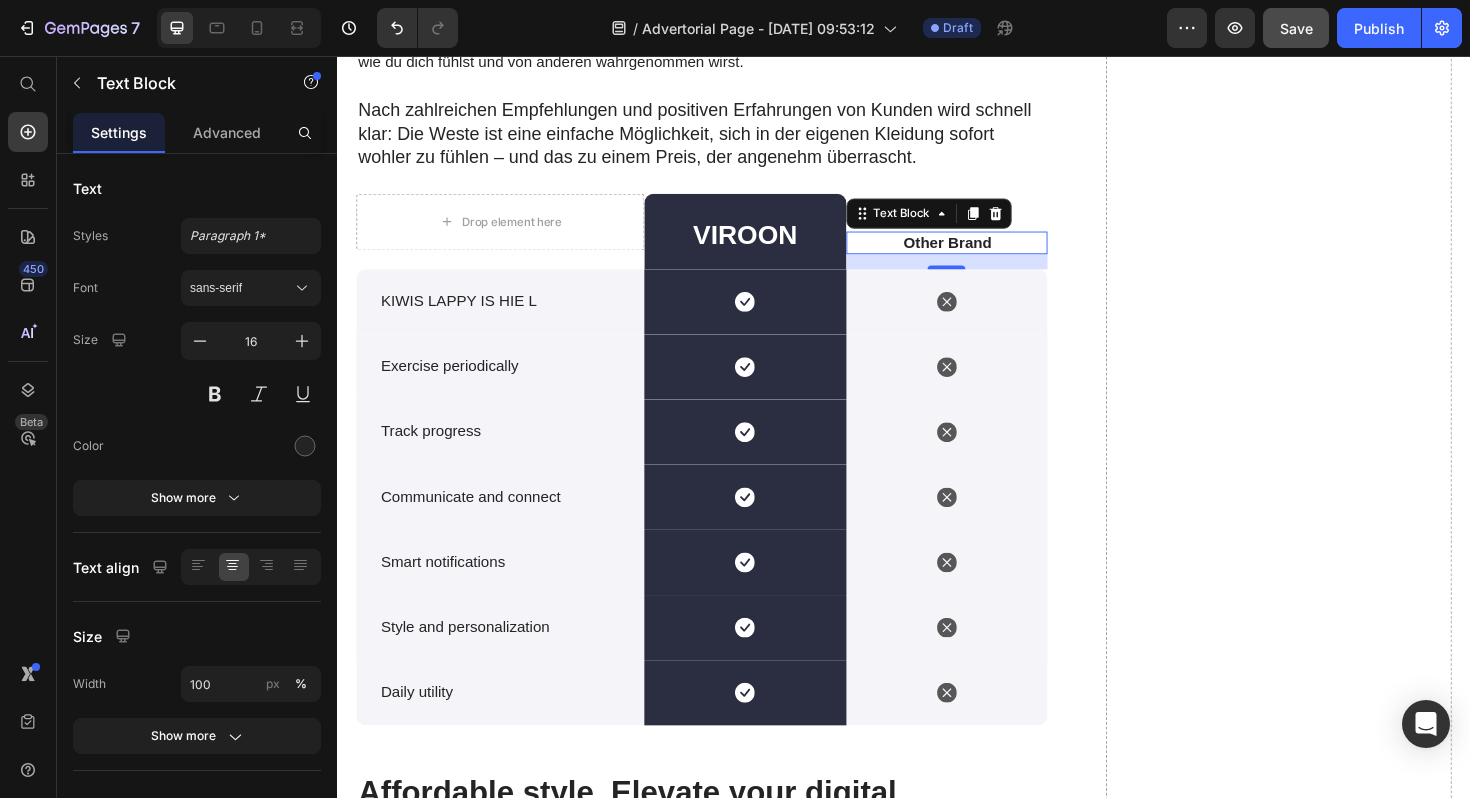 click on "Other Brand" at bounding box center [984, 254] 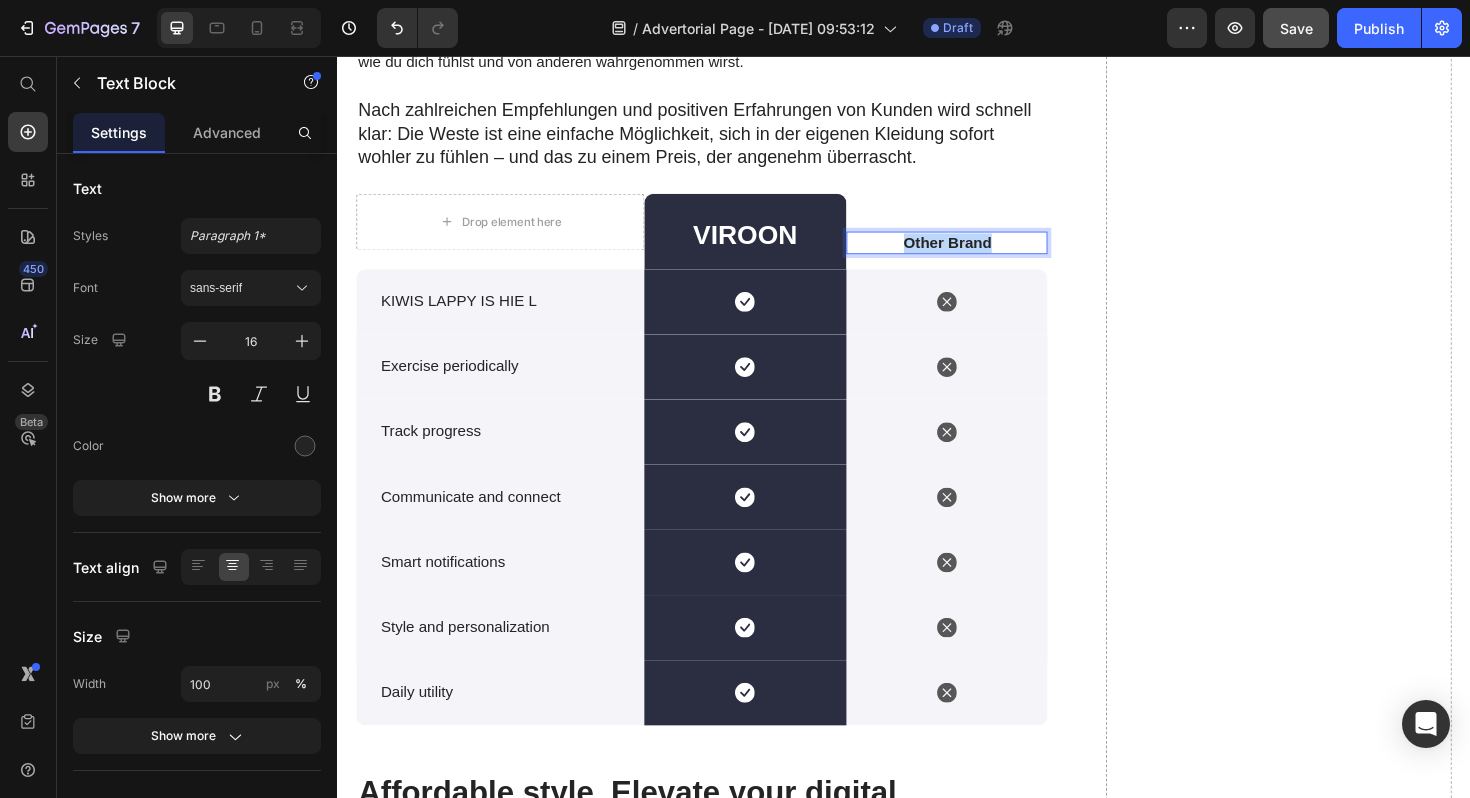 click on "Other Brand" at bounding box center (984, 254) 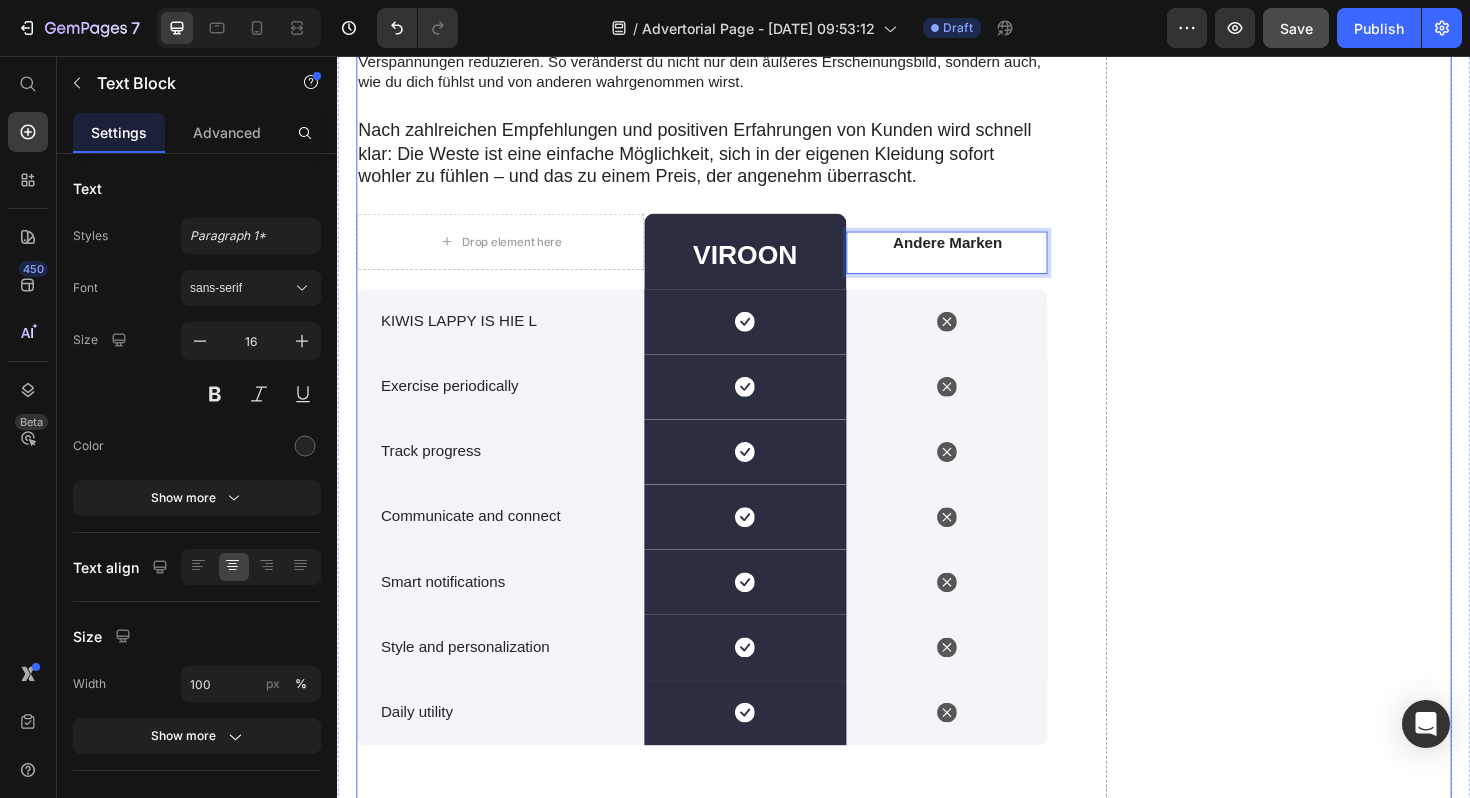 scroll, scrollTop: 4535, scrollLeft: 0, axis: vertical 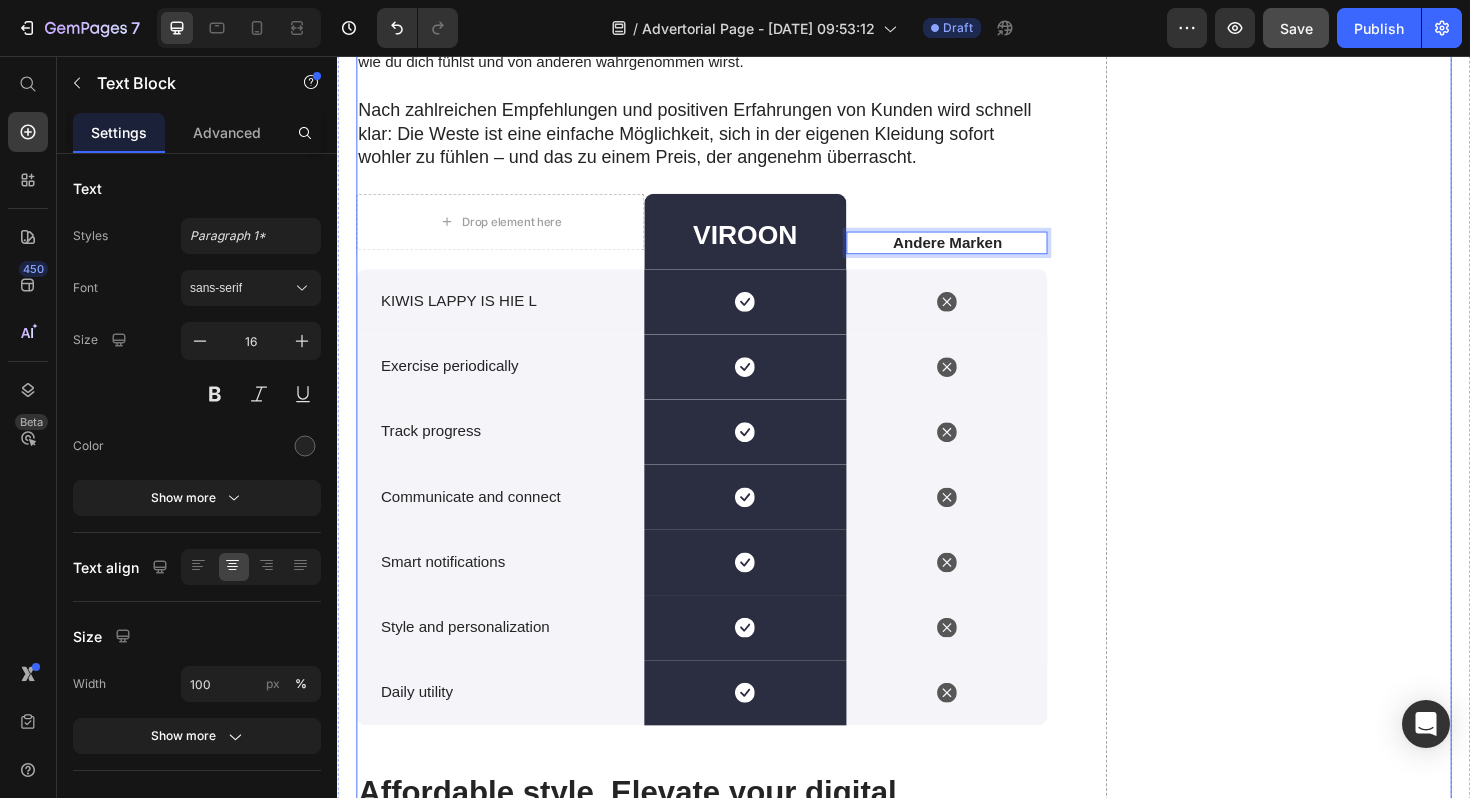 click on "Drop element here" at bounding box center (1334, -13) 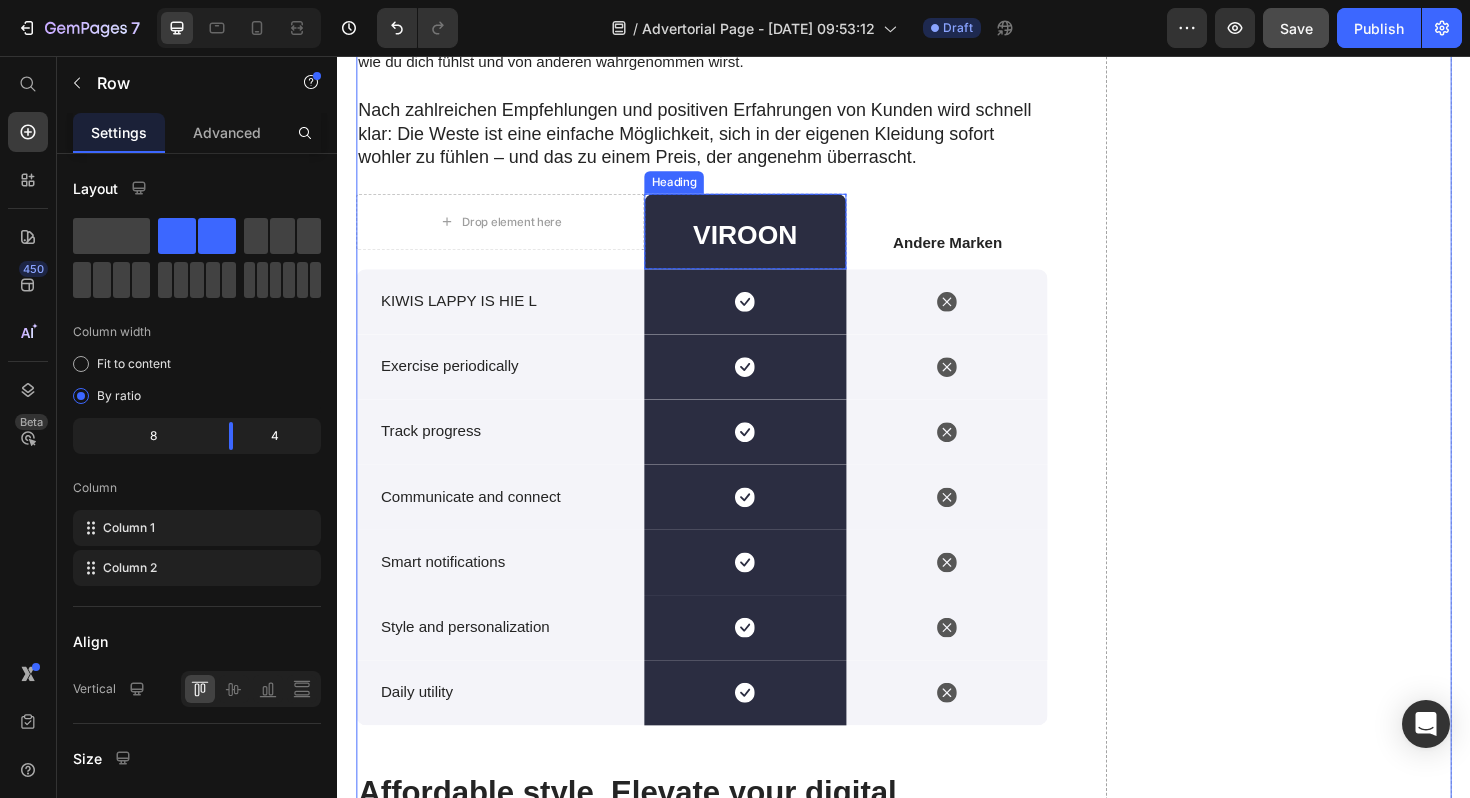click on "VIROON" at bounding box center [769, 246] 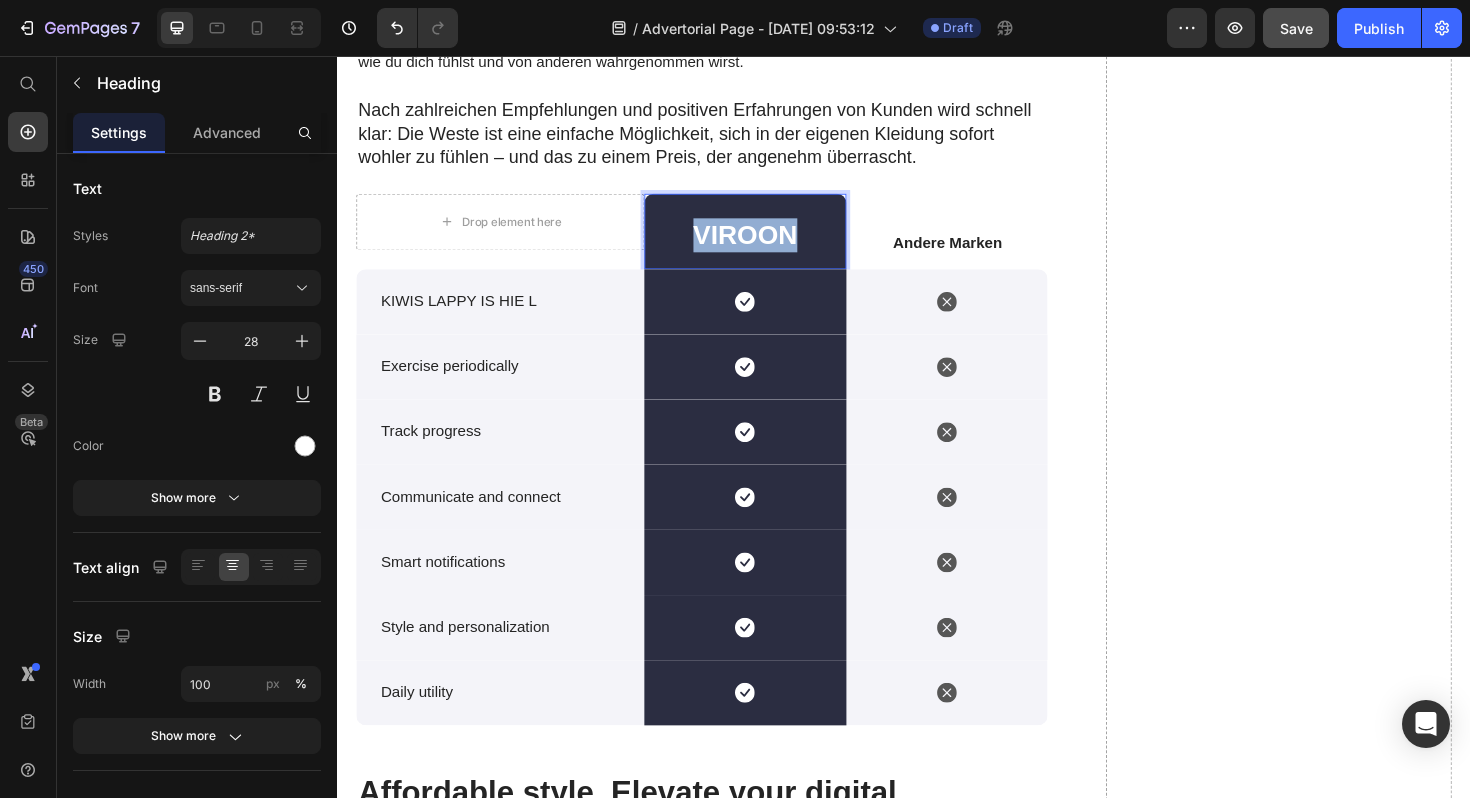 click on "VIROON" at bounding box center [769, 246] 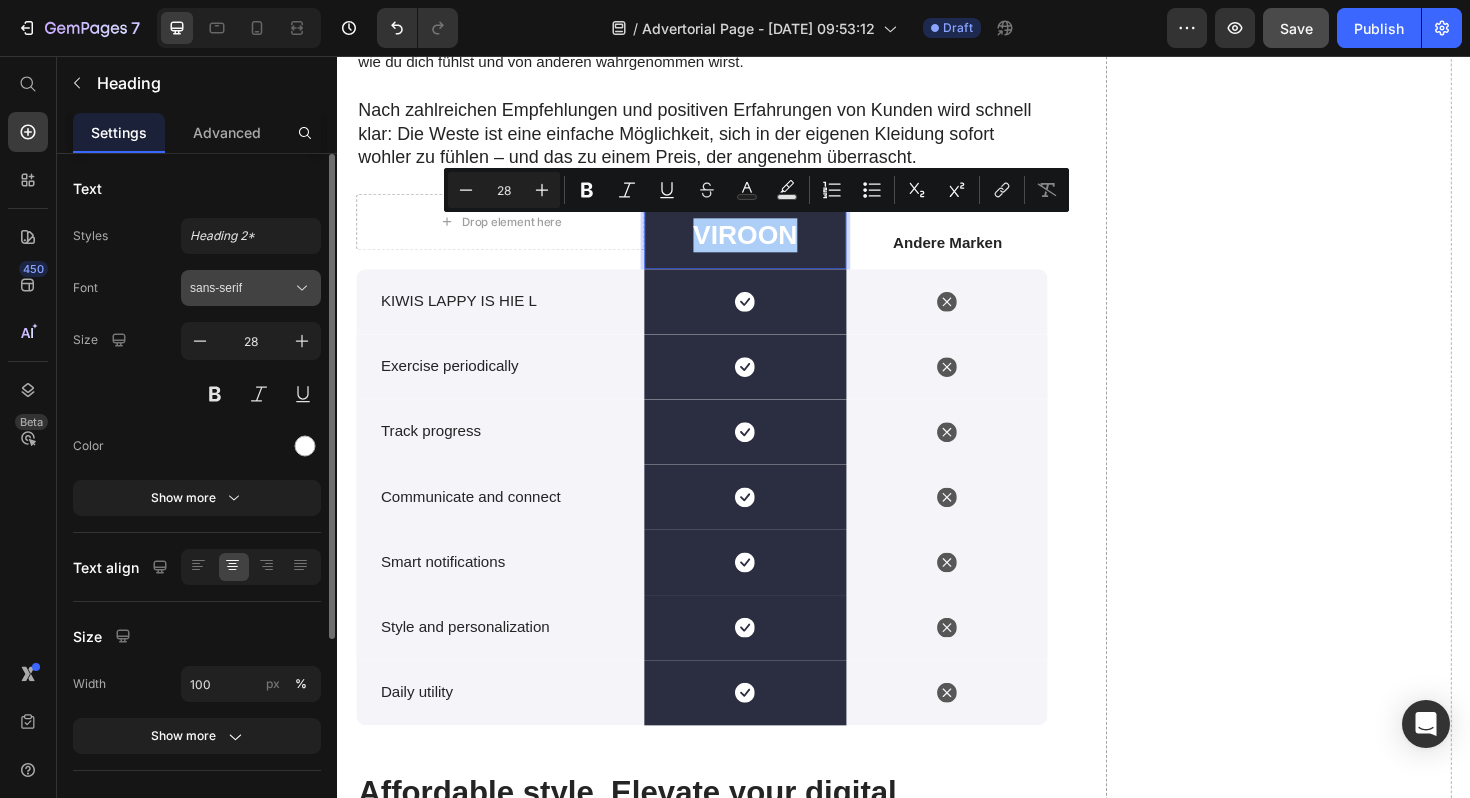 click on "sans-serif" at bounding box center (241, 288) 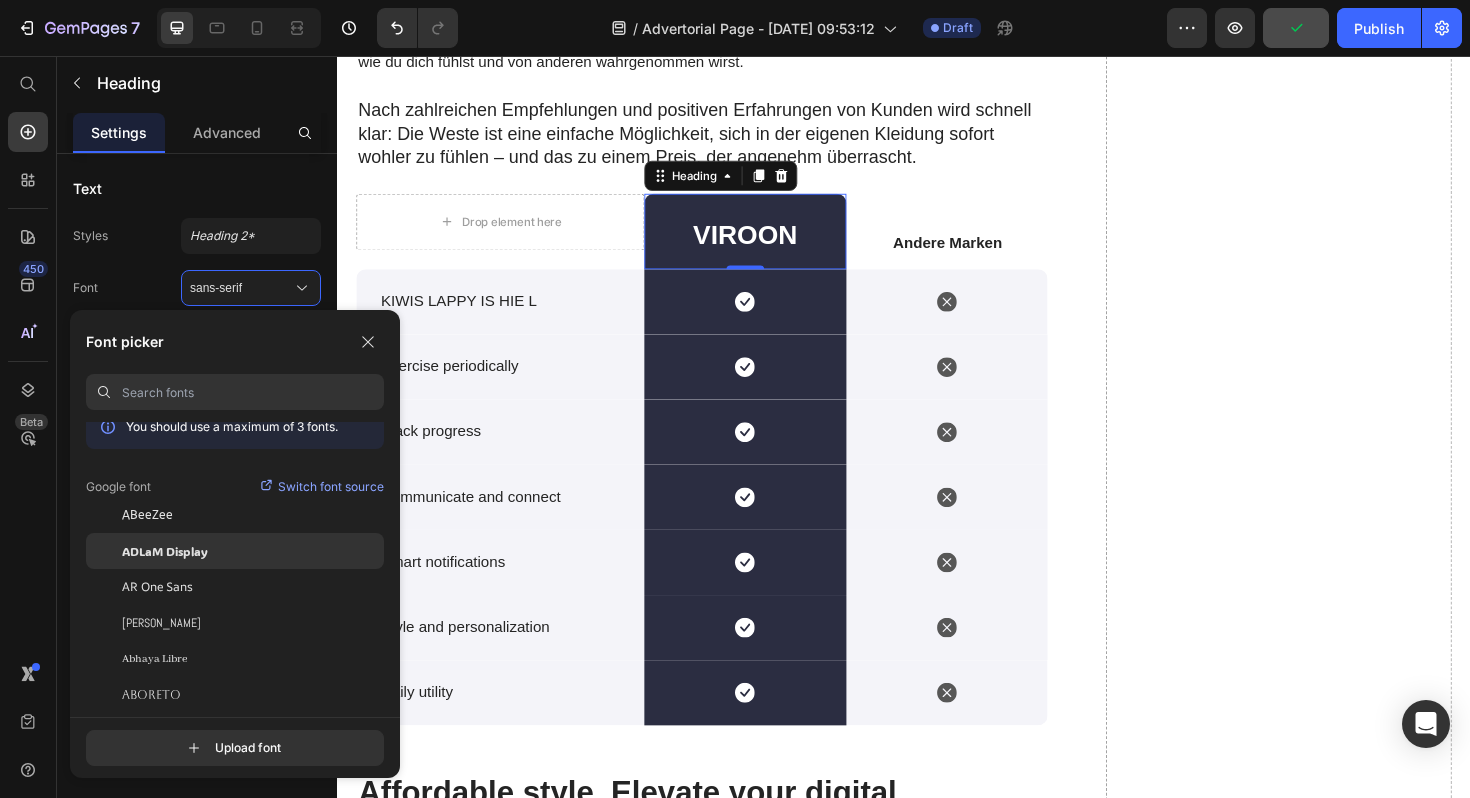 scroll, scrollTop: 0, scrollLeft: 0, axis: both 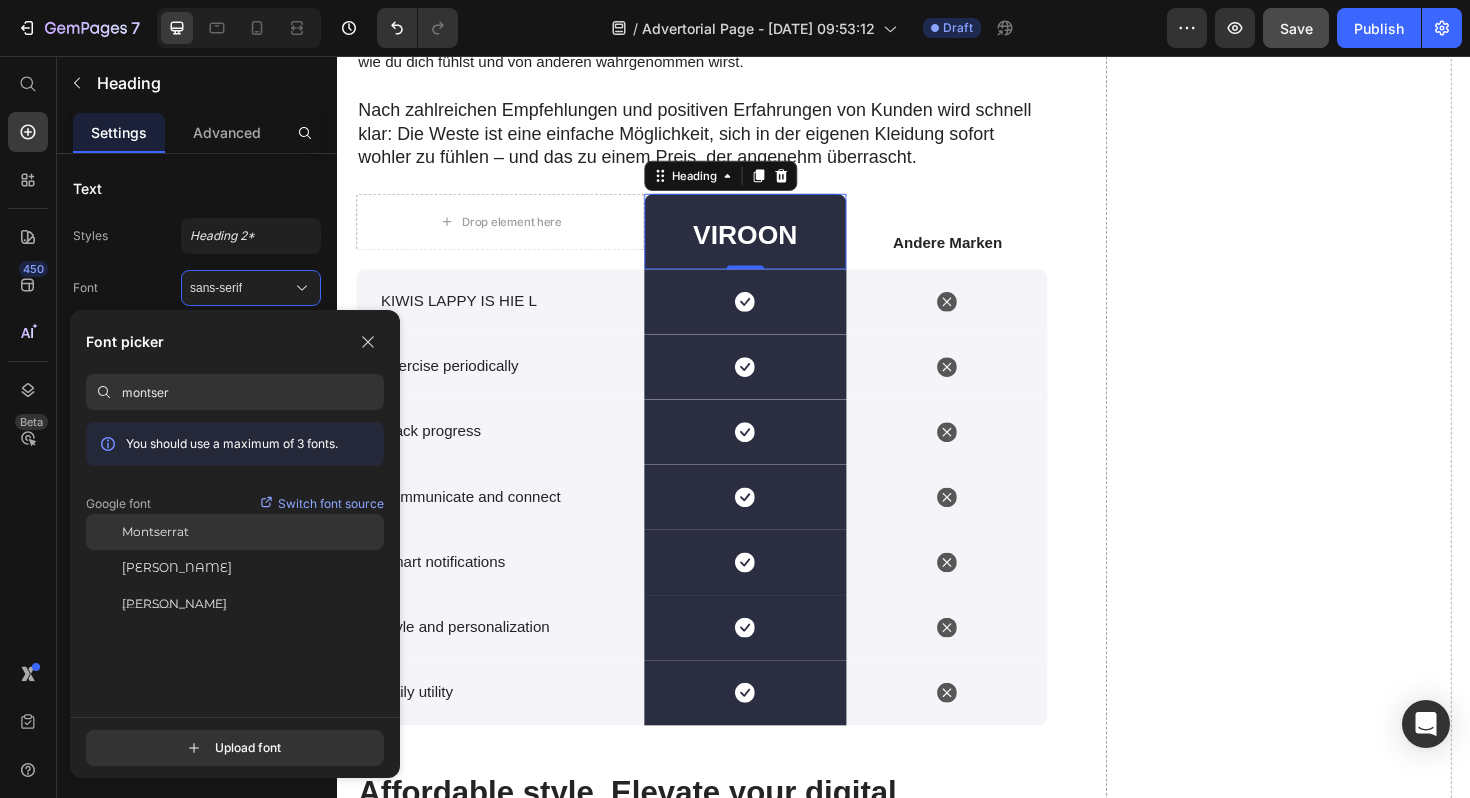 type on "montser" 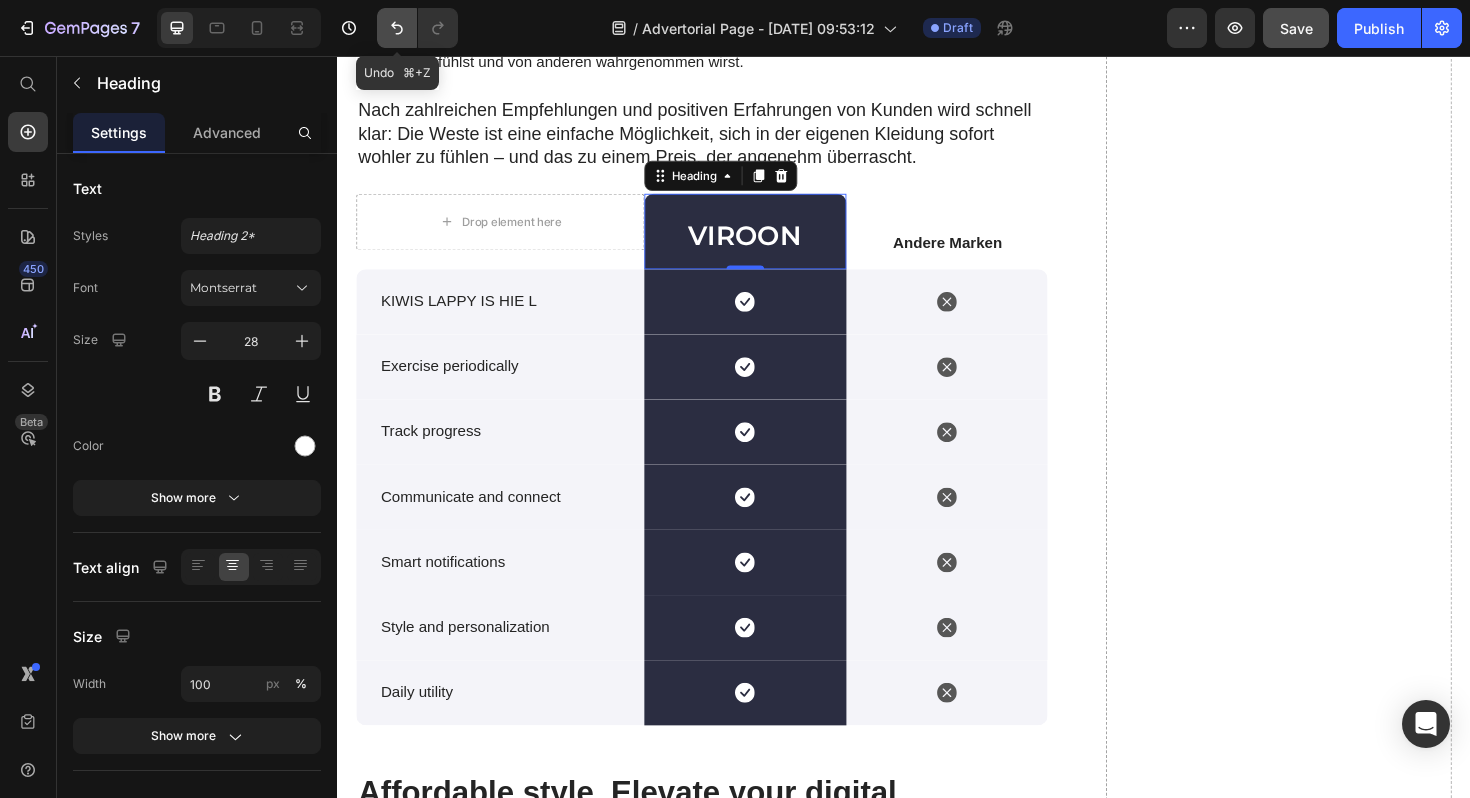 click 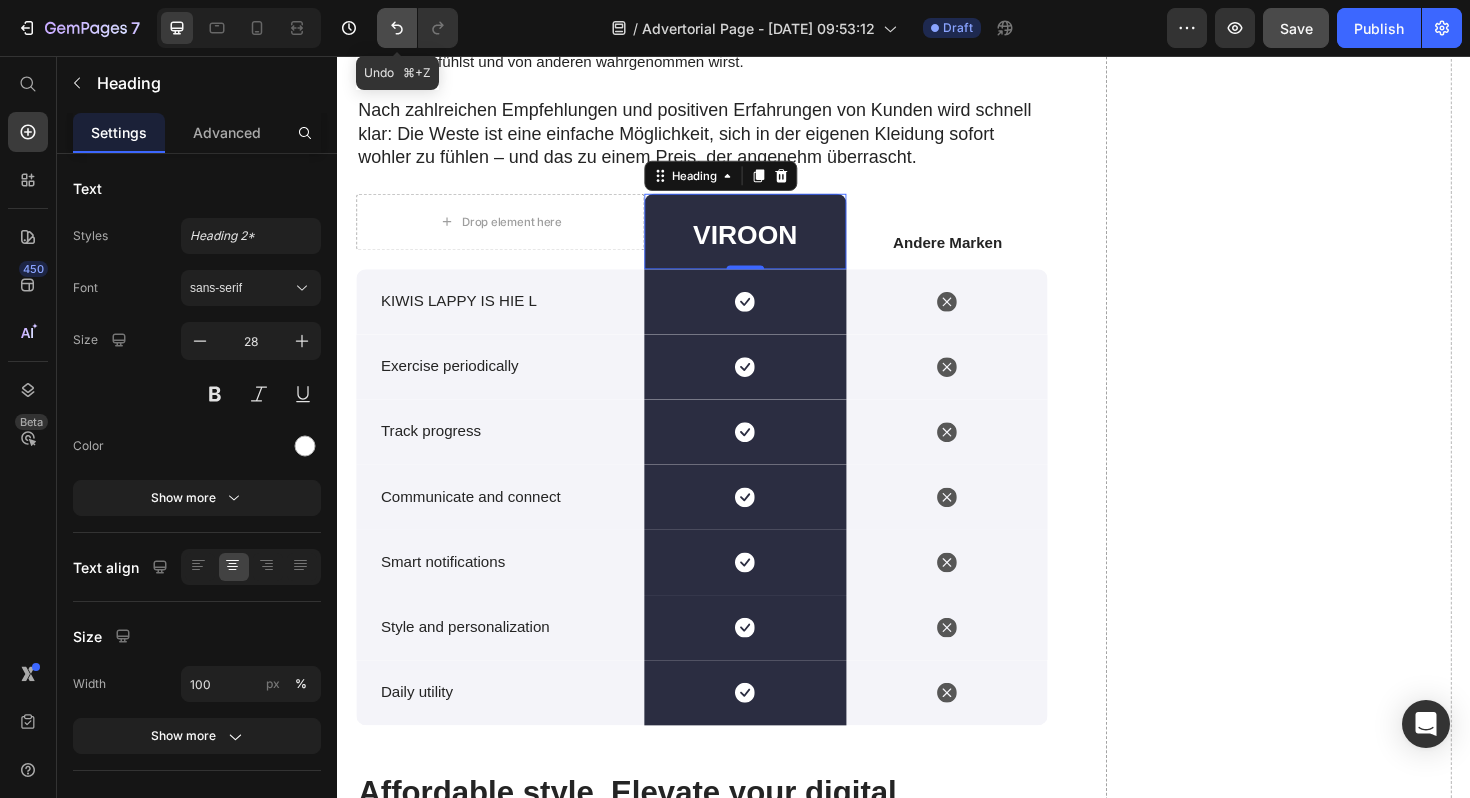 click 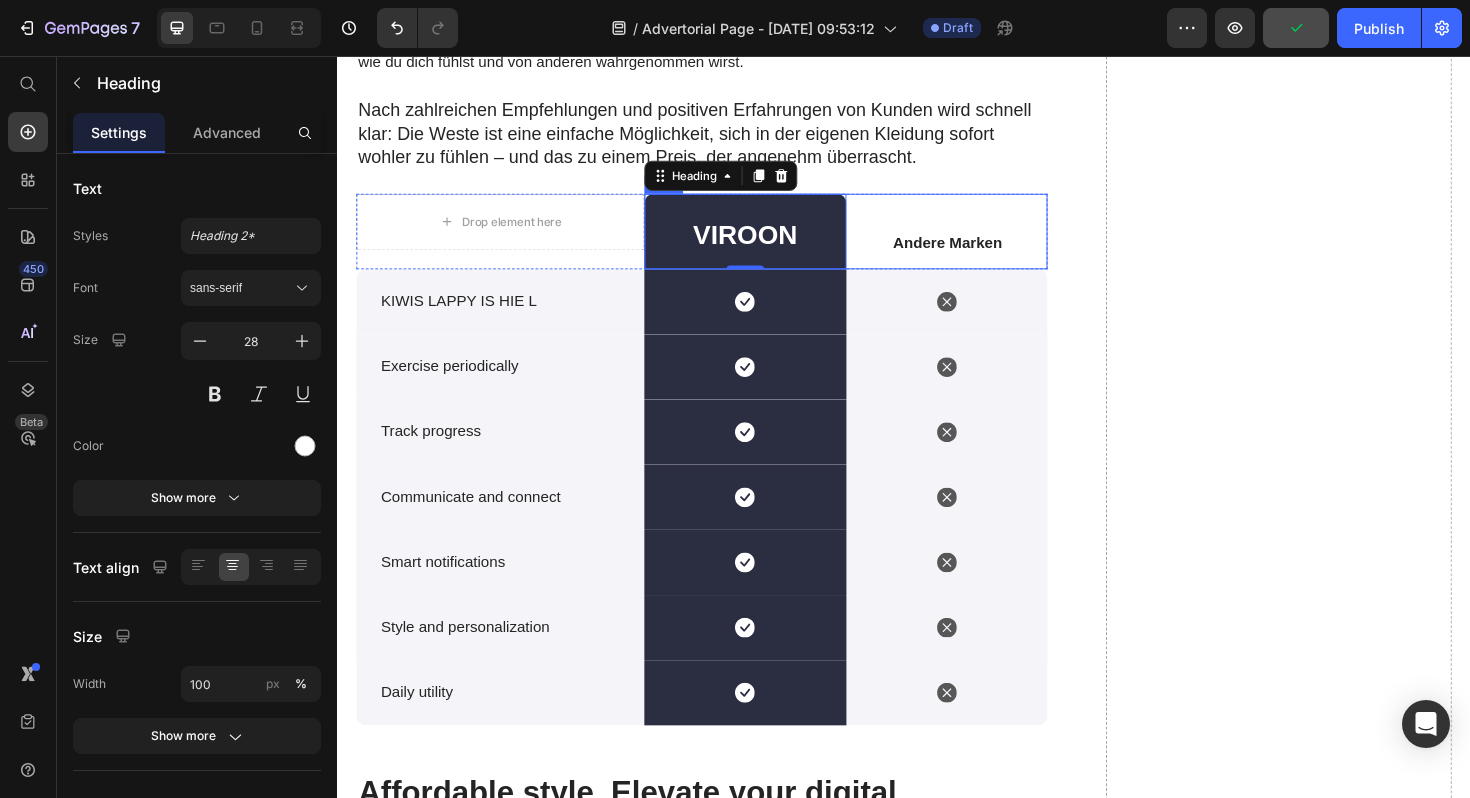 click on "Andere [PERSON_NAME] Text Block" at bounding box center [983, 242] 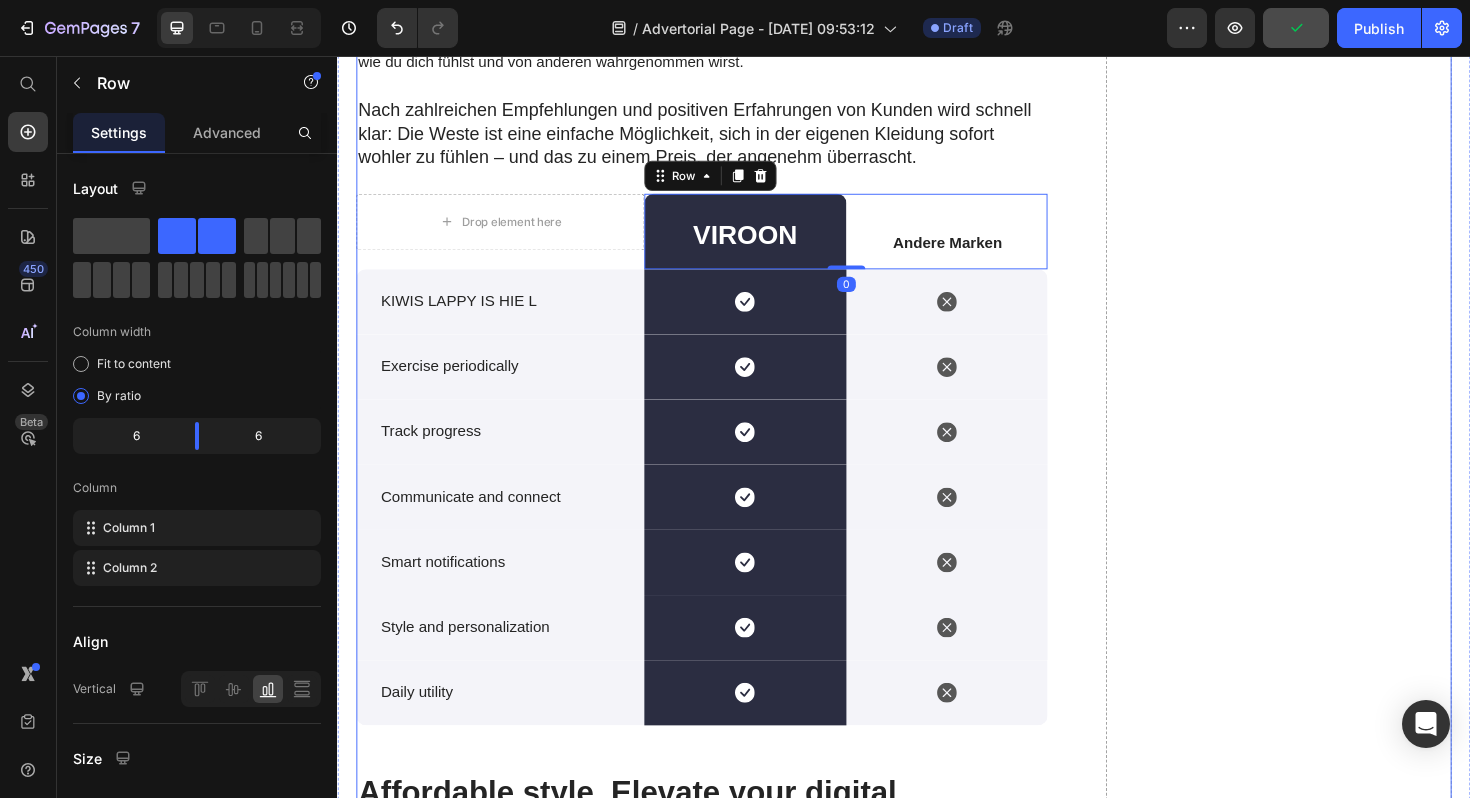 click on "Drop element here" at bounding box center [1334, -13] 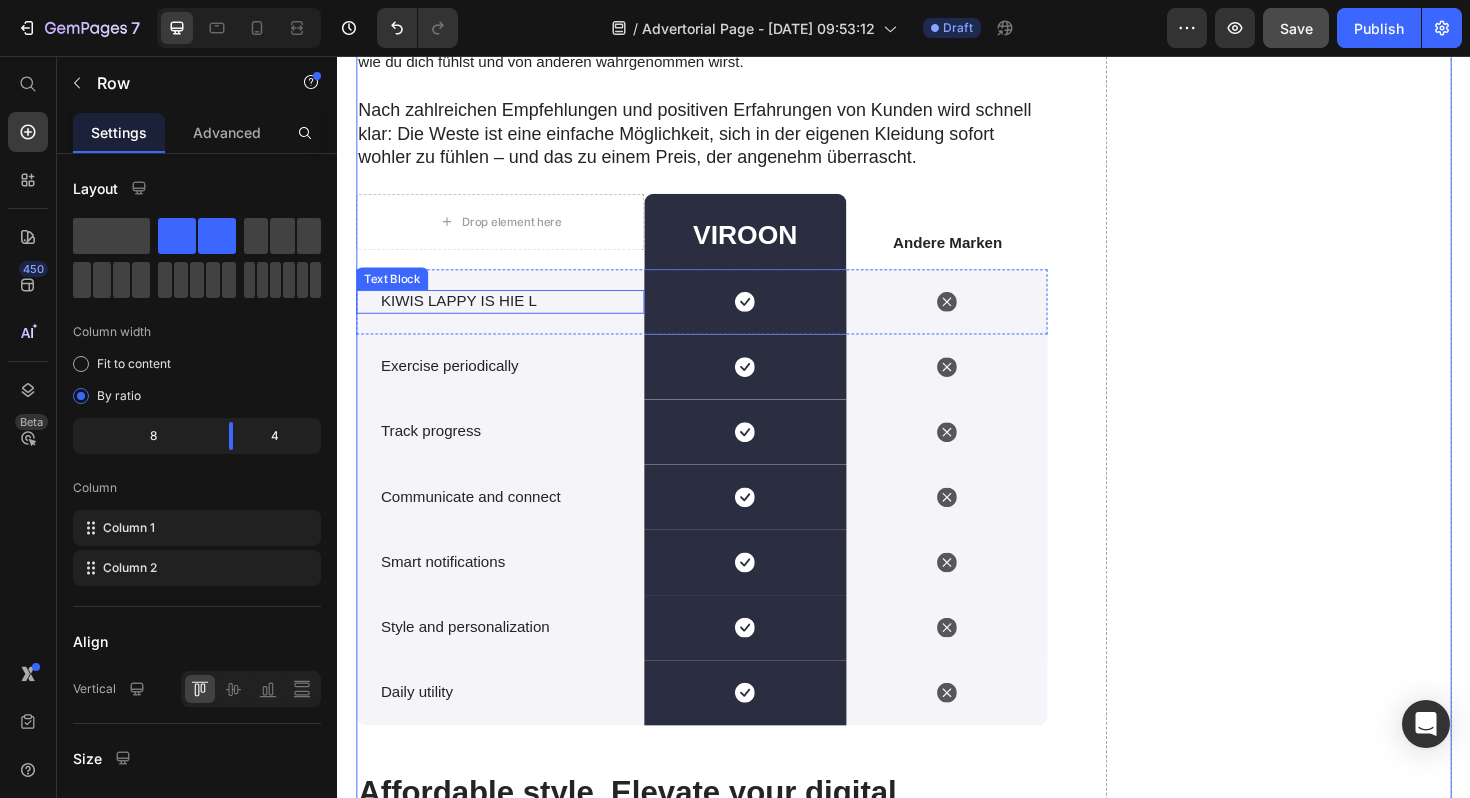 click on "KIWIS LAPPY IS HIE L" at bounding box center [513, 316] 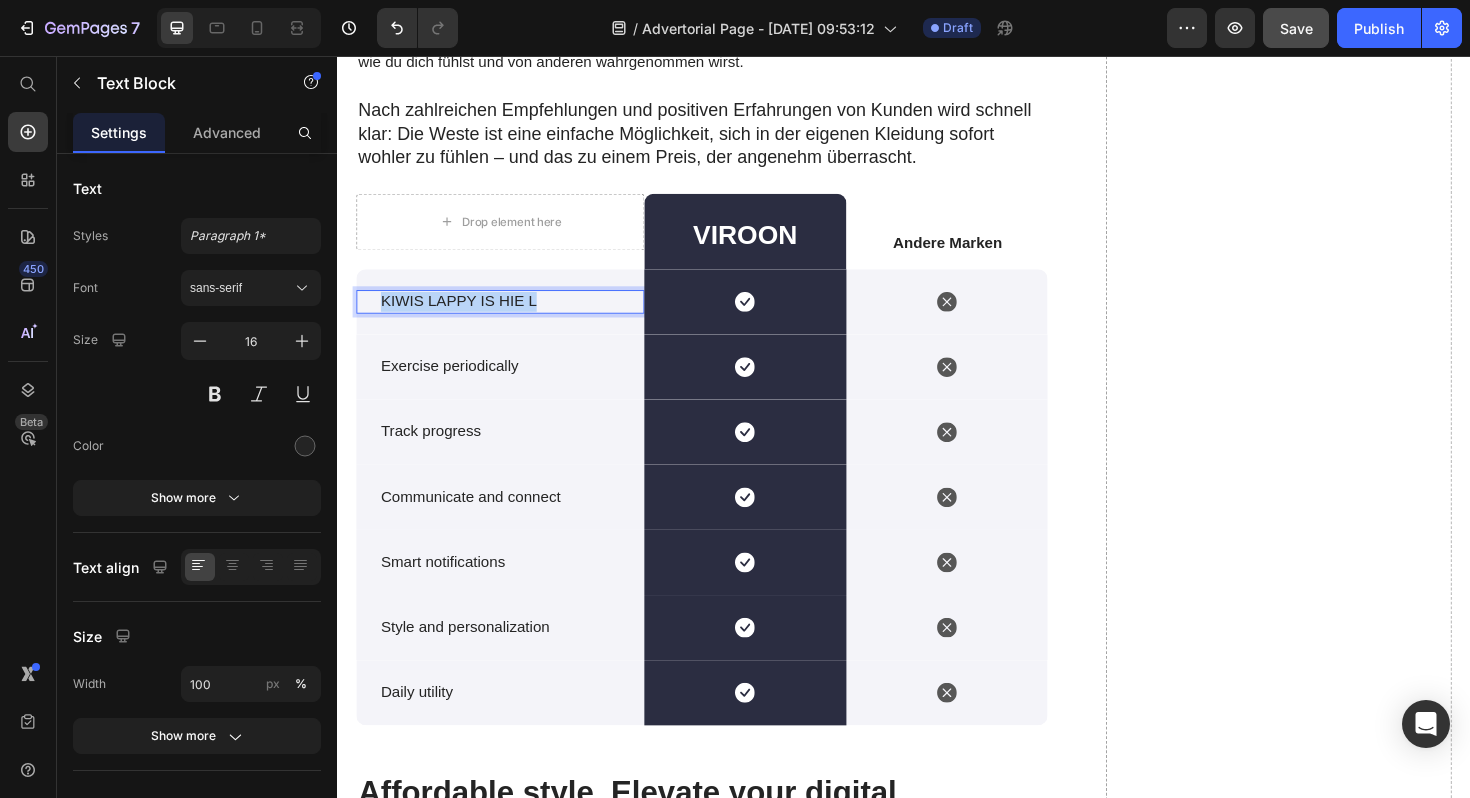 click on "KIWIS LAPPY IS HIE L" at bounding box center [513, 316] 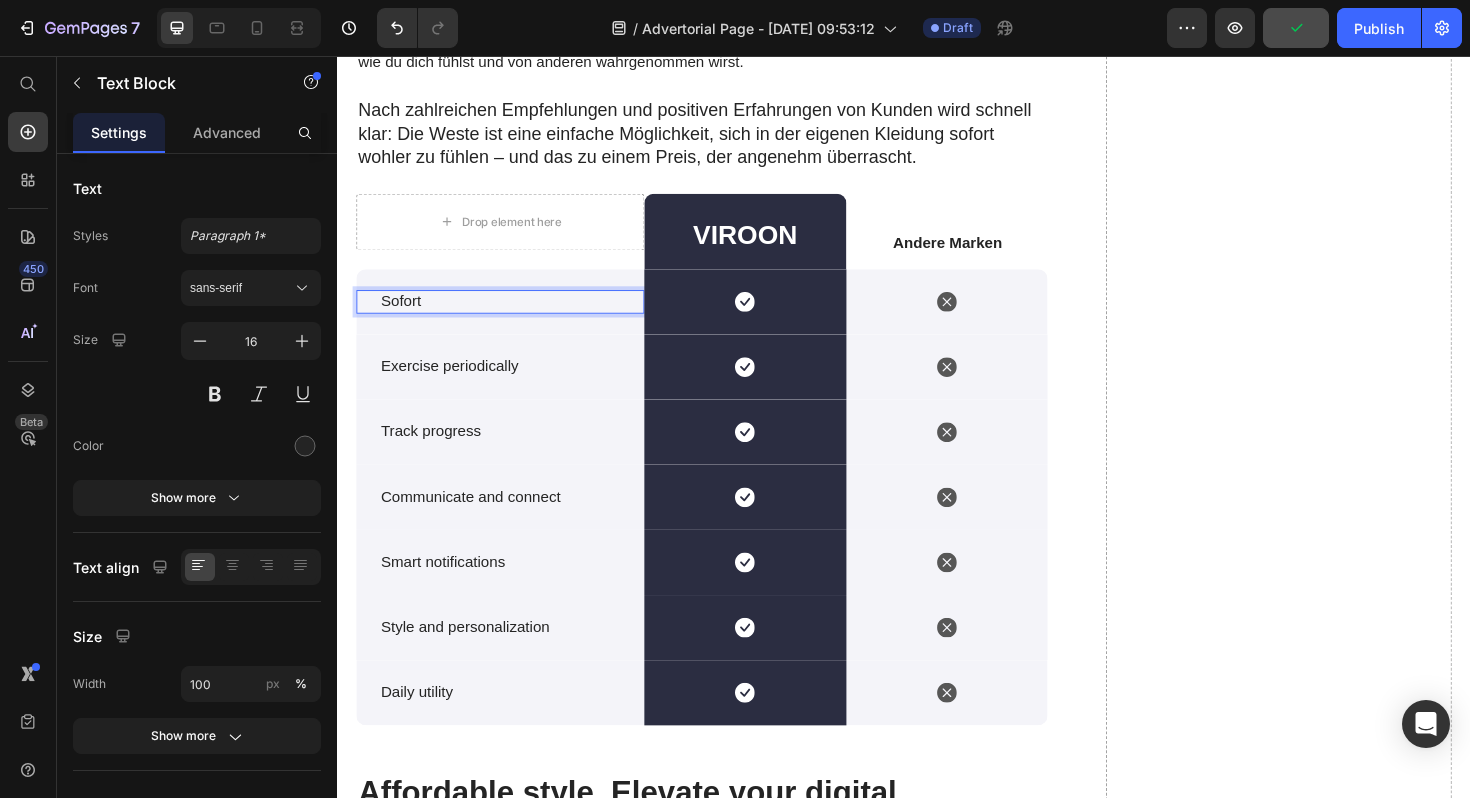 click on "Sofort" at bounding box center (513, 316) 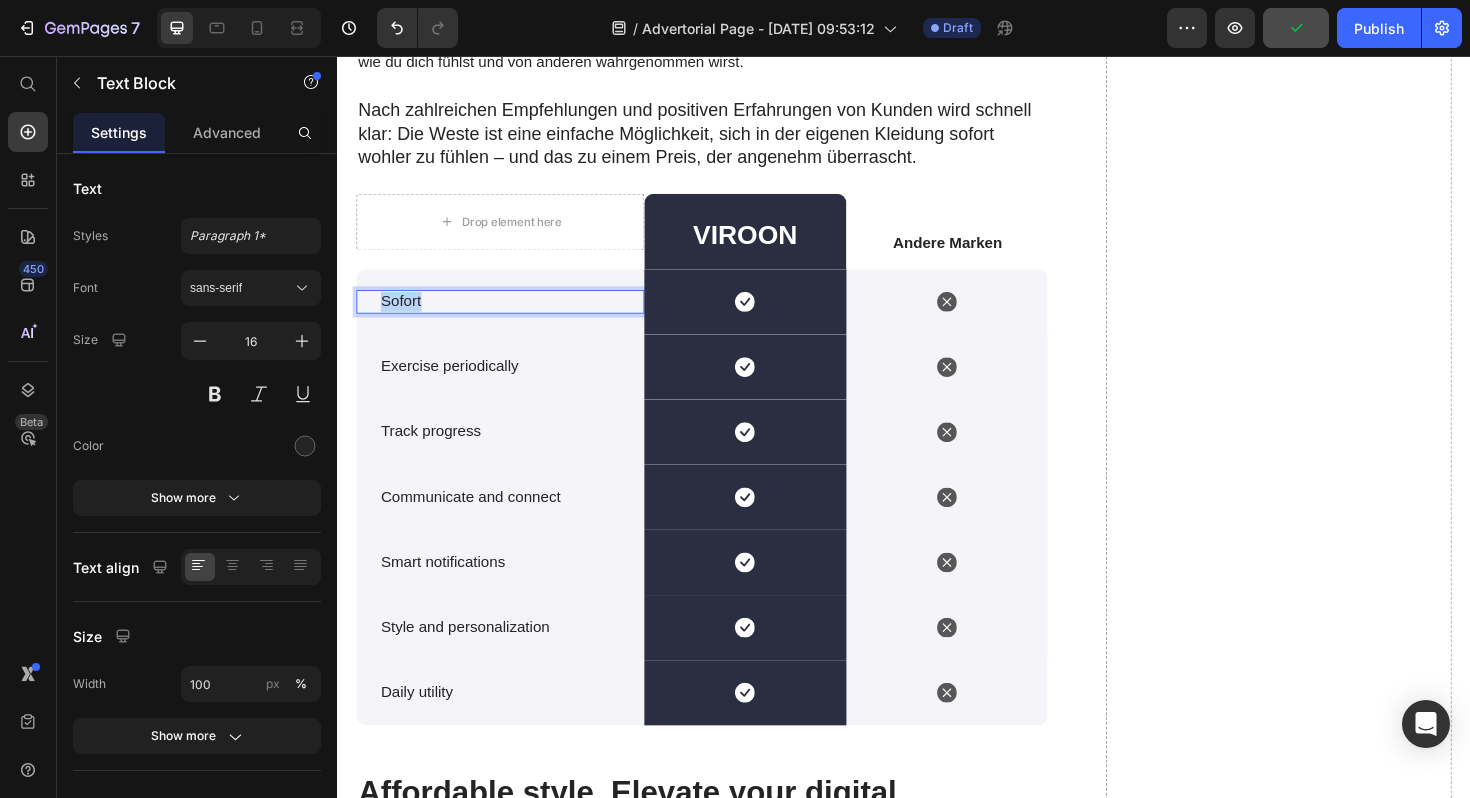 click on "Sofort" at bounding box center (513, 316) 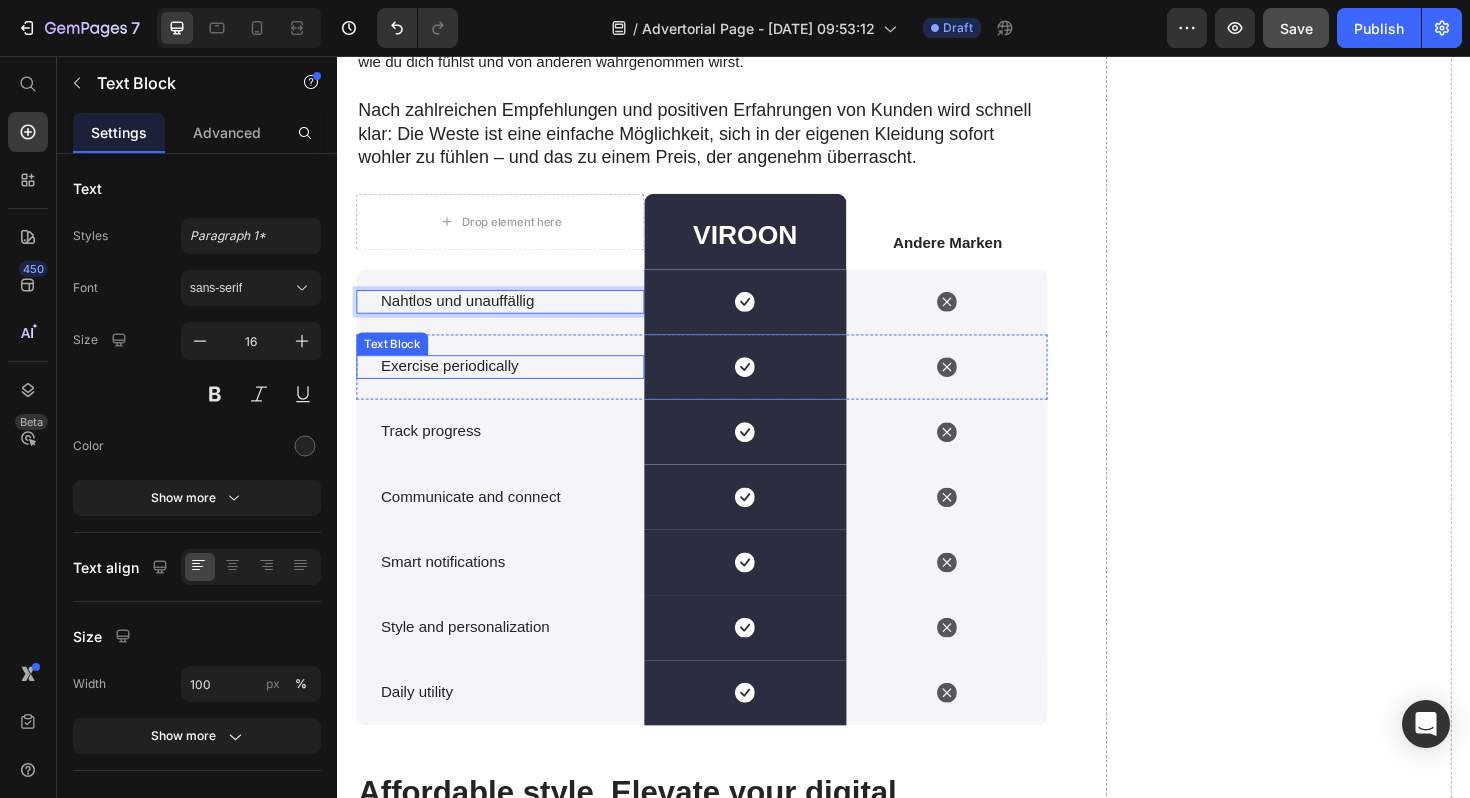 click on "Exercise periodically" at bounding box center [513, 385] 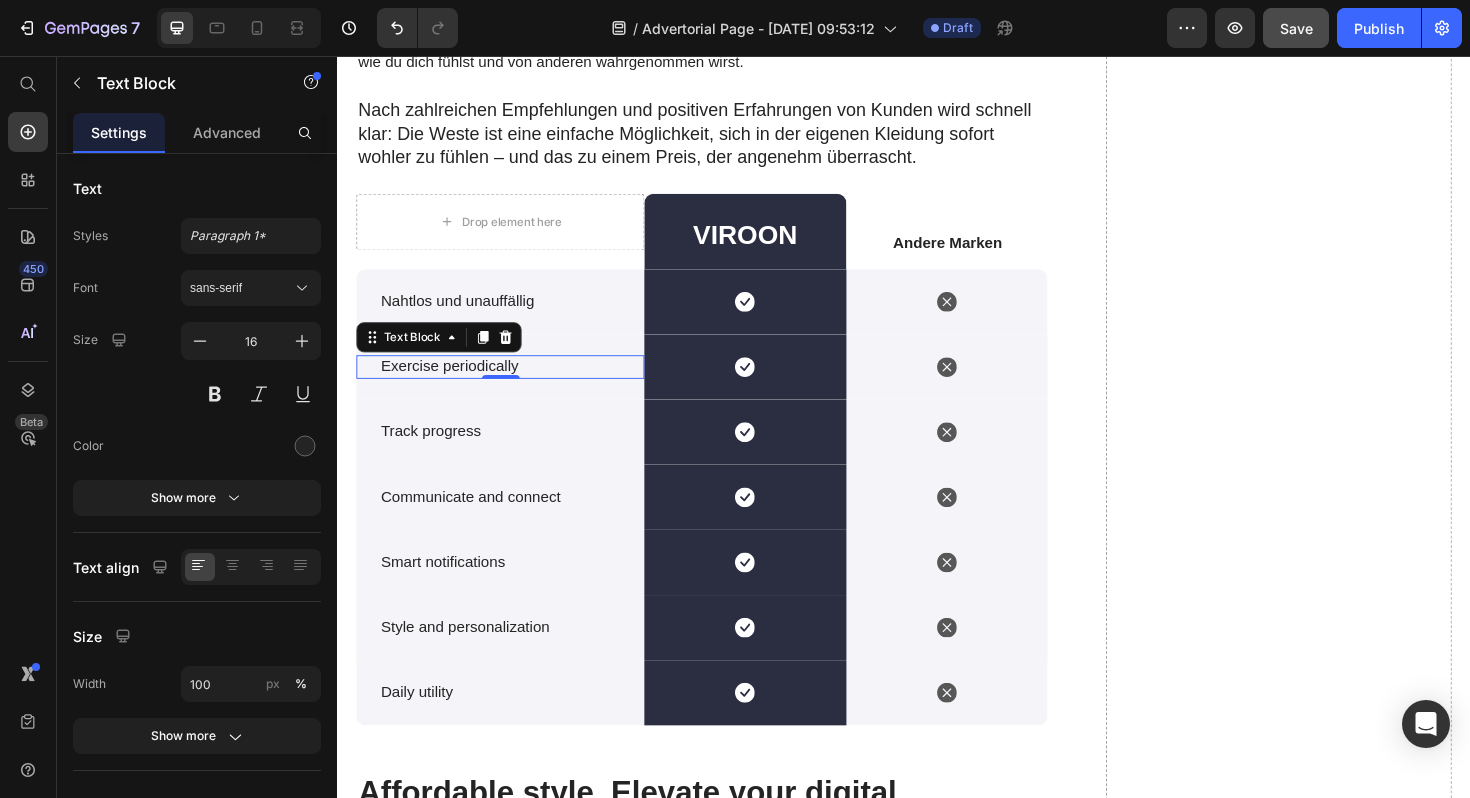 click on "Exercise periodically" at bounding box center [513, 385] 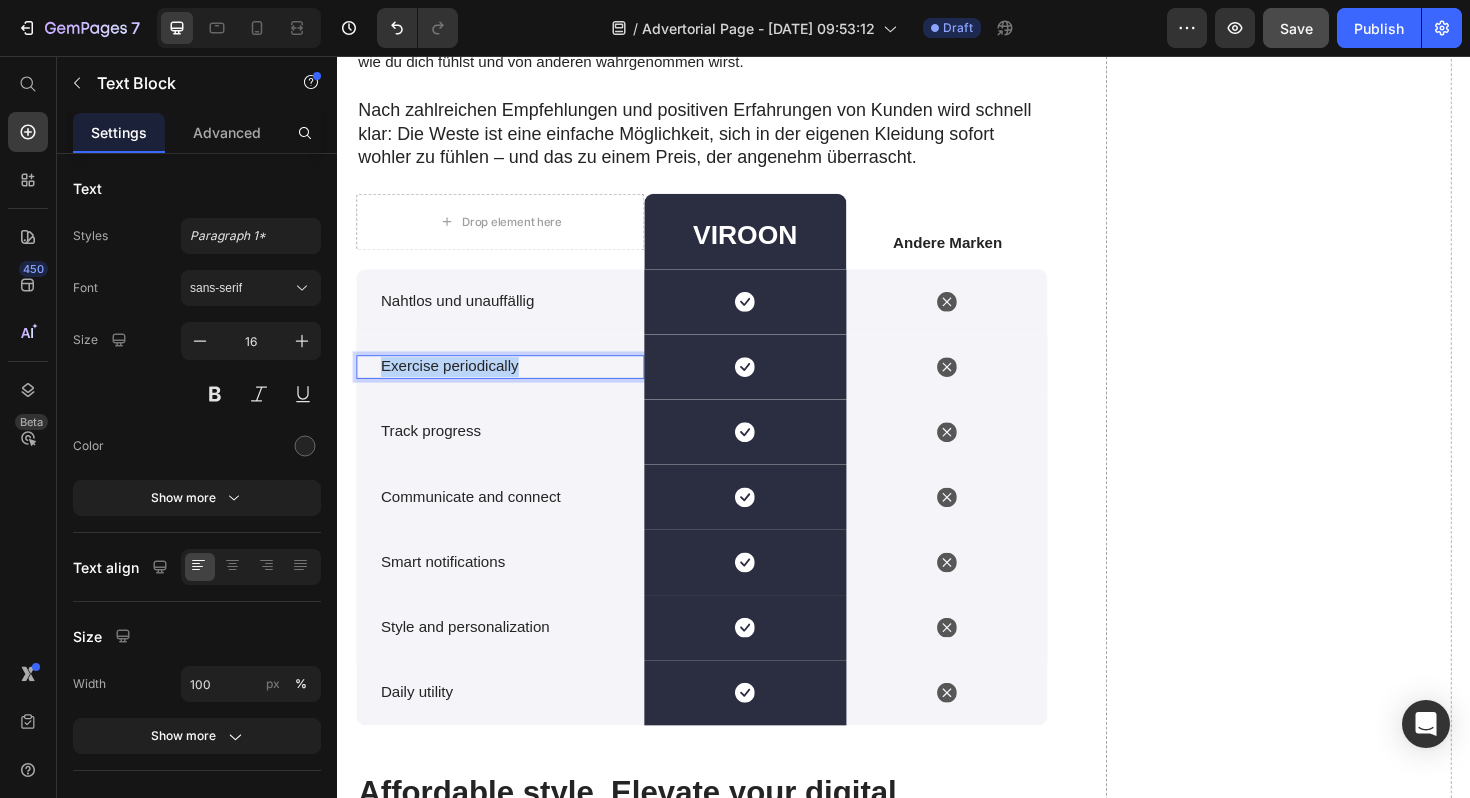 click on "Exercise periodically" at bounding box center (513, 385) 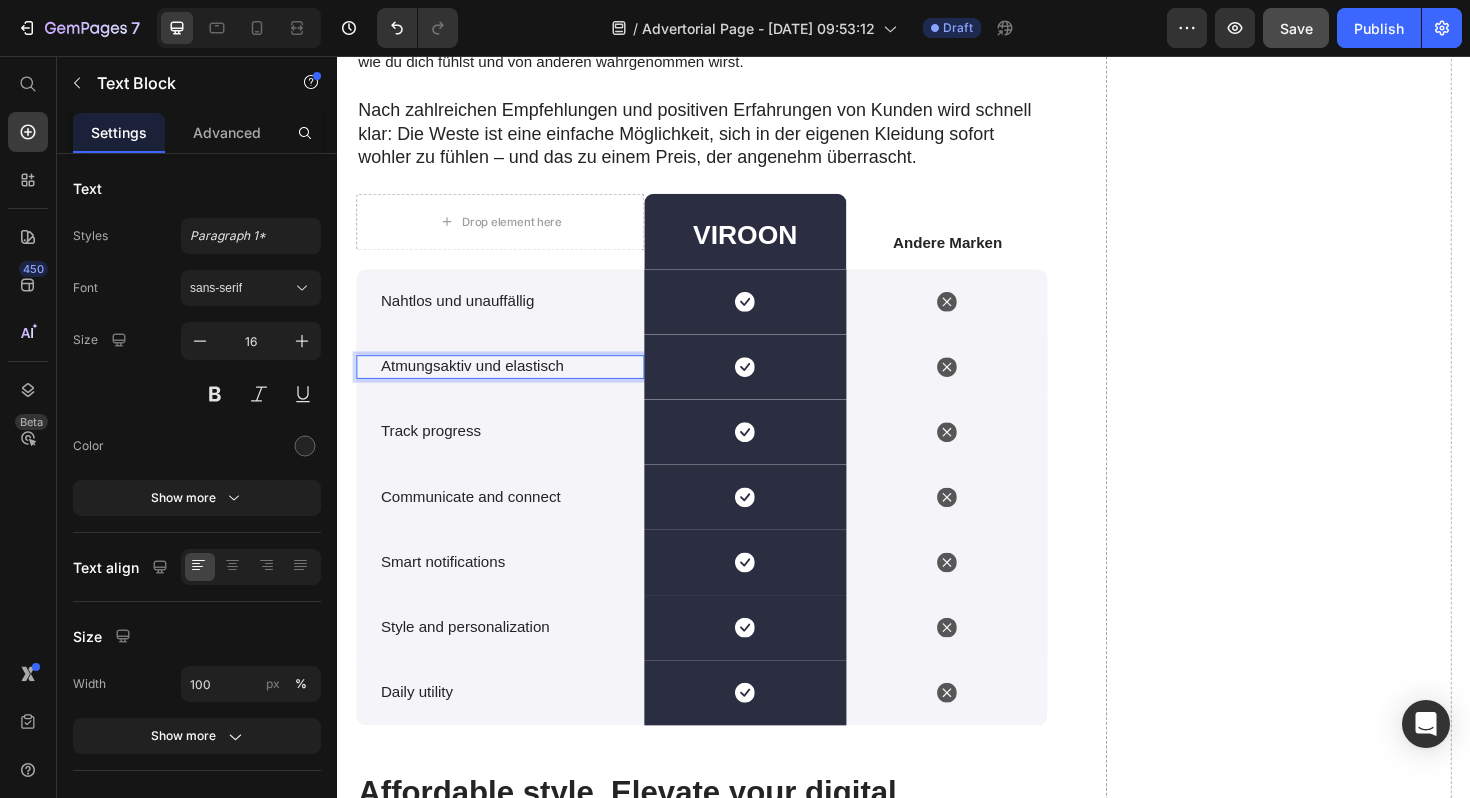 click on "Atmungsaktiv und elastisch" at bounding box center (513, 385) 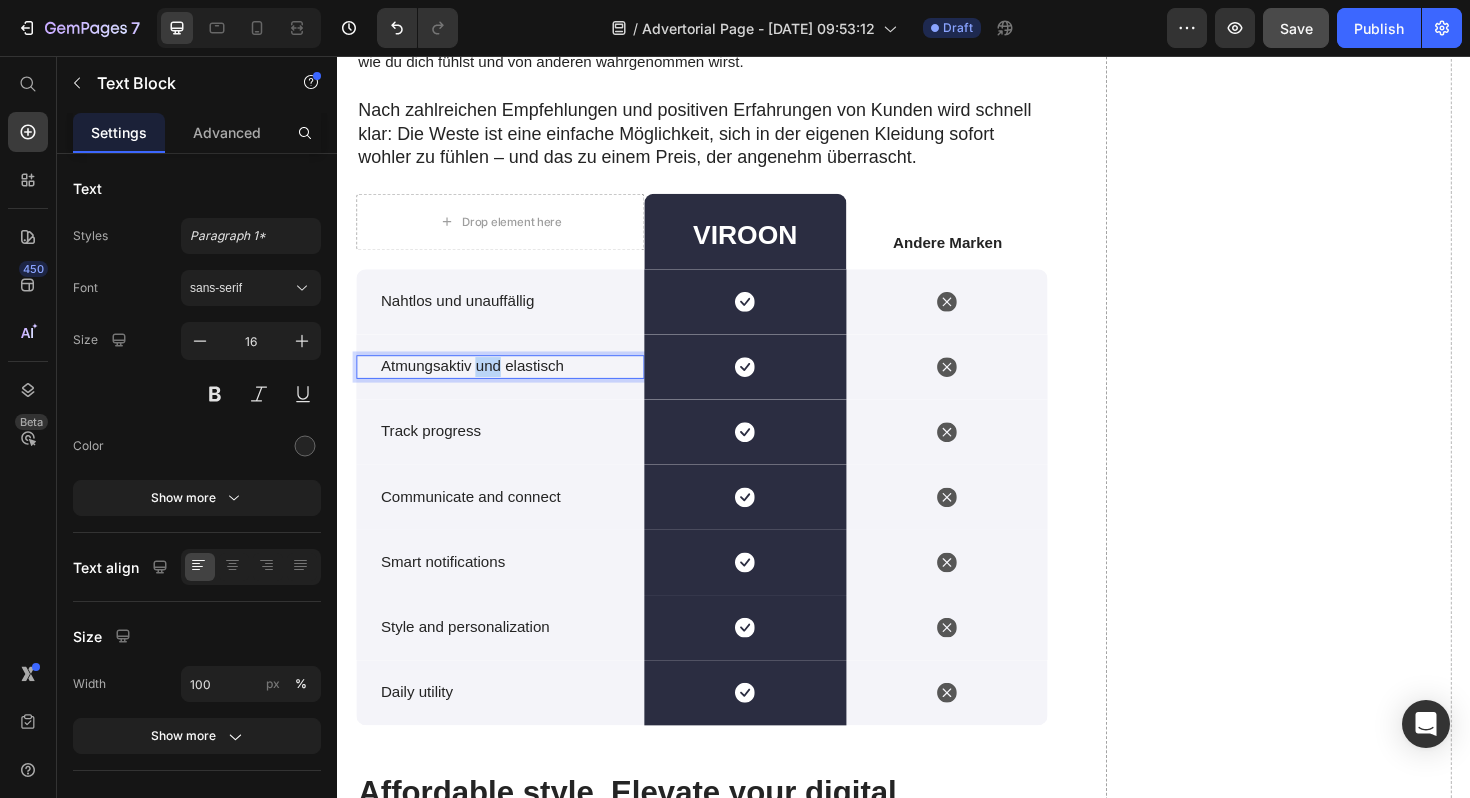 click on "Atmungsaktiv und elastisch" at bounding box center (513, 385) 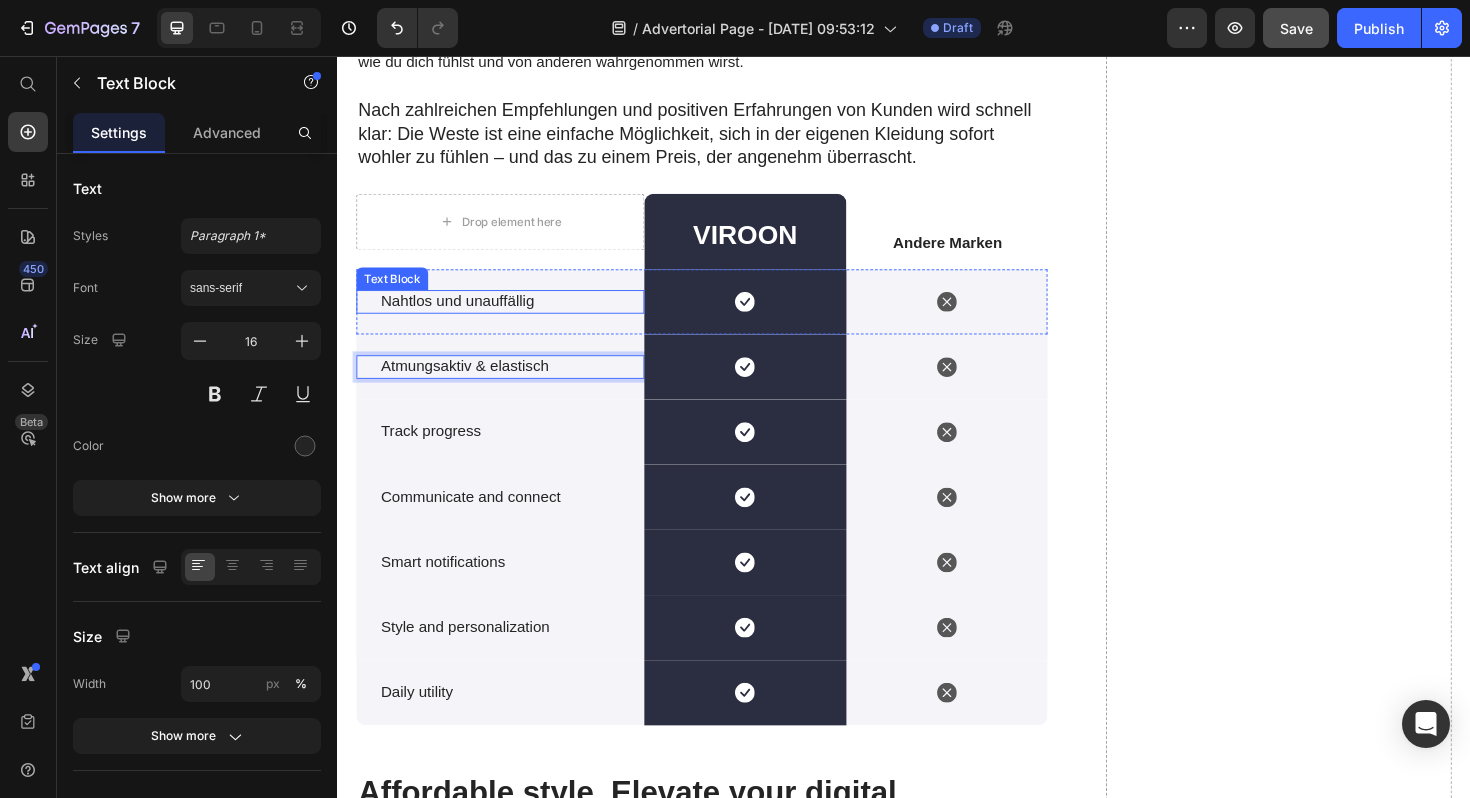 click on "Nahtlos und unauffällig" at bounding box center [513, 316] 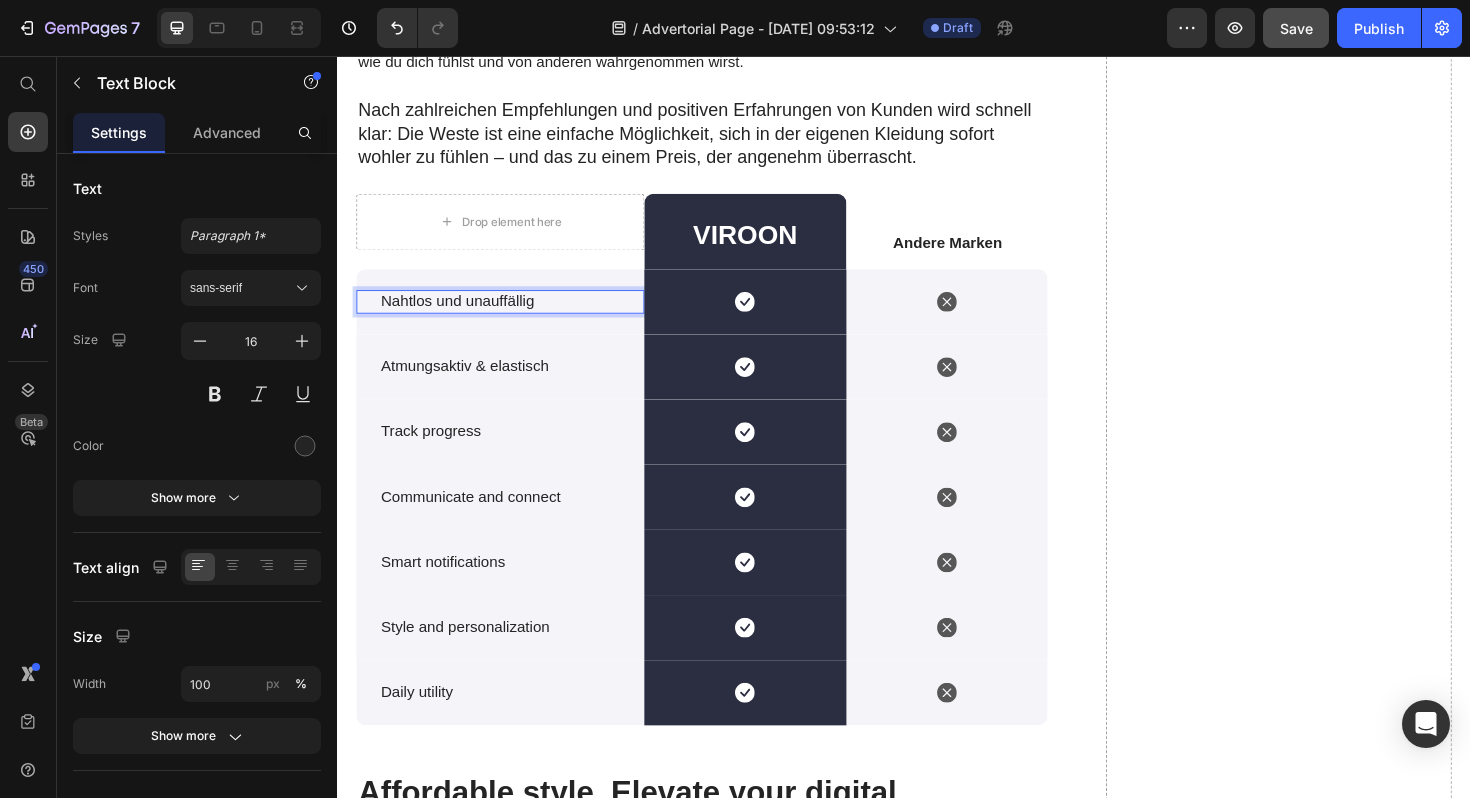 click on "Nahtlos und unauffällig" at bounding box center (513, 316) 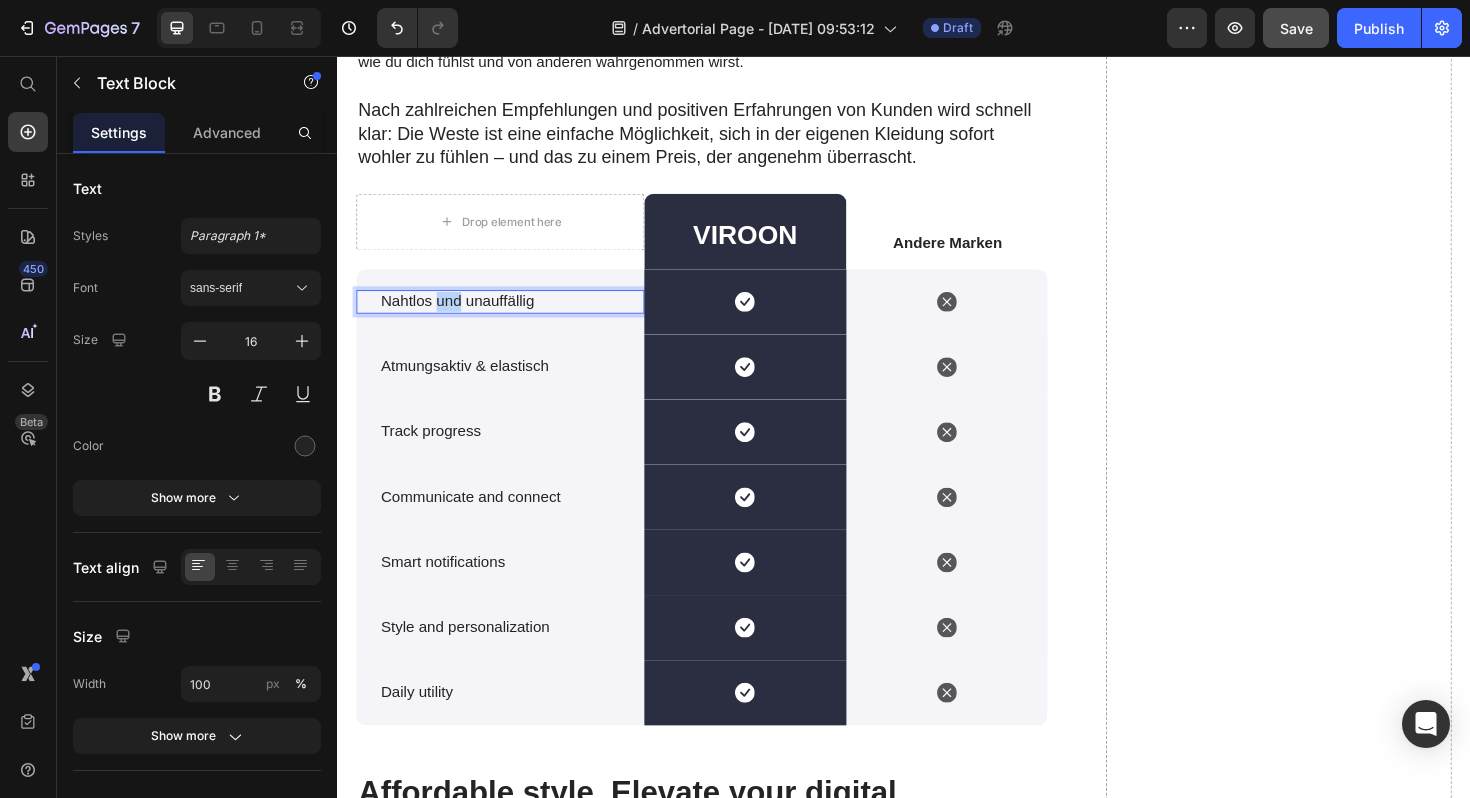 click on "Nahtlos und unauffällig" at bounding box center (513, 316) 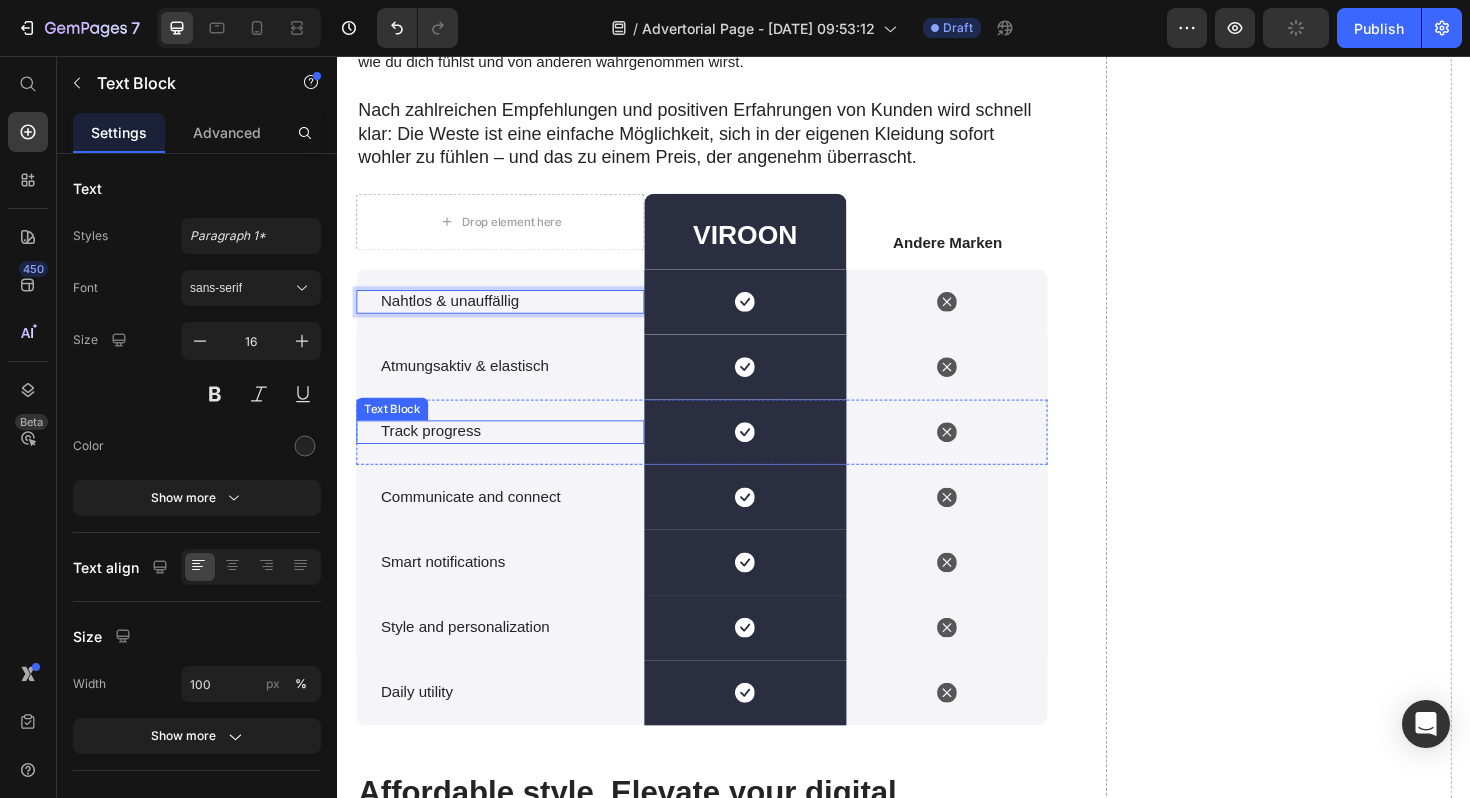 click on "Track progress" at bounding box center (513, 454) 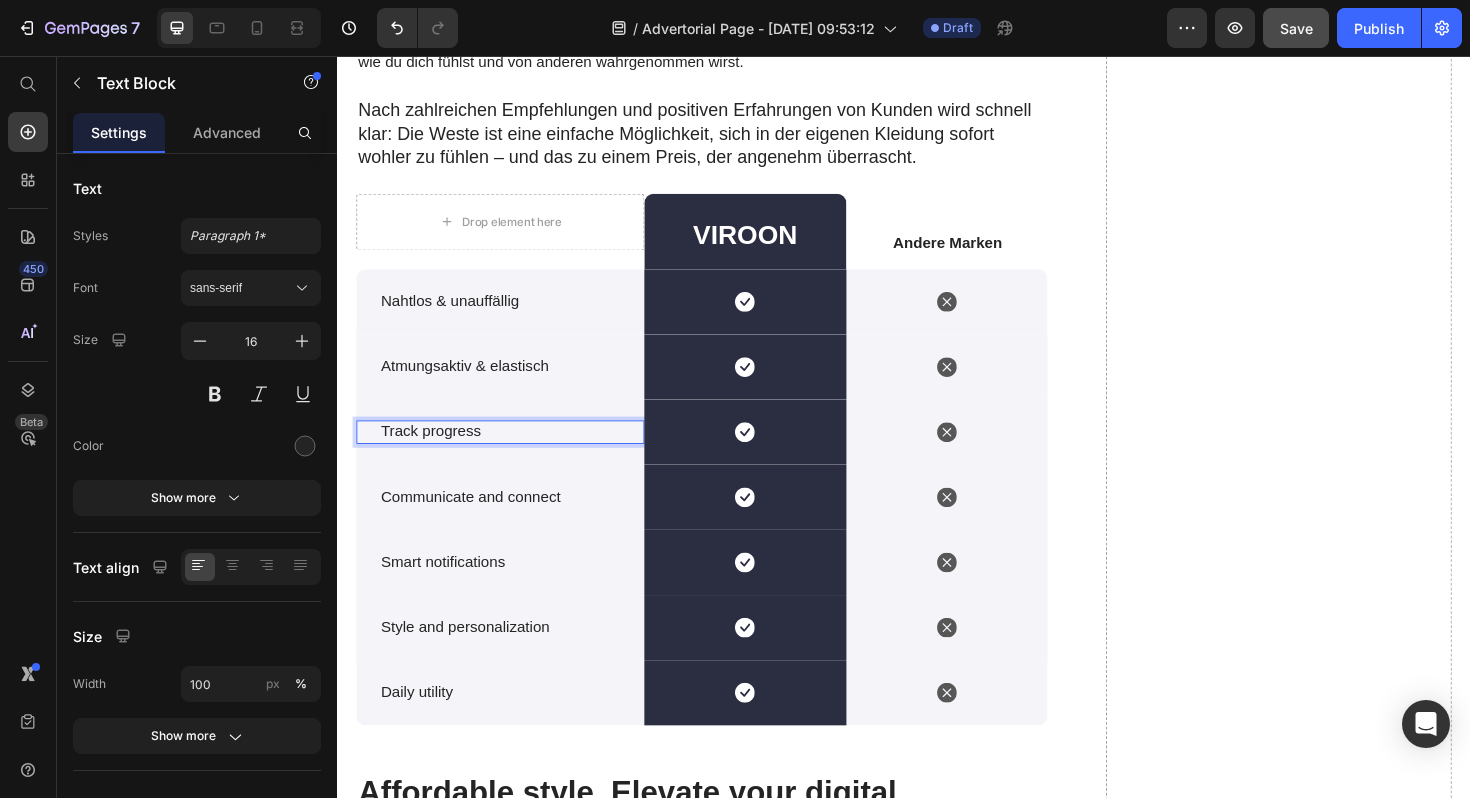 click on "Track progress Text Block   0" at bounding box center (509, 454) 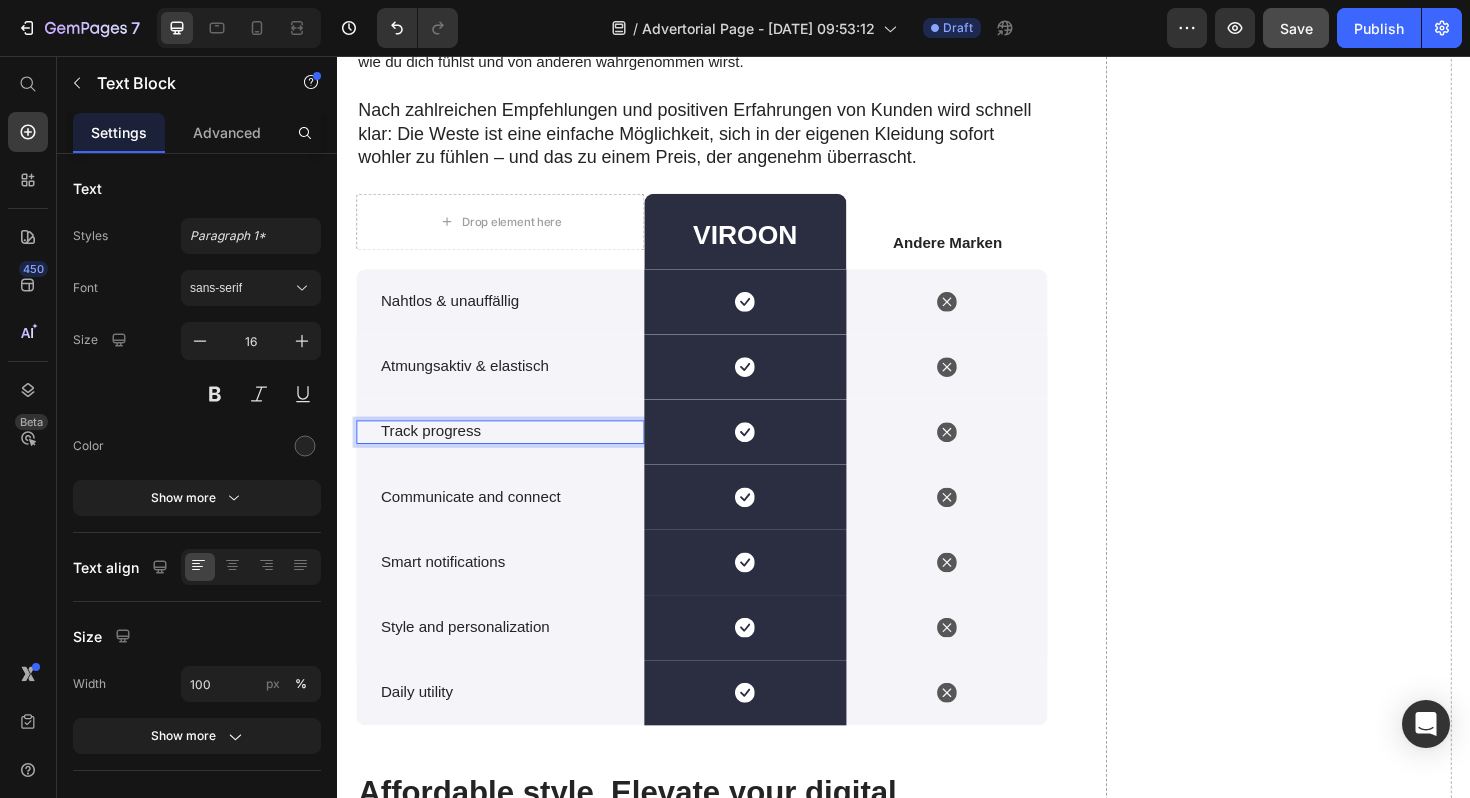 click on "Track progress Text Block   0" at bounding box center [509, 454] 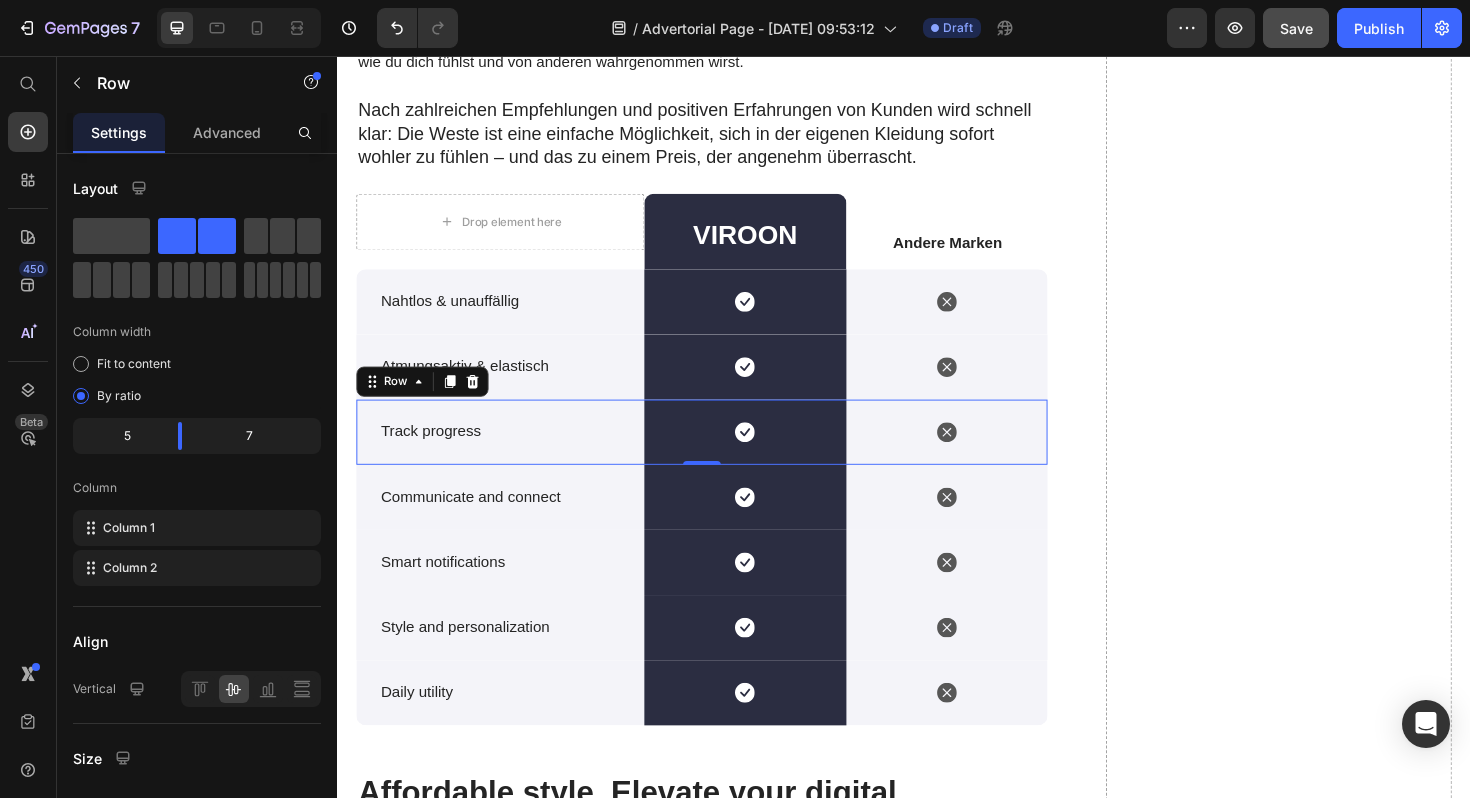 scroll, scrollTop: 4522, scrollLeft: 0, axis: vertical 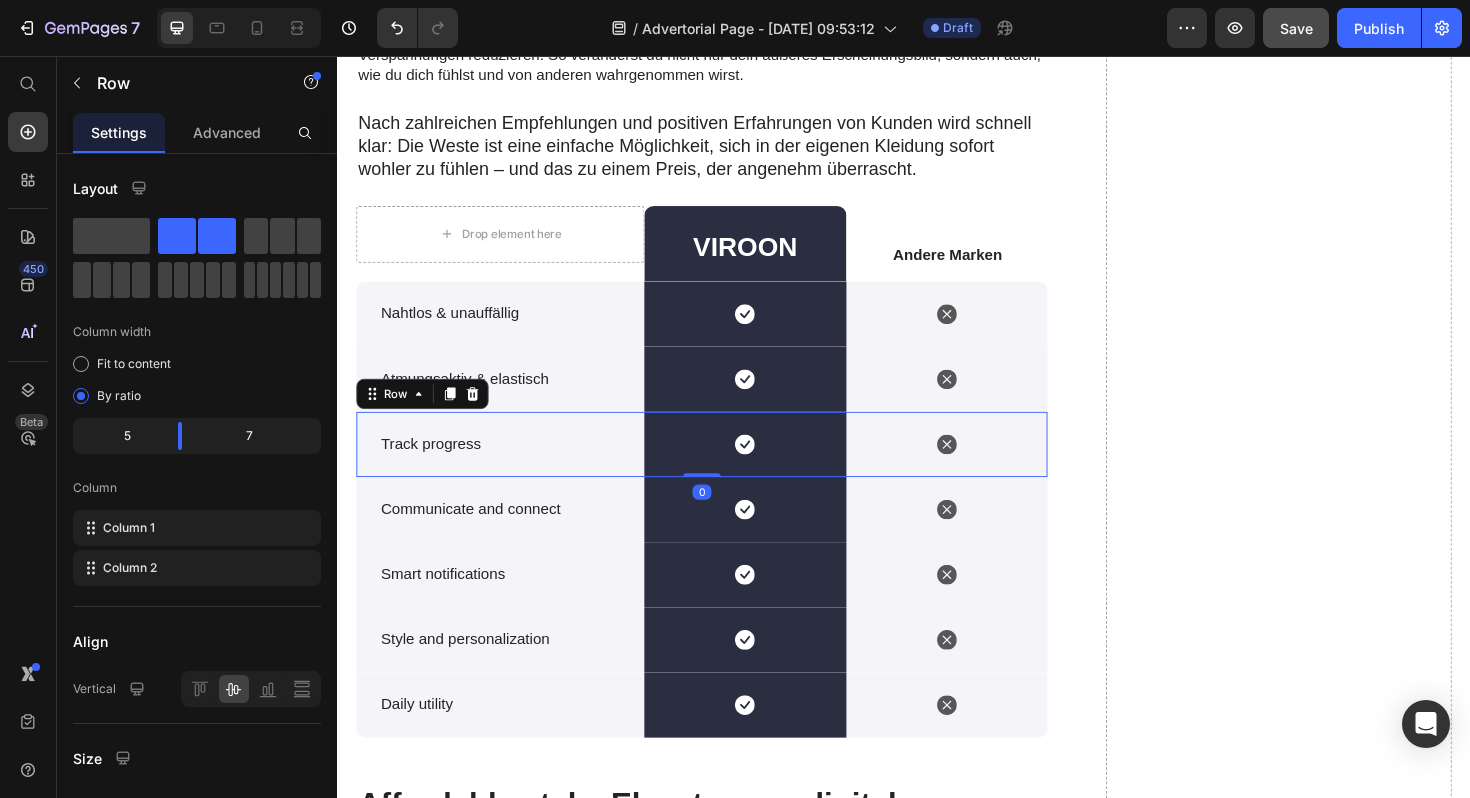 click on "Track progress Text Block" at bounding box center (509, 467) 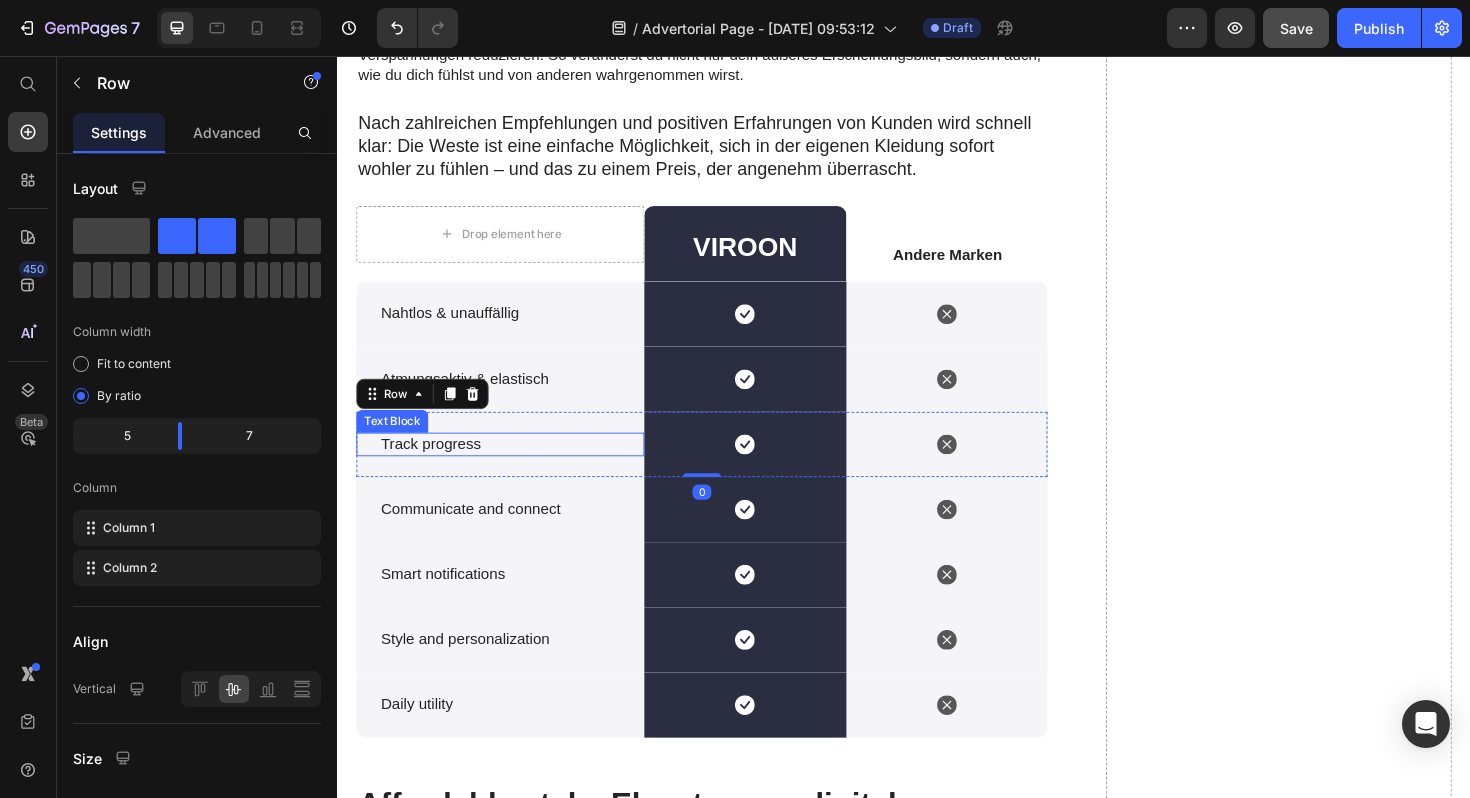 click on "Track progress" at bounding box center (513, 467) 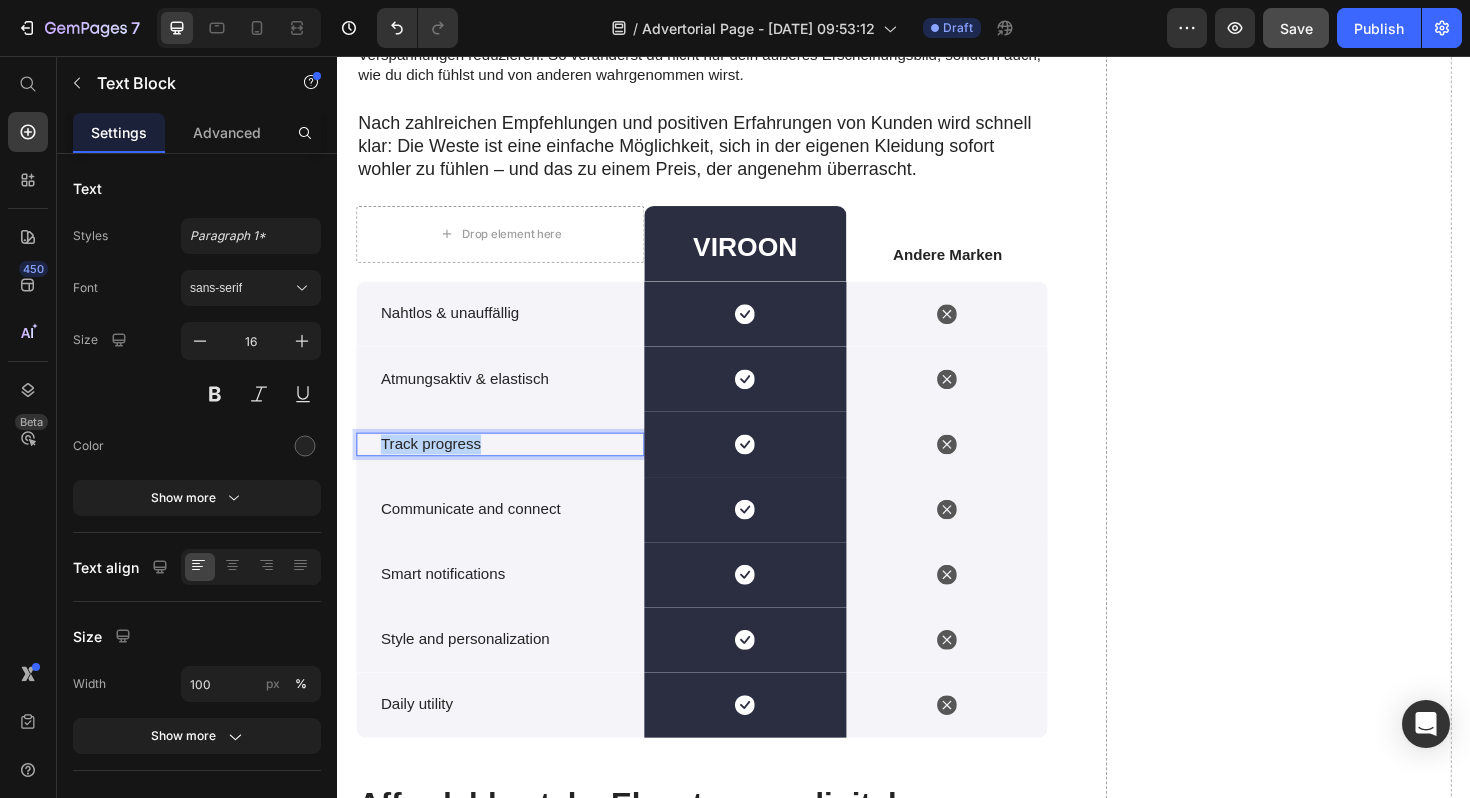 click on "Track progress" at bounding box center [513, 467] 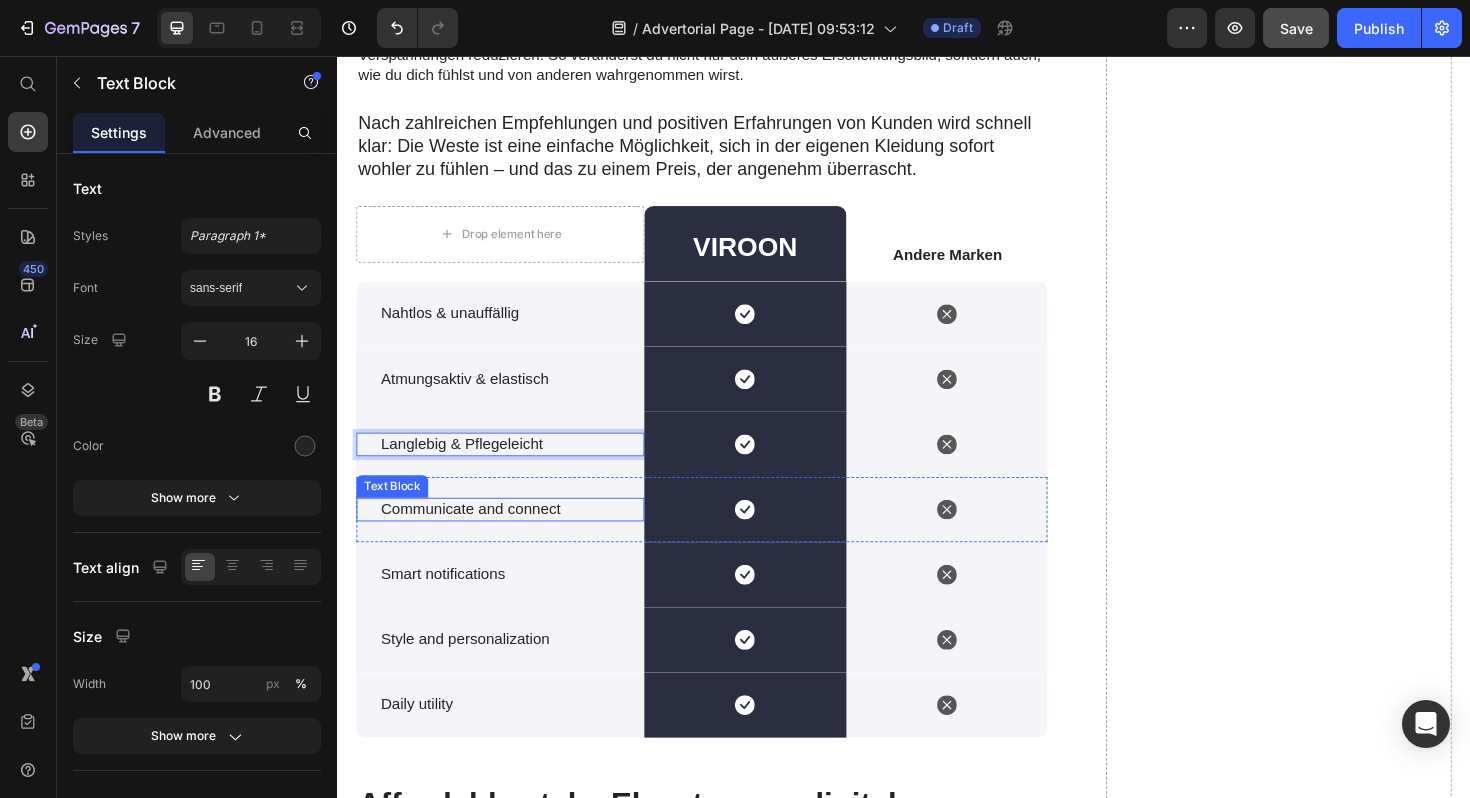 click on "Communicate and connect" at bounding box center (513, 536) 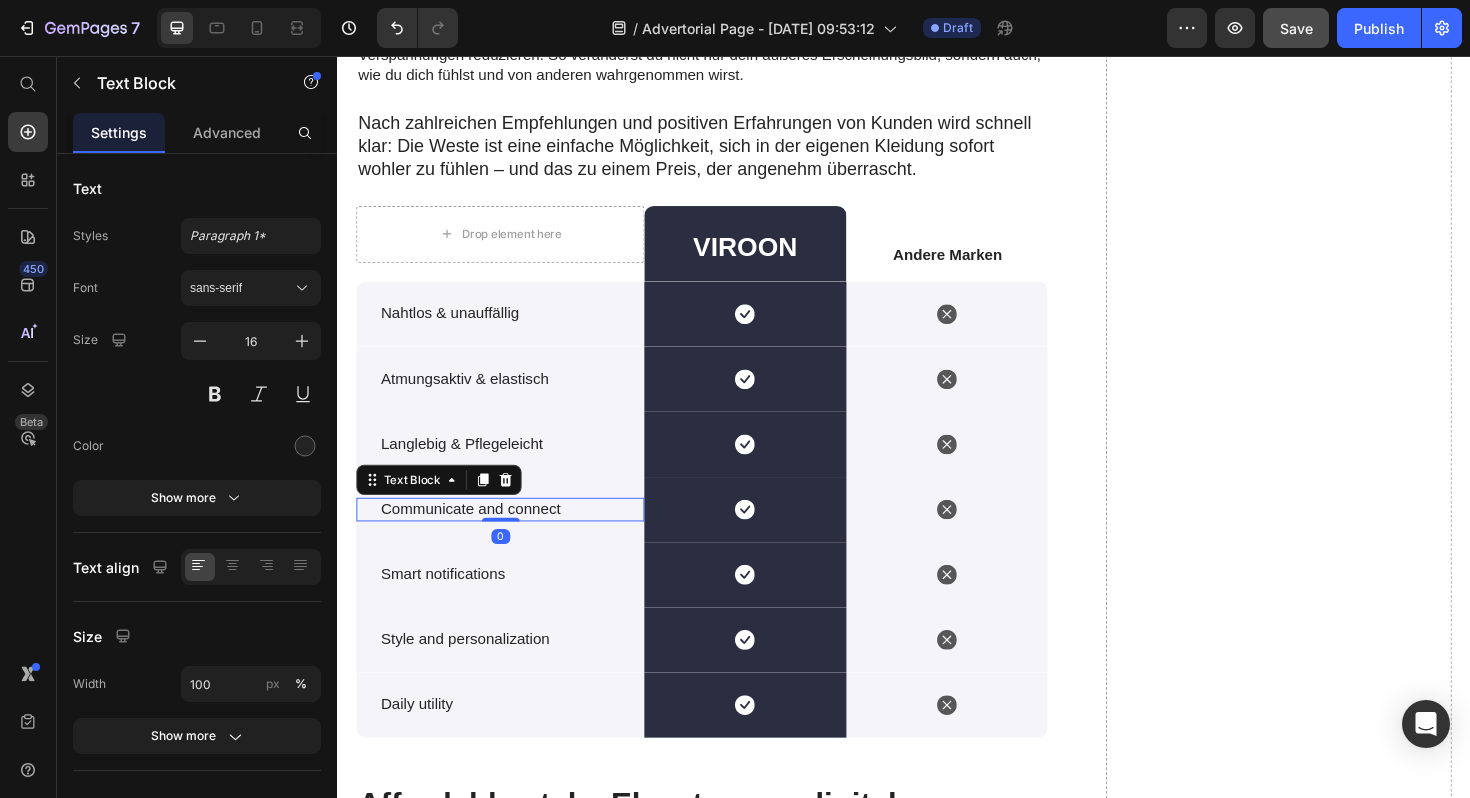 click on "Communicate and connect" at bounding box center (513, 536) 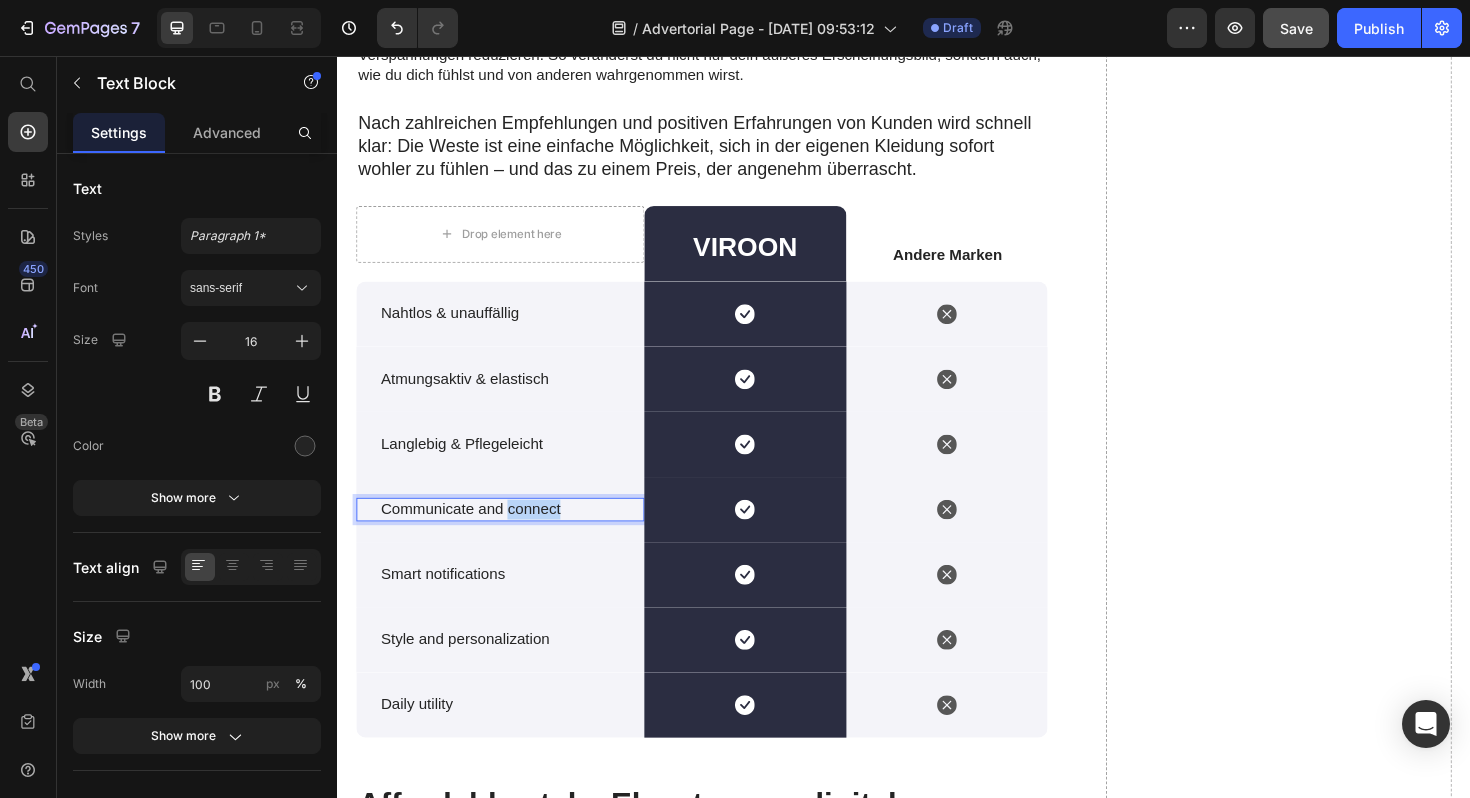 click on "Communicate and connect" at bounding box center (513, 536) 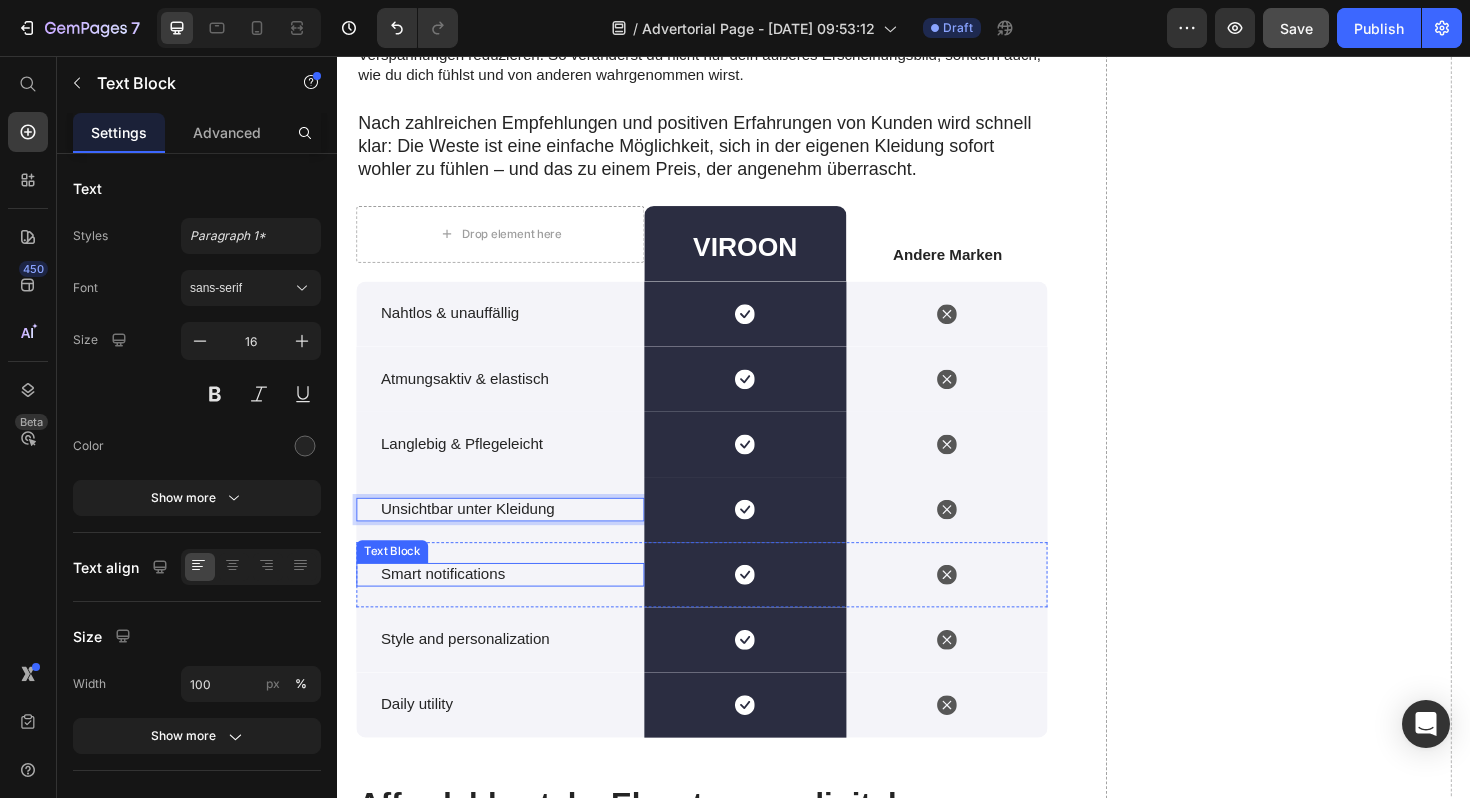 click on "Smart notifications" at bounding box center [513, 605] 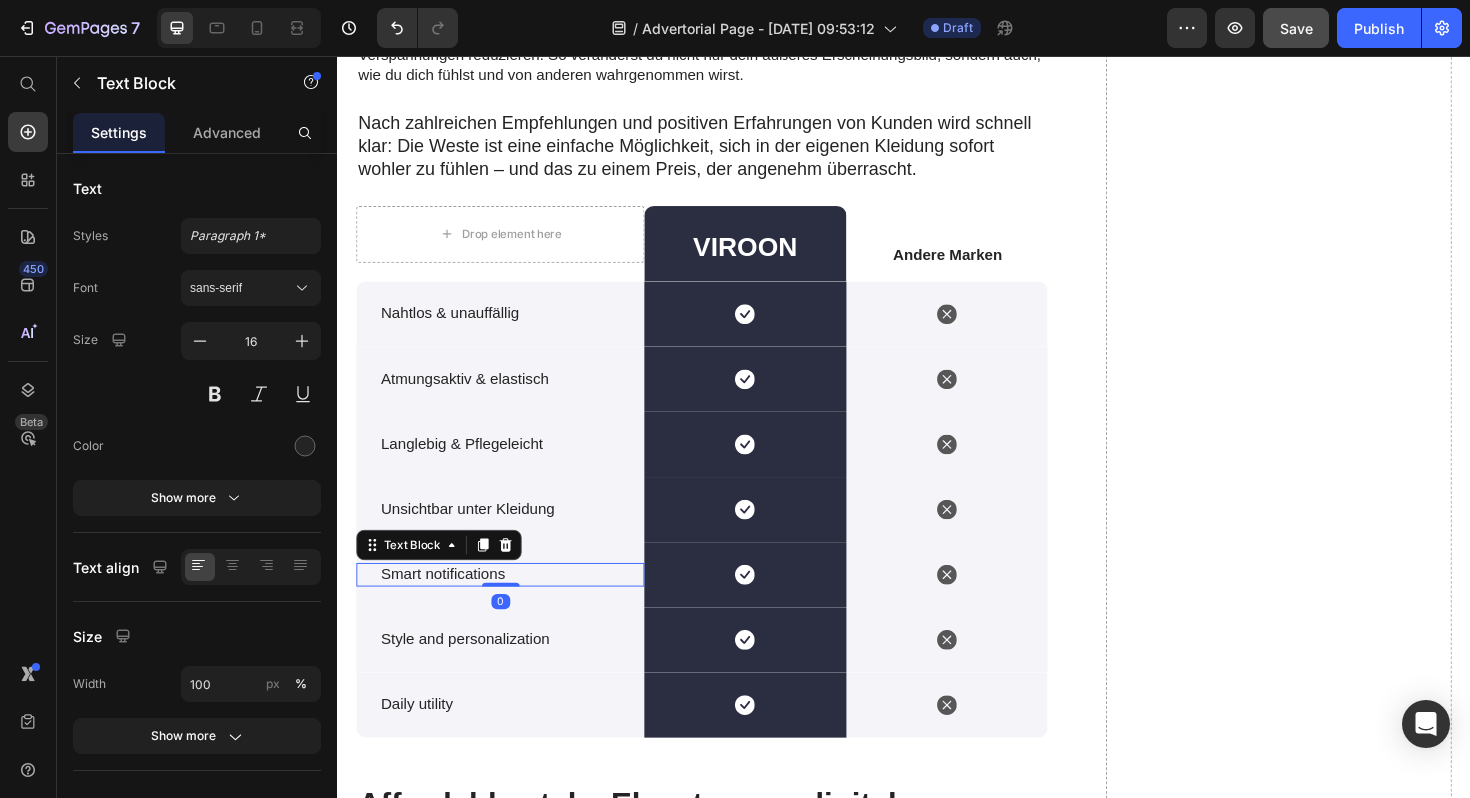 click on "Smart notifications" at bounding box center (513, 605) 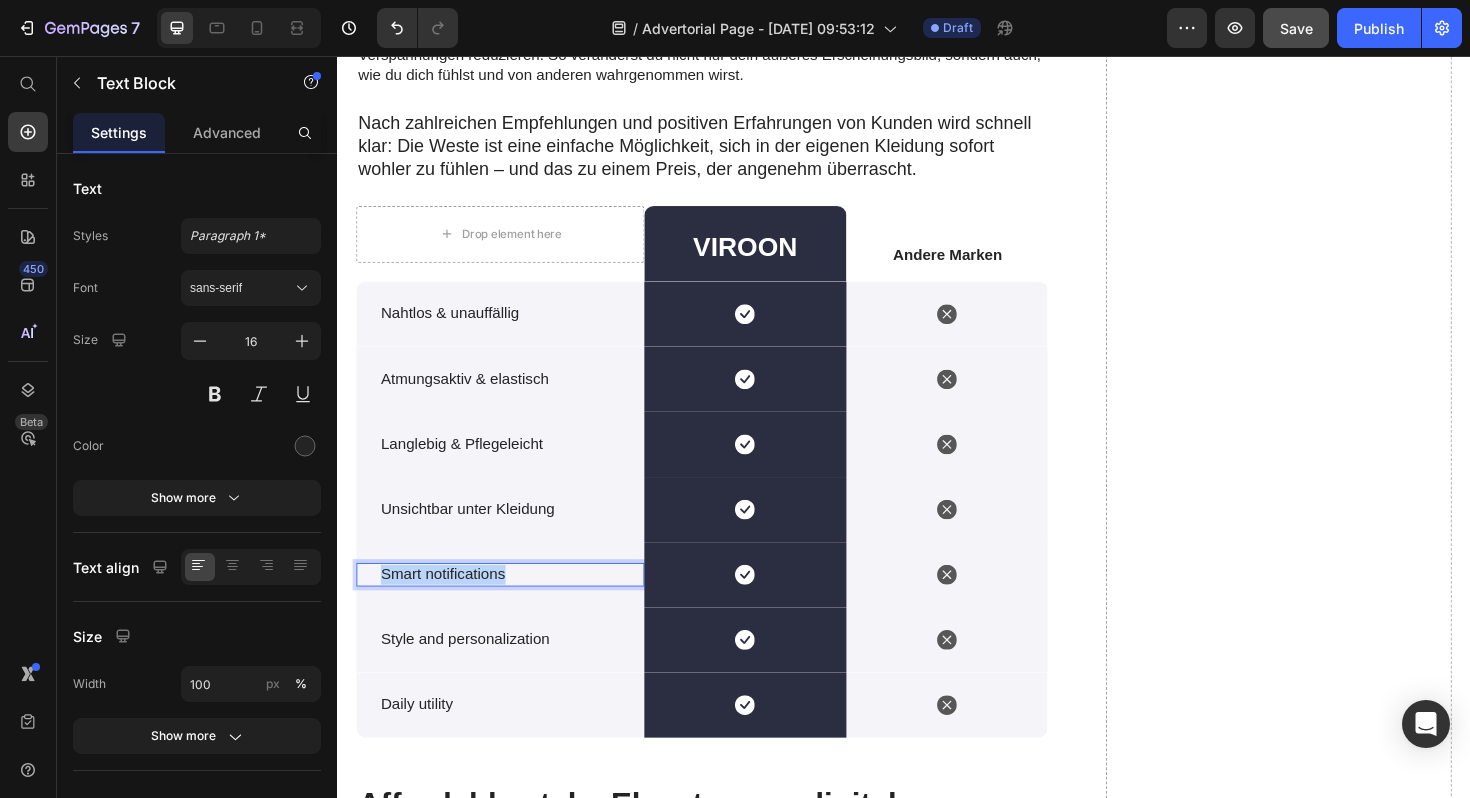 click on "Smart notifications" at bounding box center [513, 605] 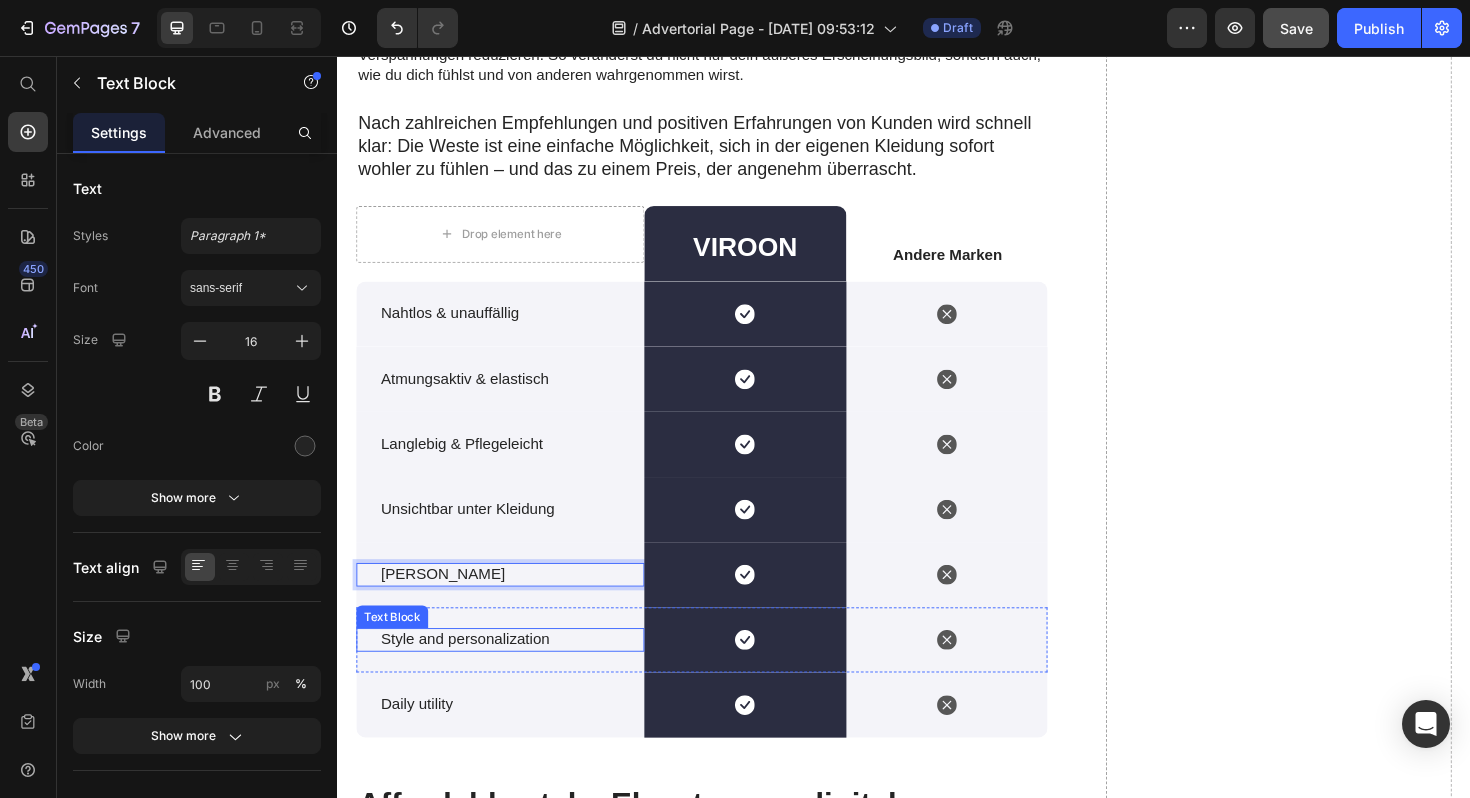 click on "Style and personalization" at bounding box center [513, 674] 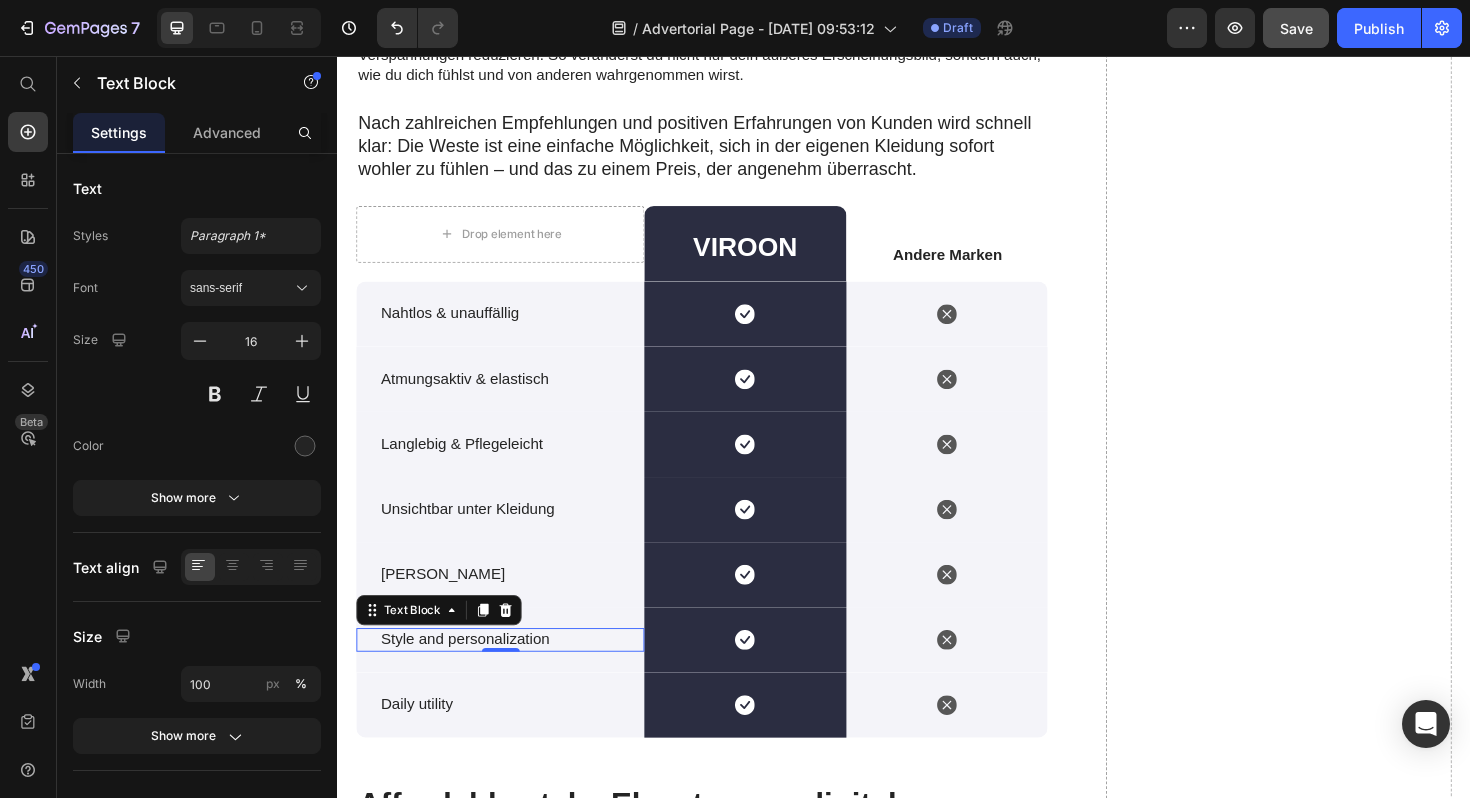 click on "Style and personalization" at bounding box center (513, 674) 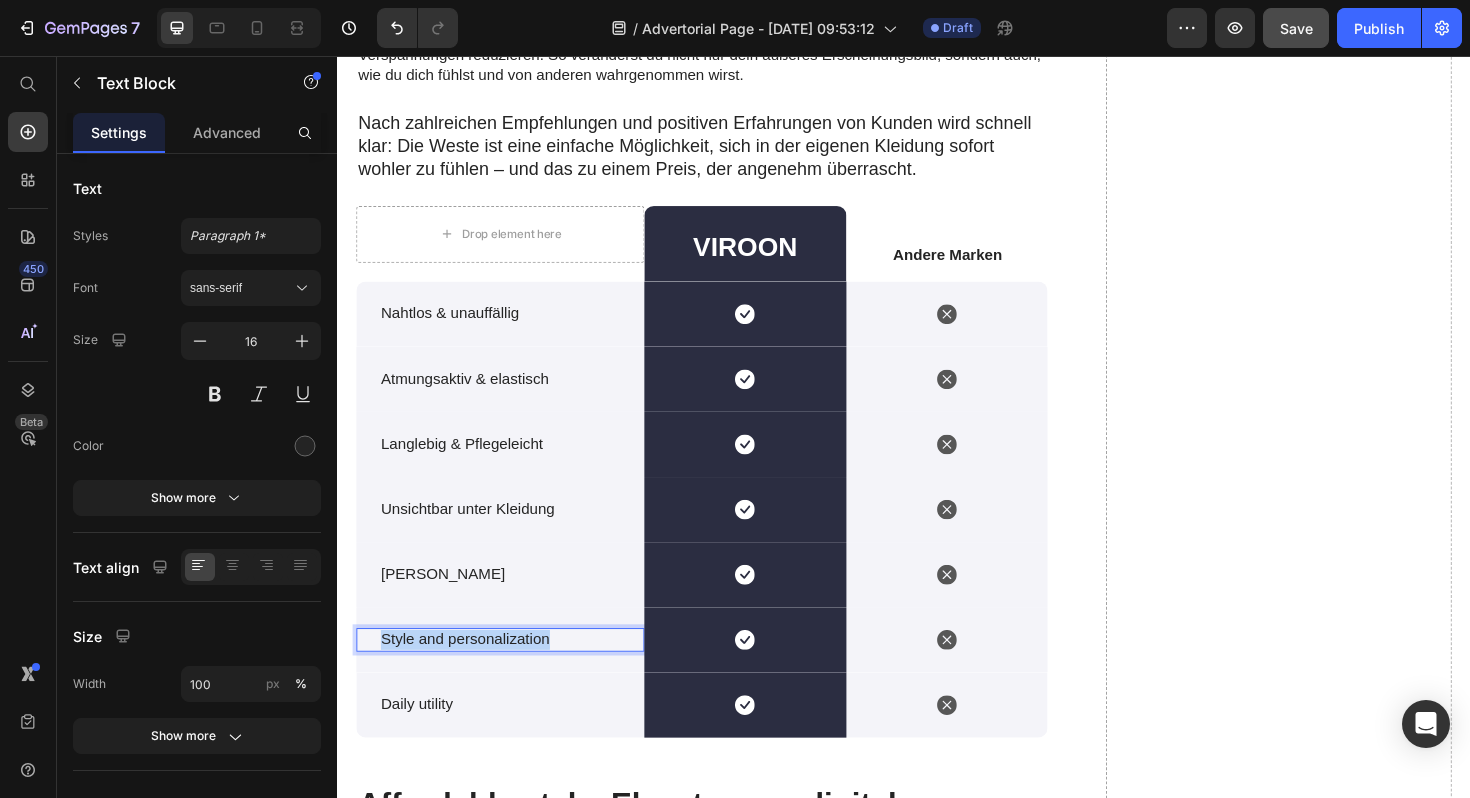 click on "Style and personalization" at bounding box center (513, 674) 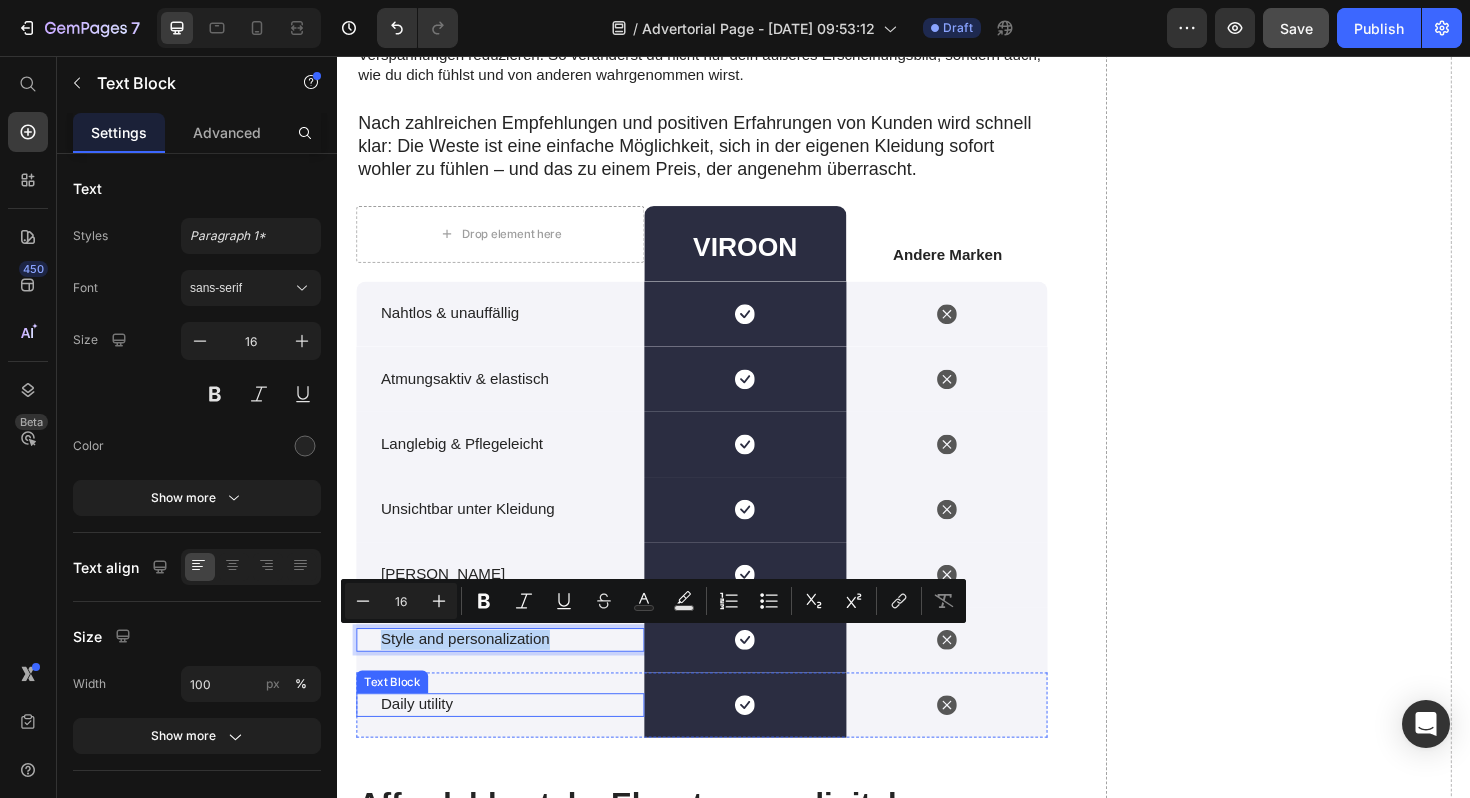 click on "Daily utility" at bounding box center [513, 743] 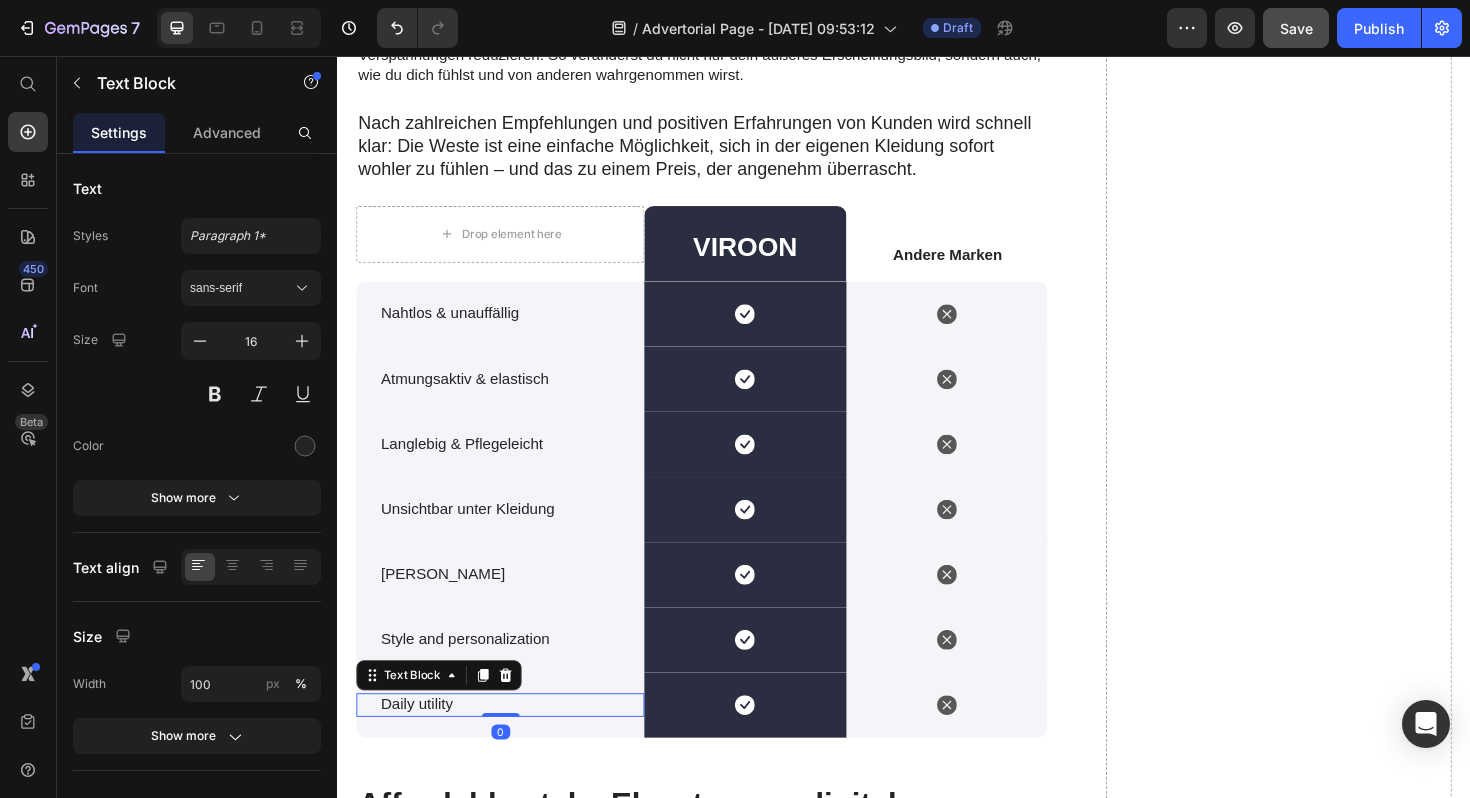 click on "Daily utility" at bounding box center [513, 743] 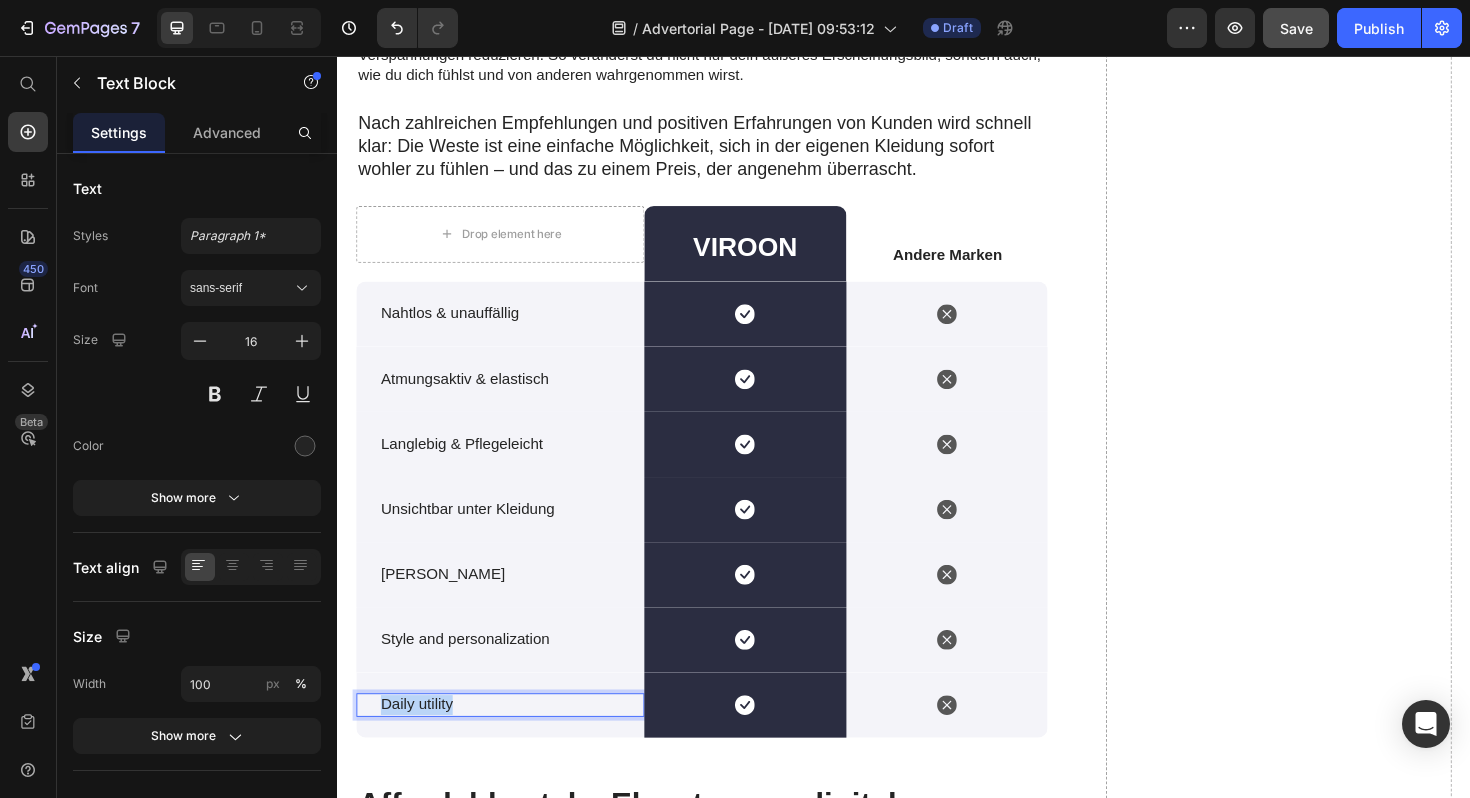 click on "Daily utility" at bounding box center [513, 743] 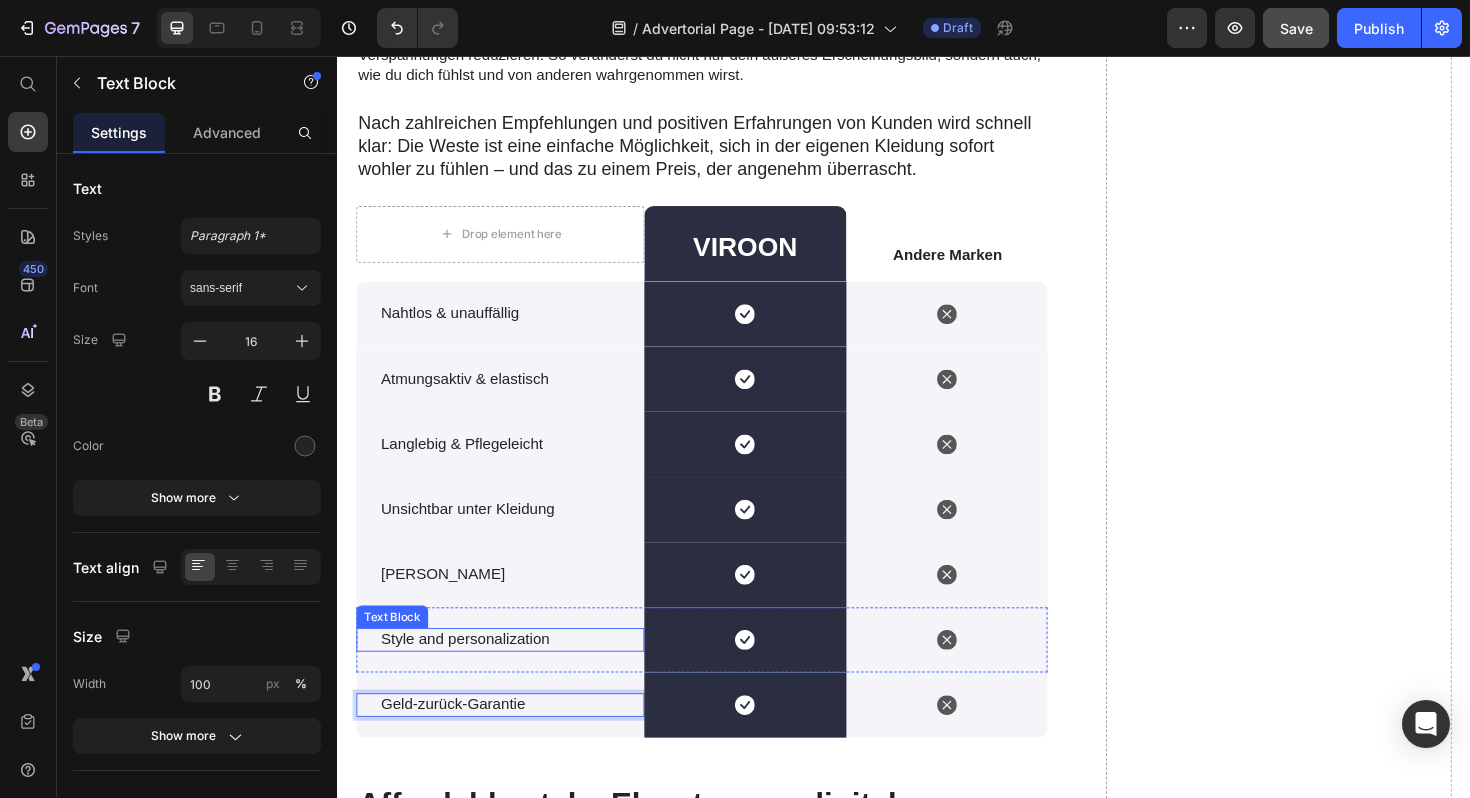 click on "Style and personalization" at bounding box center (513, 674) 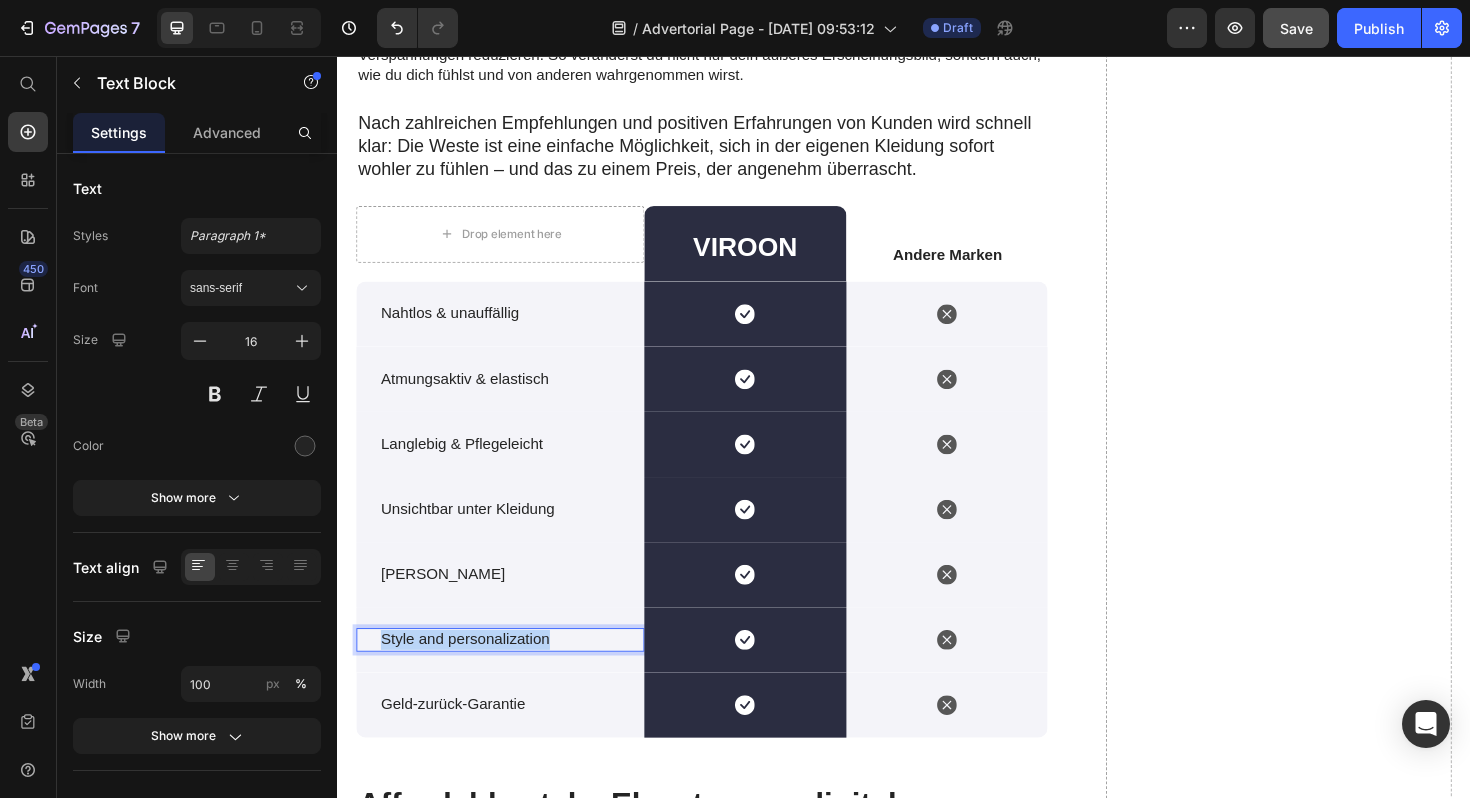 click on "Style and personalization" at bounding box center [513, 674] 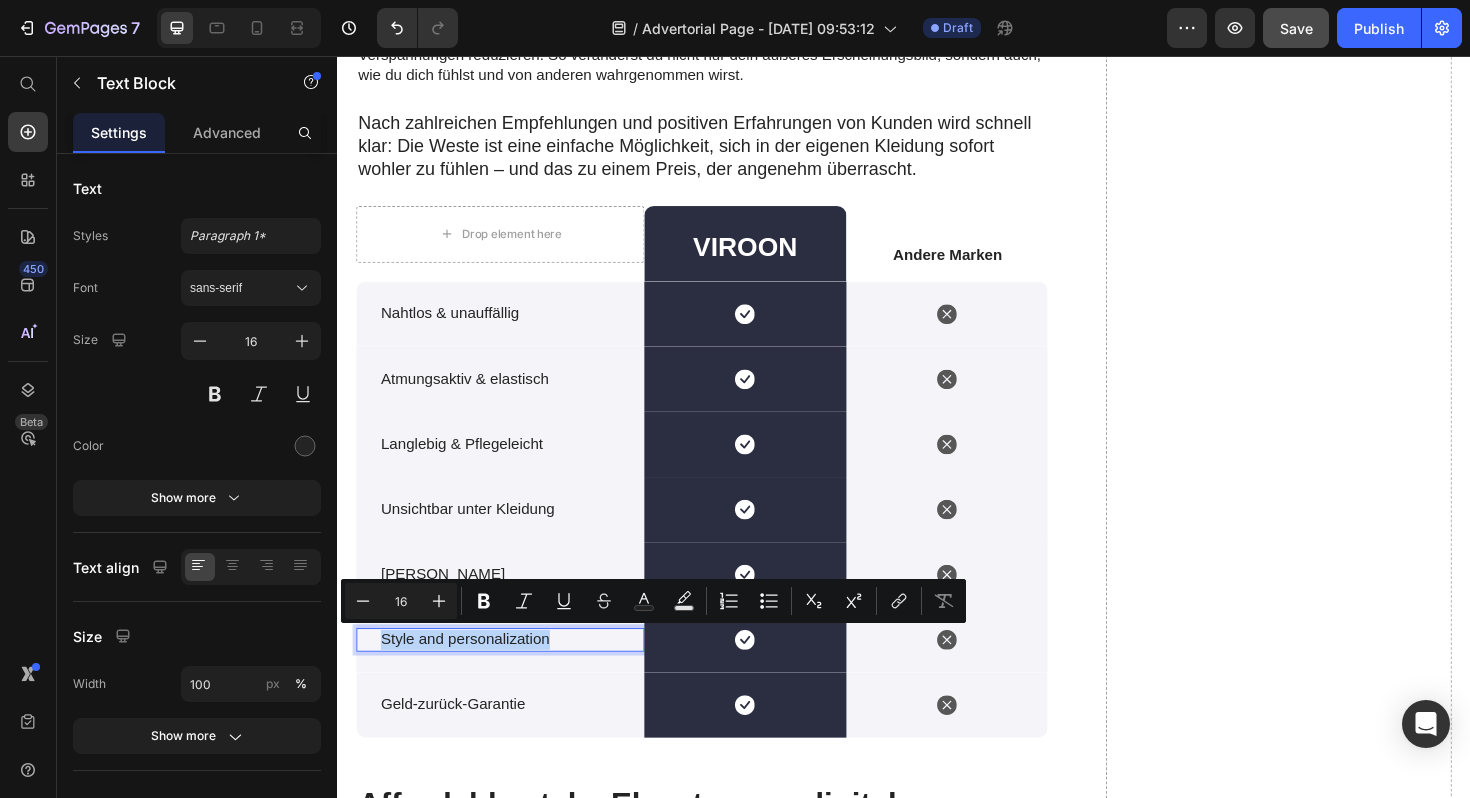 click on "Style and personalization" at bounding box center [513, 674] 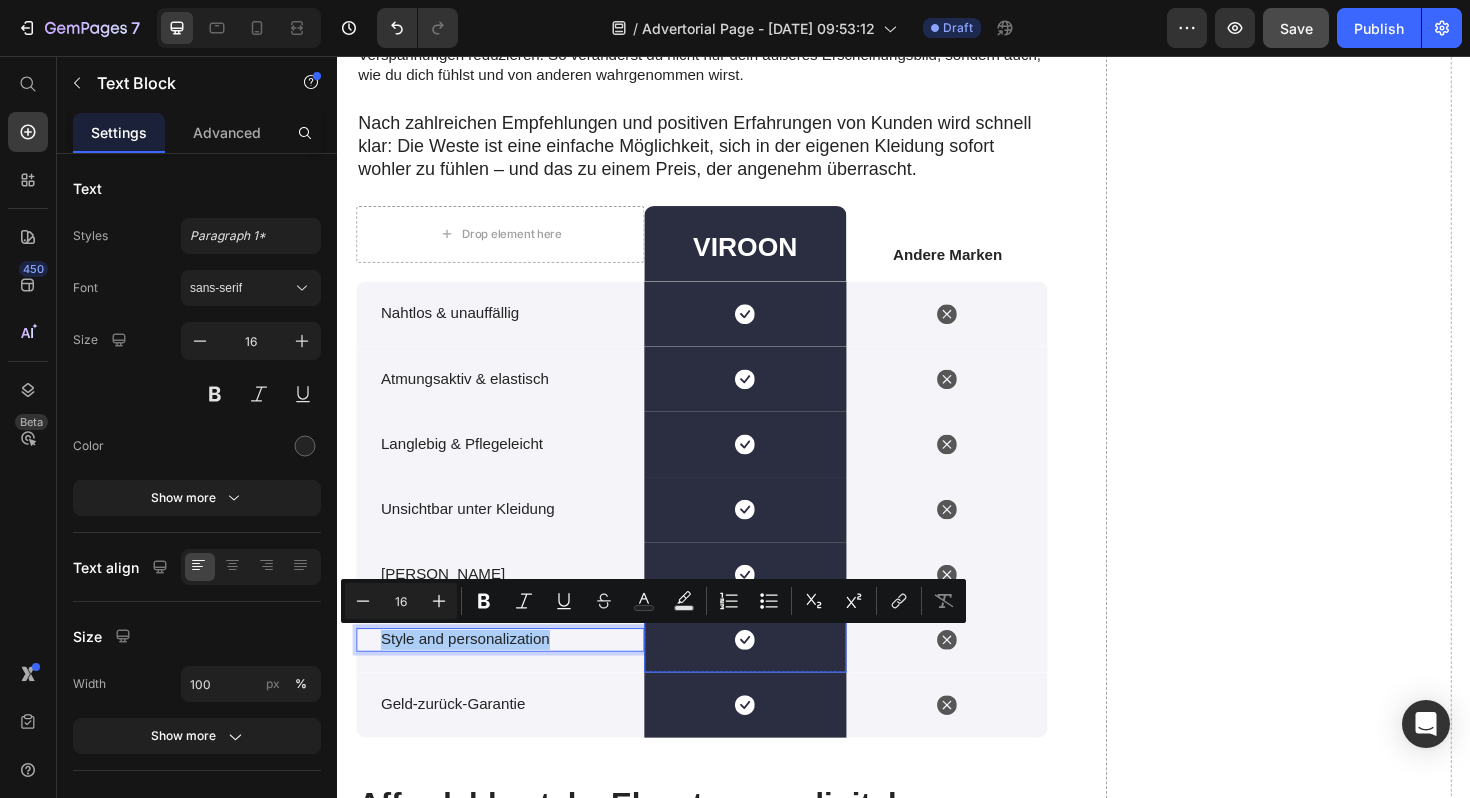 click on "Icon" at bounding box center [769, 674] 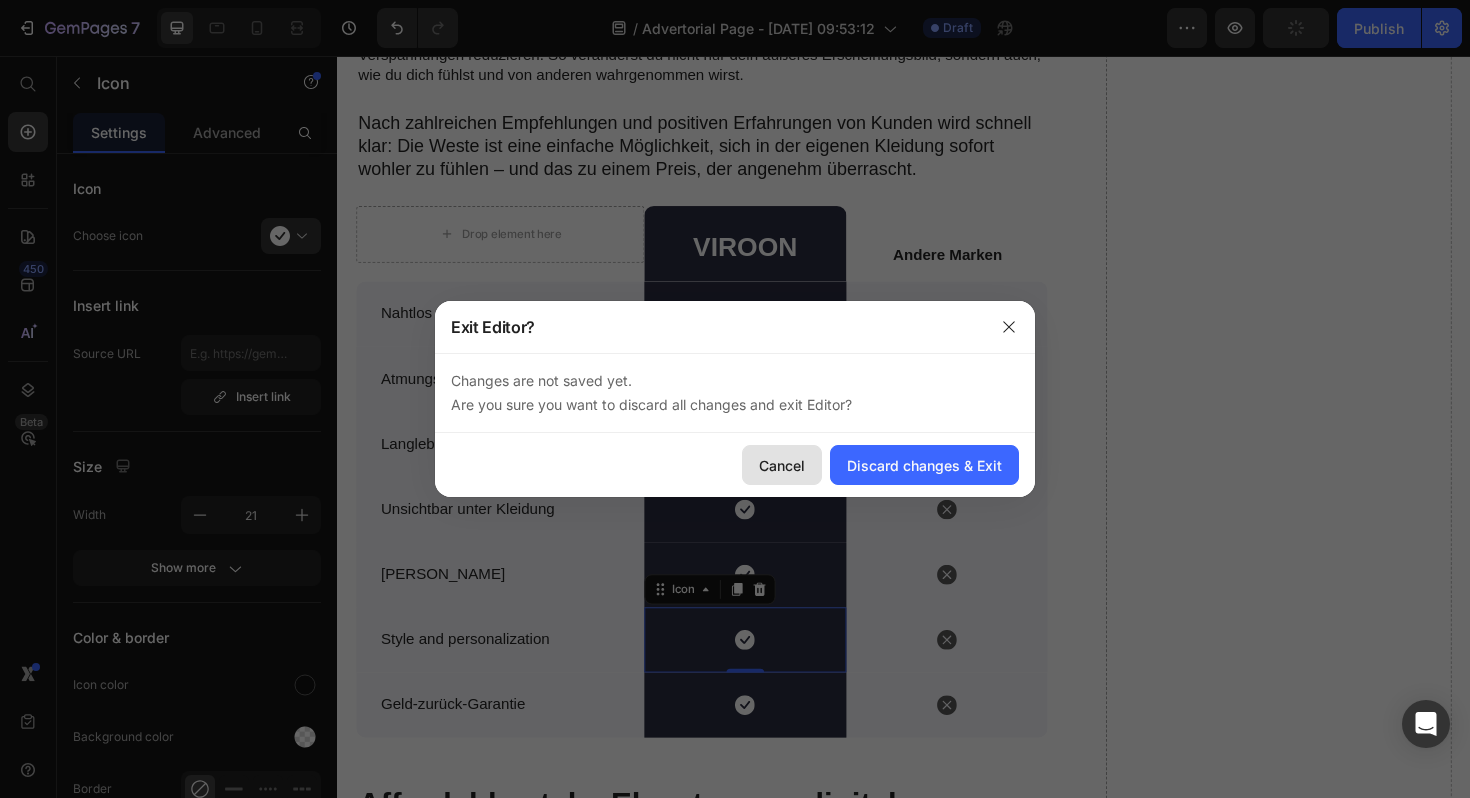 click on "Cancel" at bounding box center [782, 465] 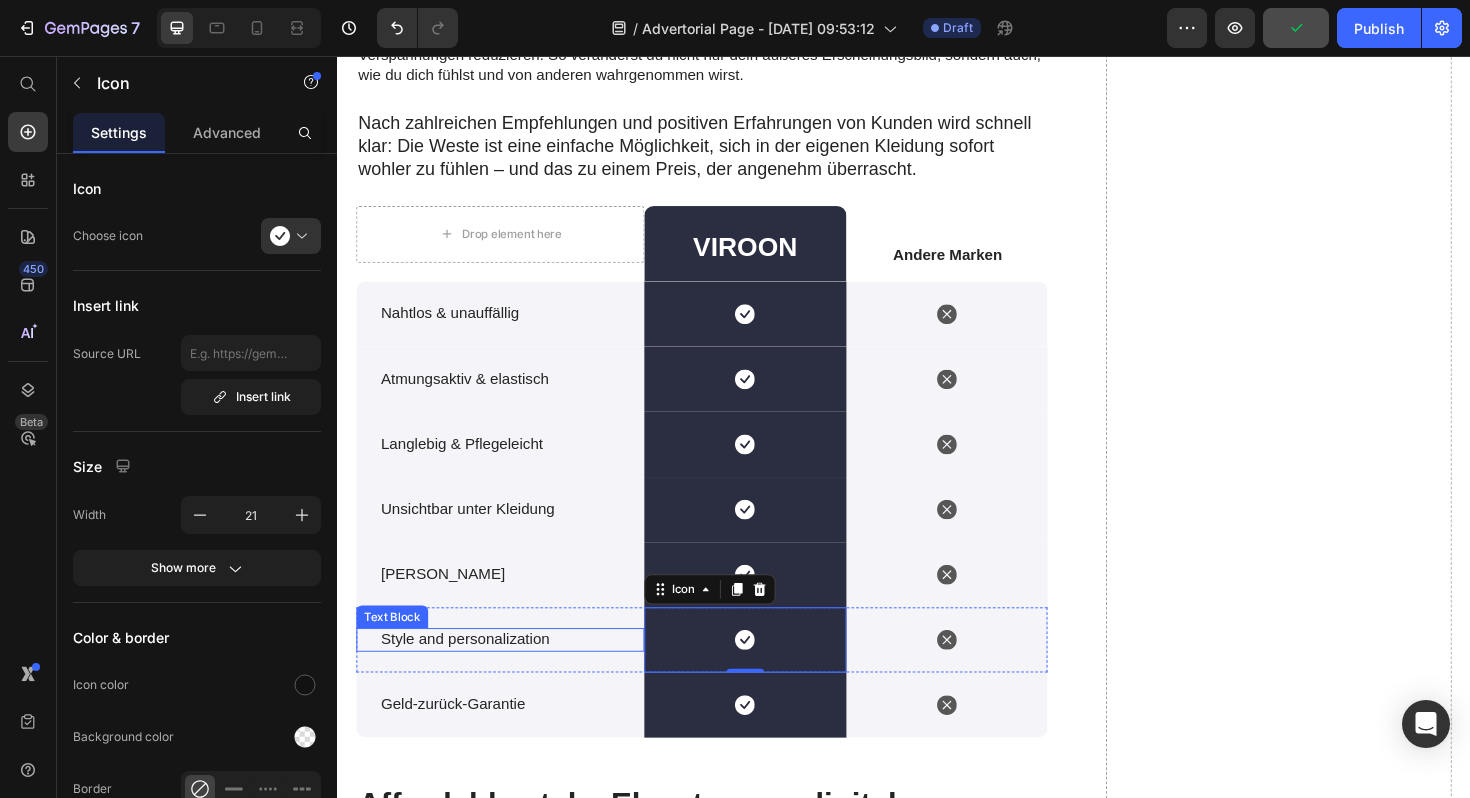 click on "Text Block" at bounding box center [395, 650] 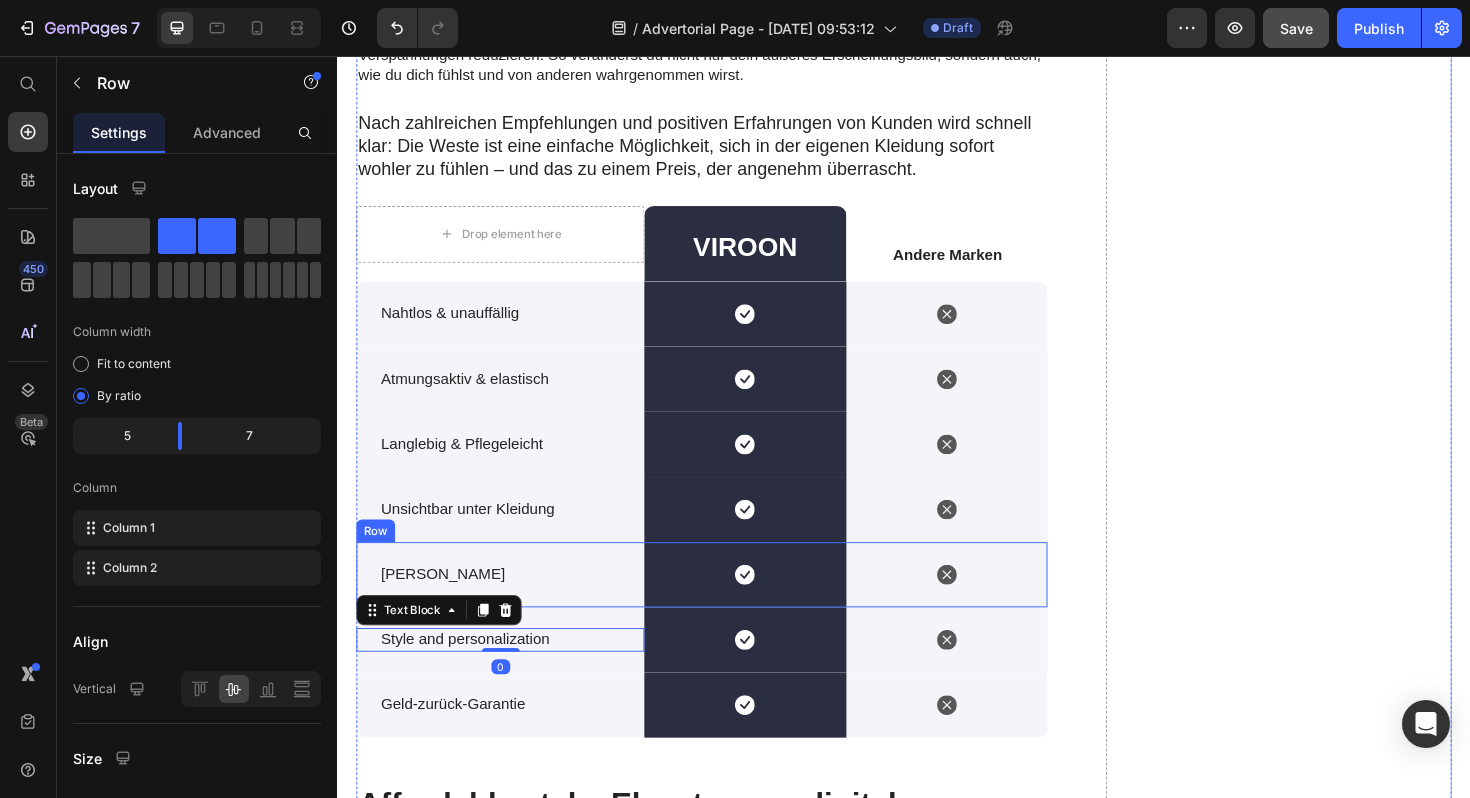 click on "Style and personalization Text Block   0" at bounding box center (509, 674) 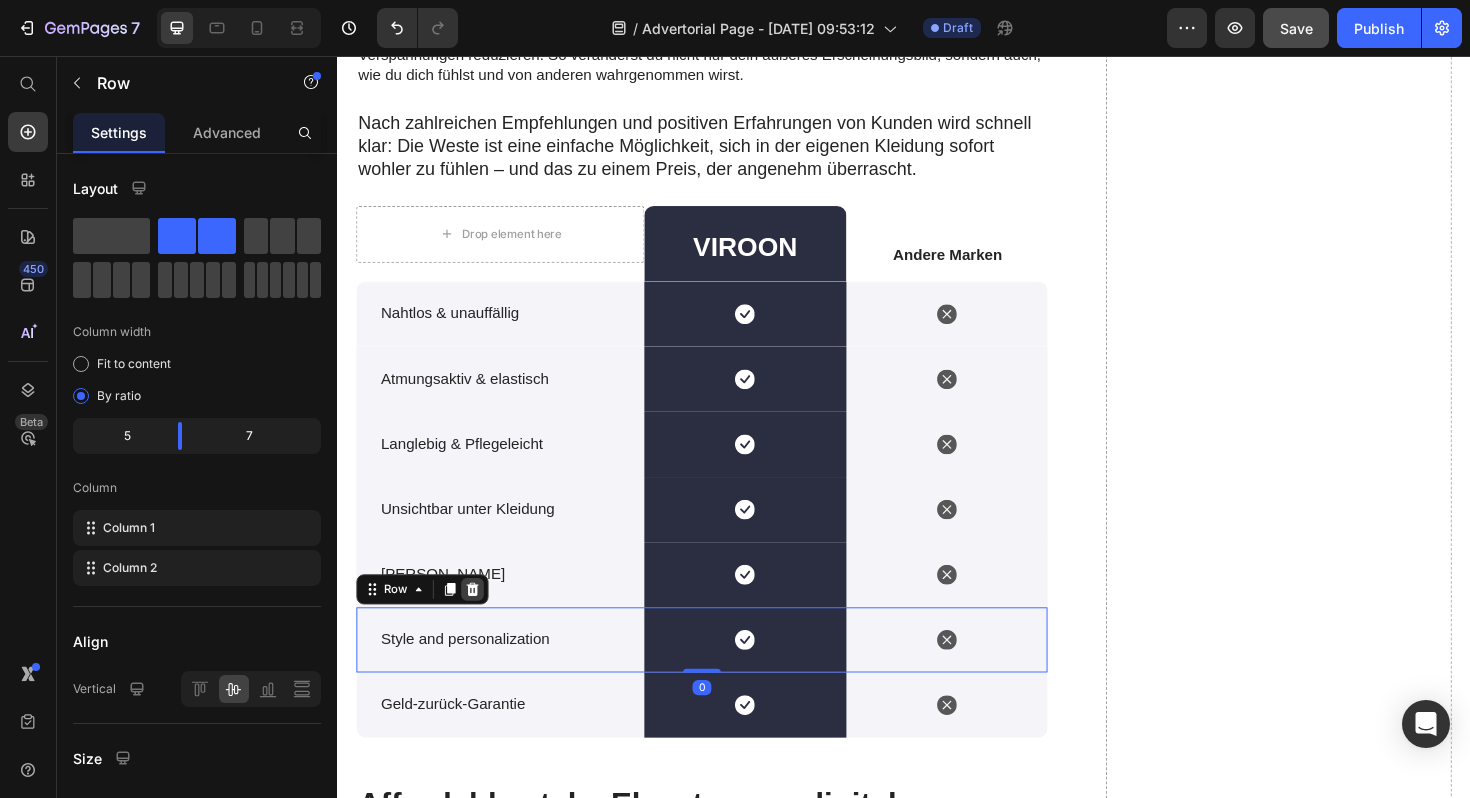 click 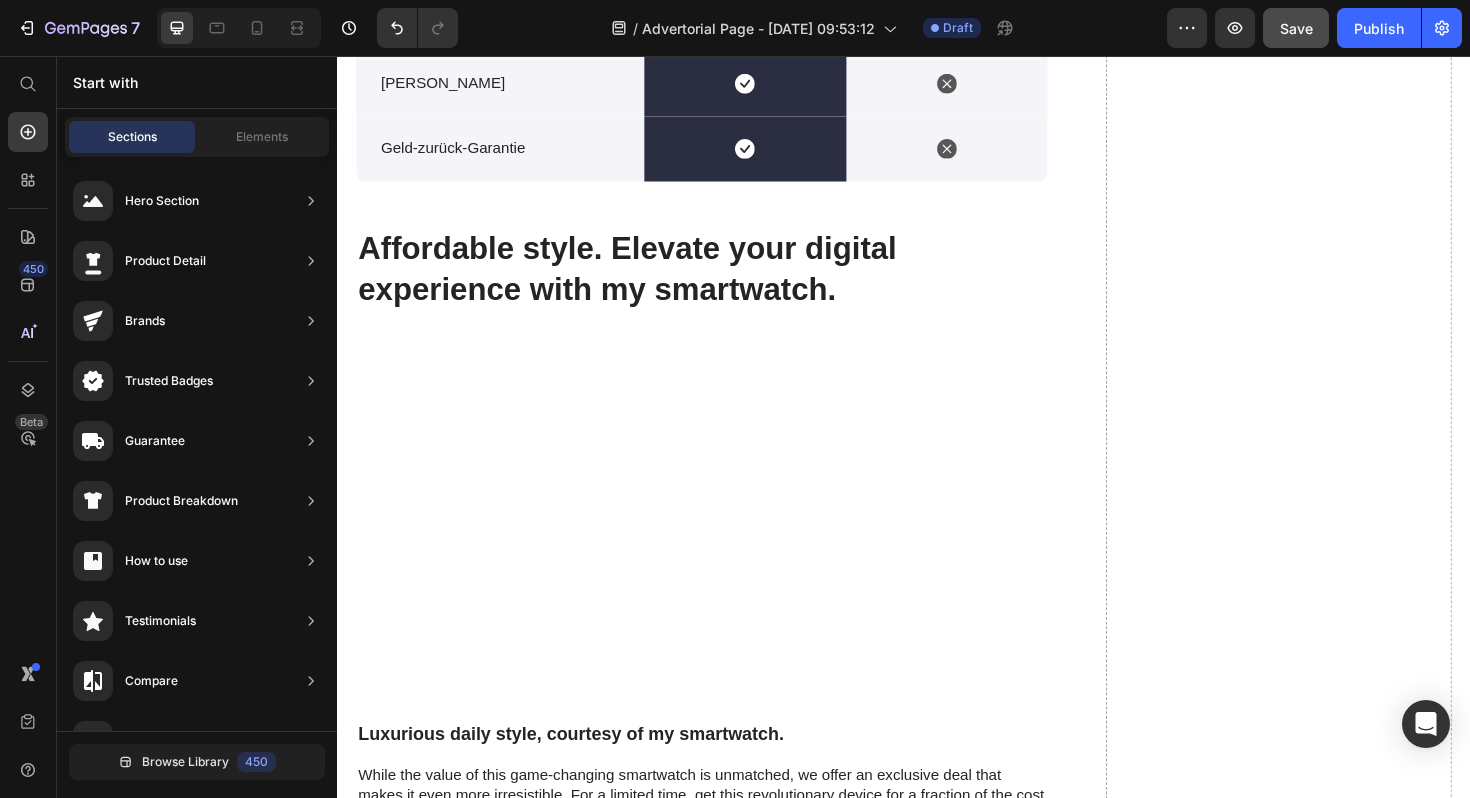 scroll, scrollTop: 5044, scrollLeft: 0, axis: vertical 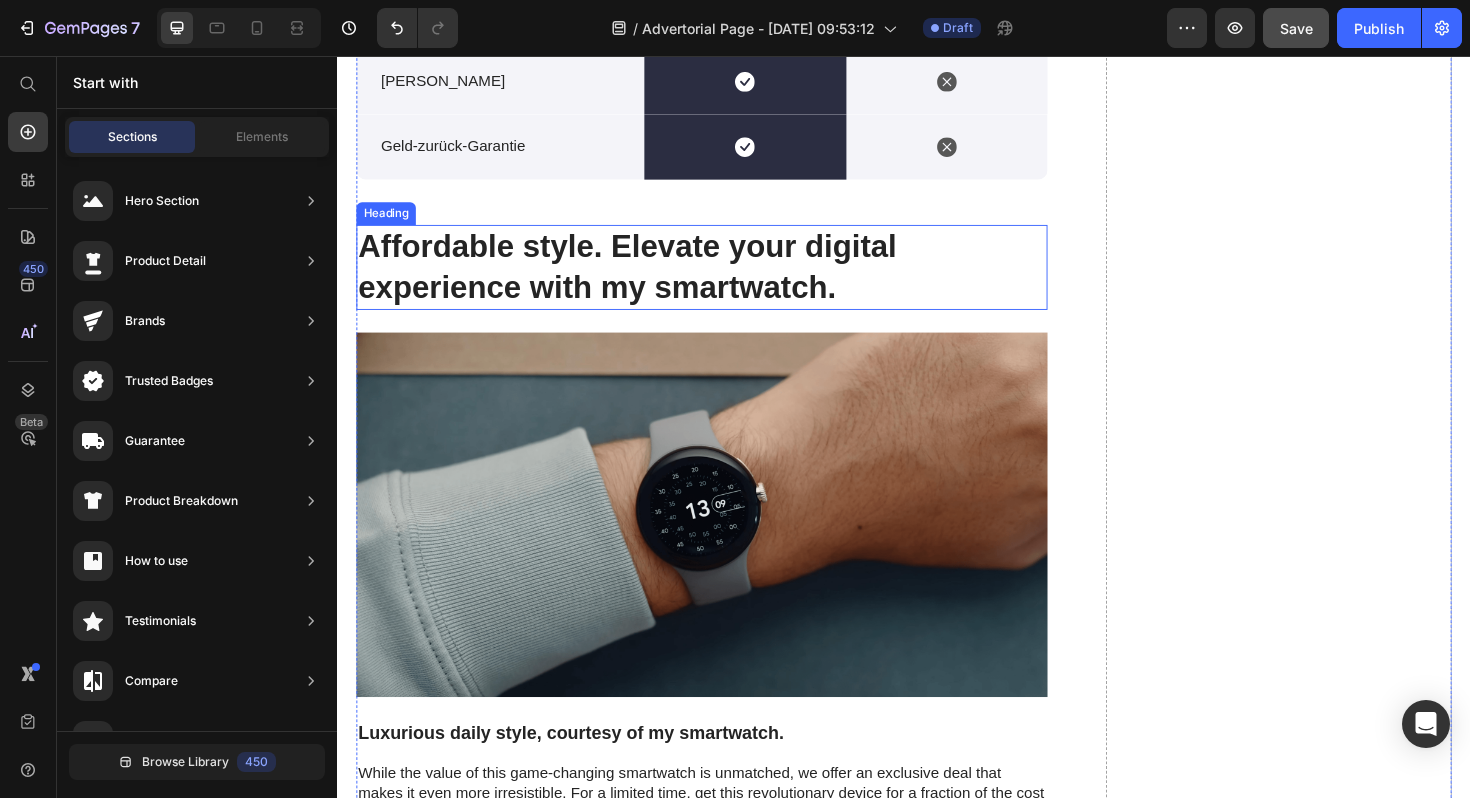 click on "Affordable style. Elevate your digital experience with my smartwatch." at bounding box center (723, 280) 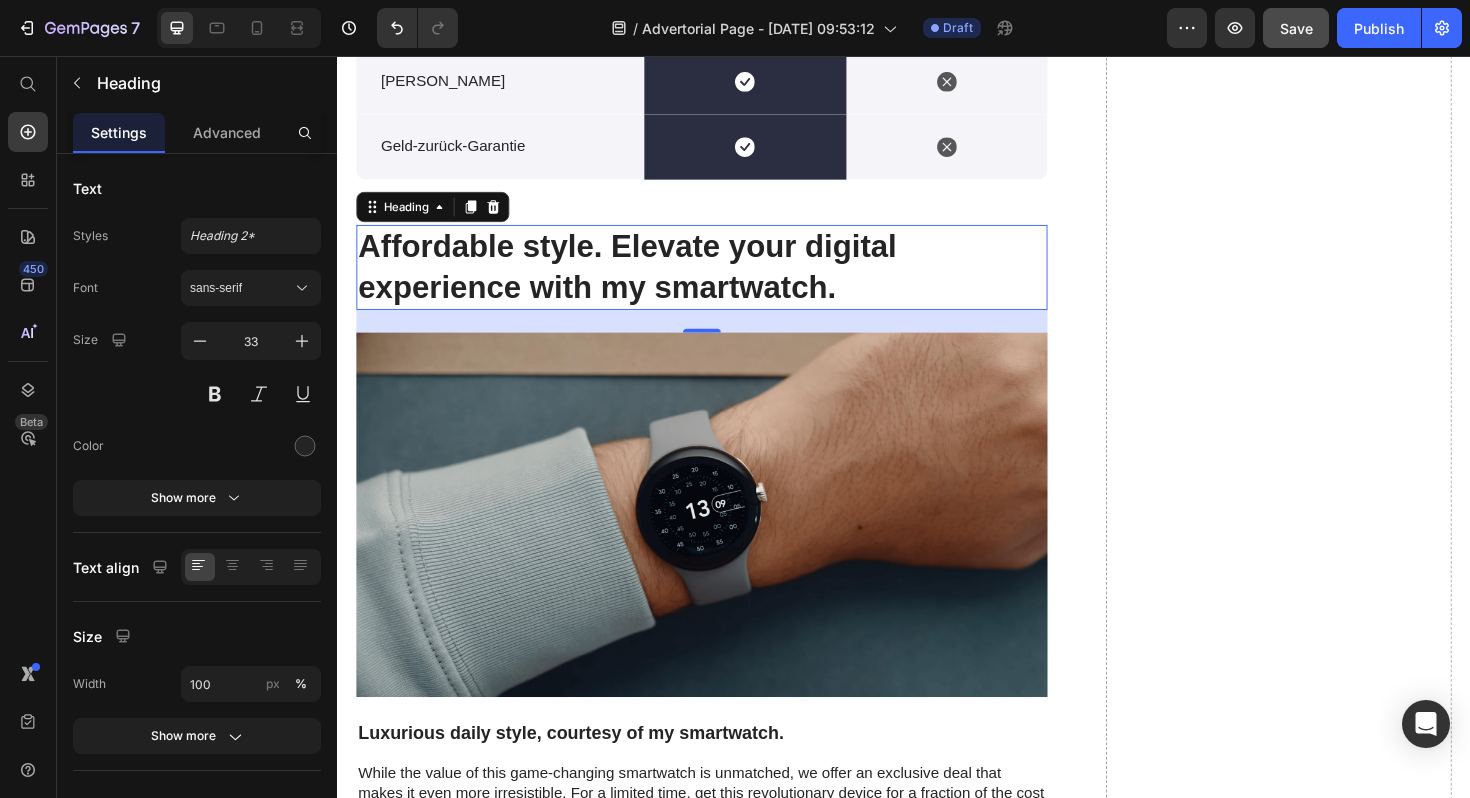 click on "Affordable style. Elevate your digital experience with my smartwatch." at bounding box center (723, 280) 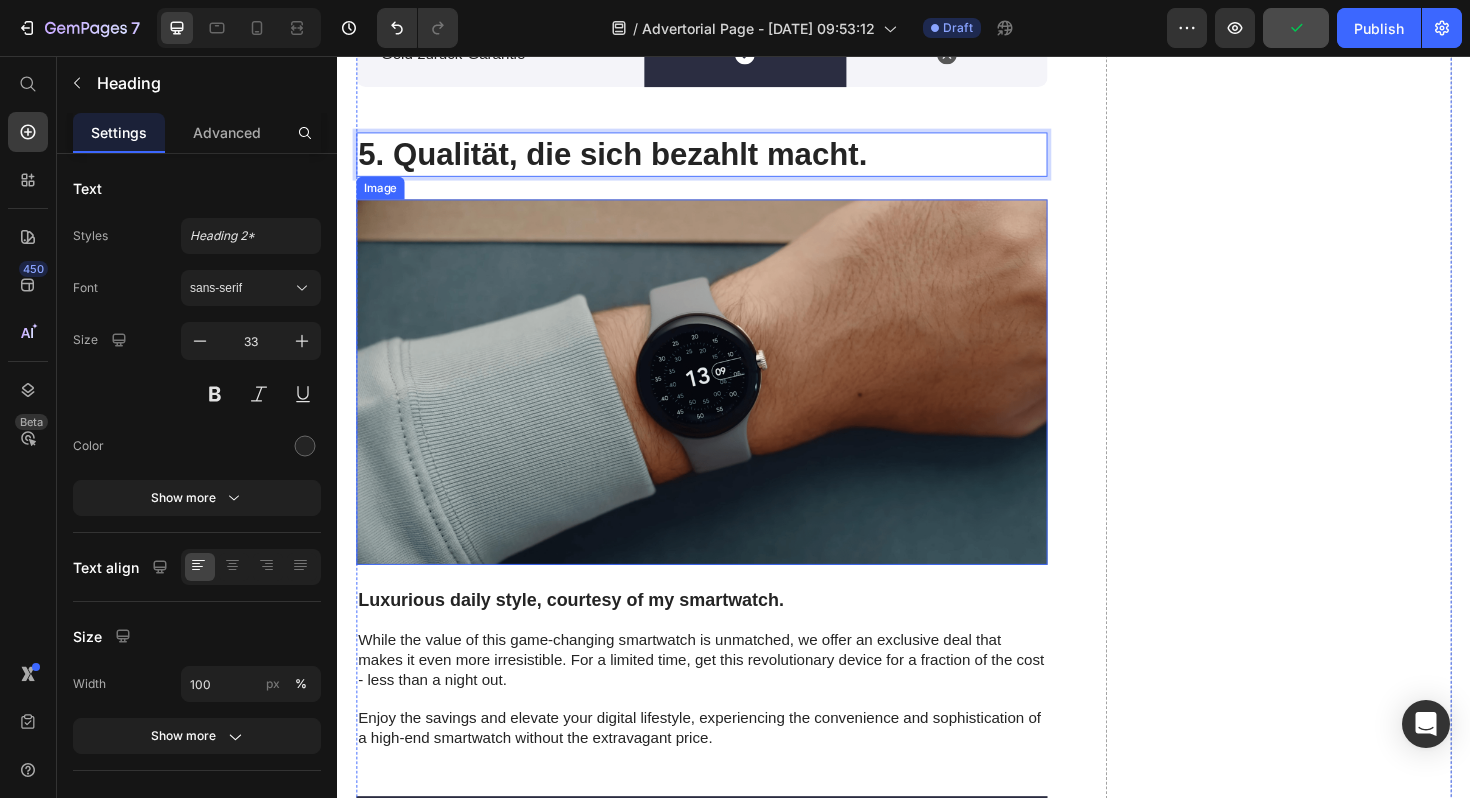 scroll, scrollTop: 5143, scrollLeft: 0, axis: vertical 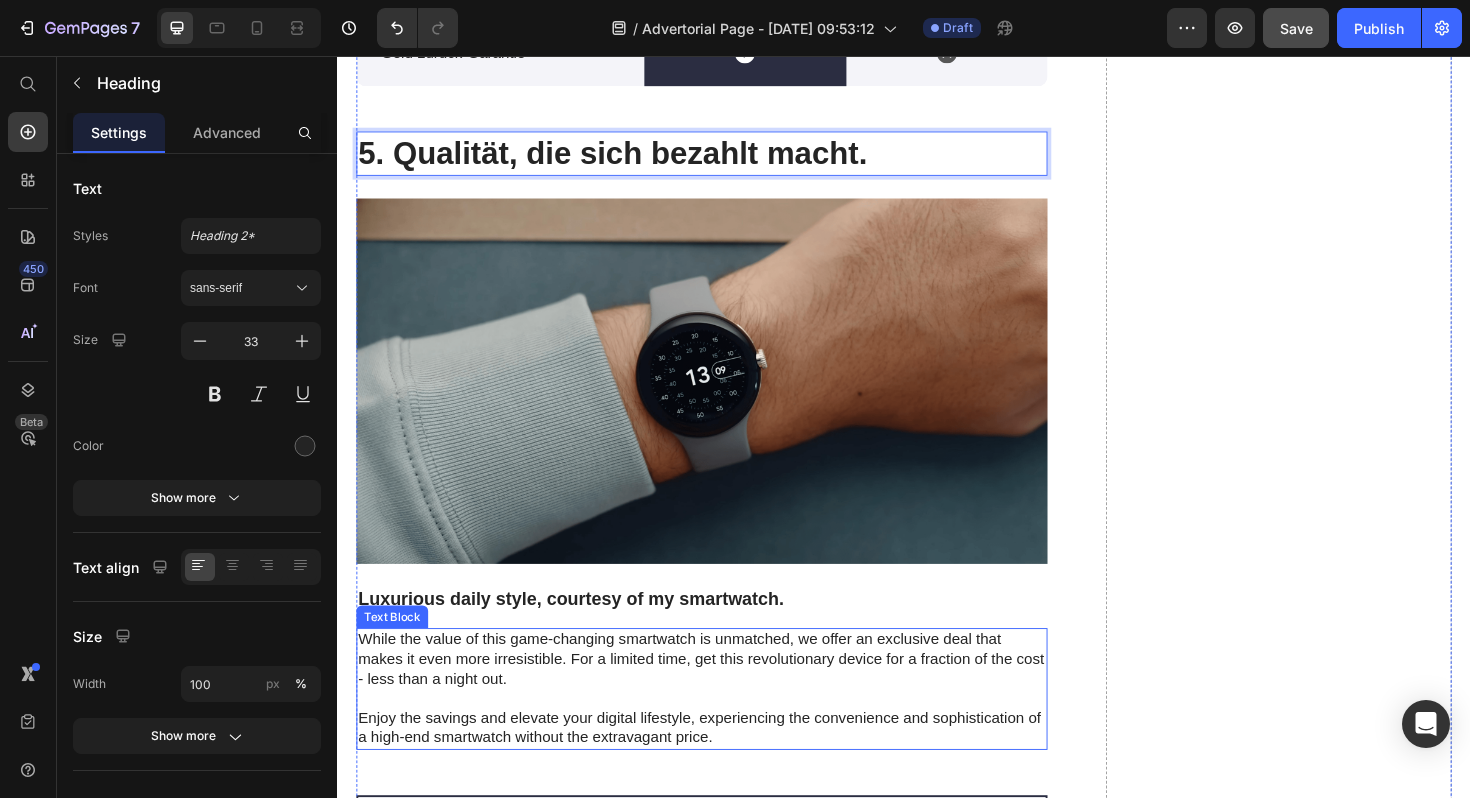 click on "Enjoy the savings and elevate your digital lifestyle, experiencing the convenience and sophistication of a high-end smartwatch without the extravagant price." at bounding box center (723, 768) 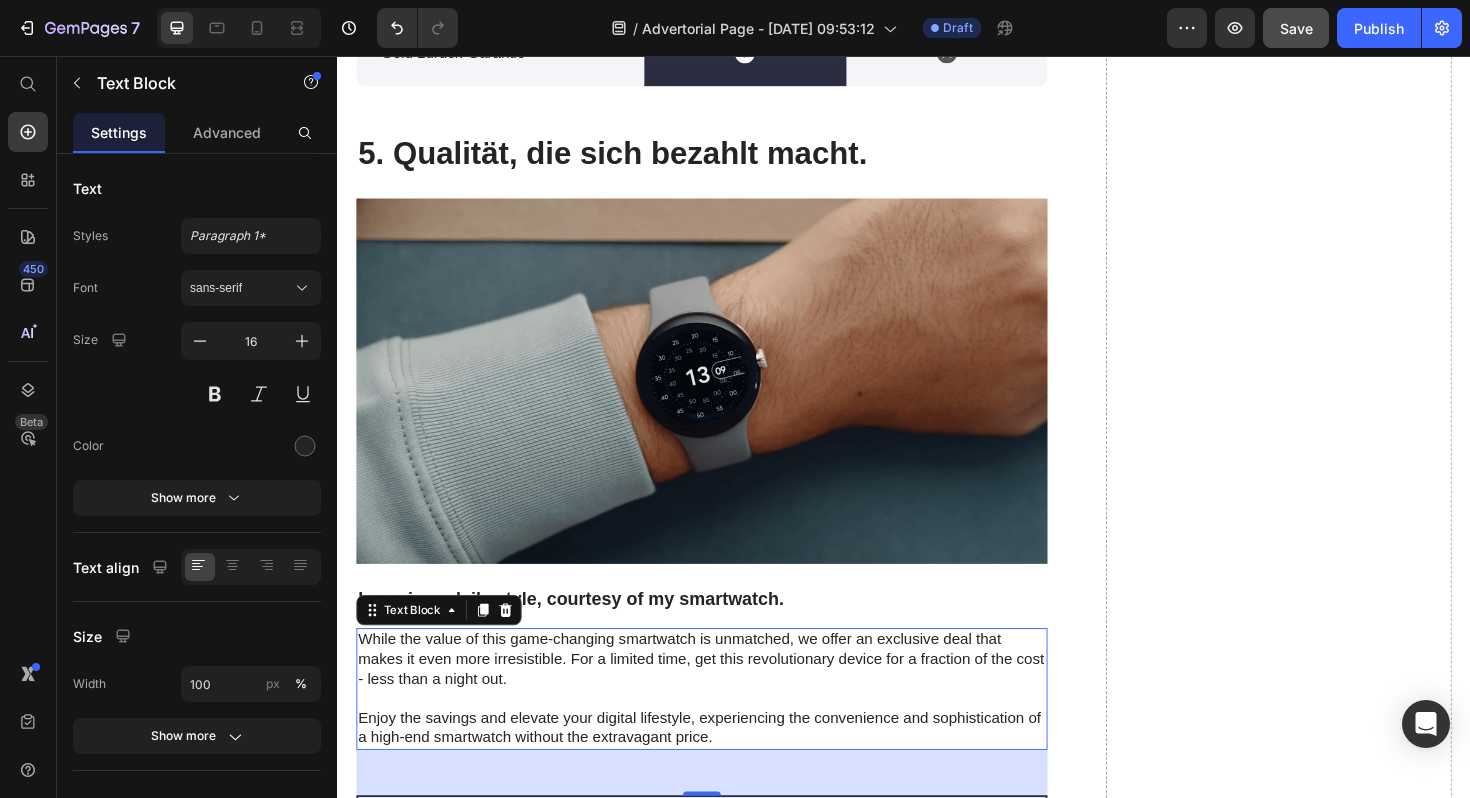 click on "Enjoy the savings and elevate your digital lifestyle, experiencing the convenience and sophistication of a high-end smartwatch without the extravagant price." at bounding box center [723, 768] 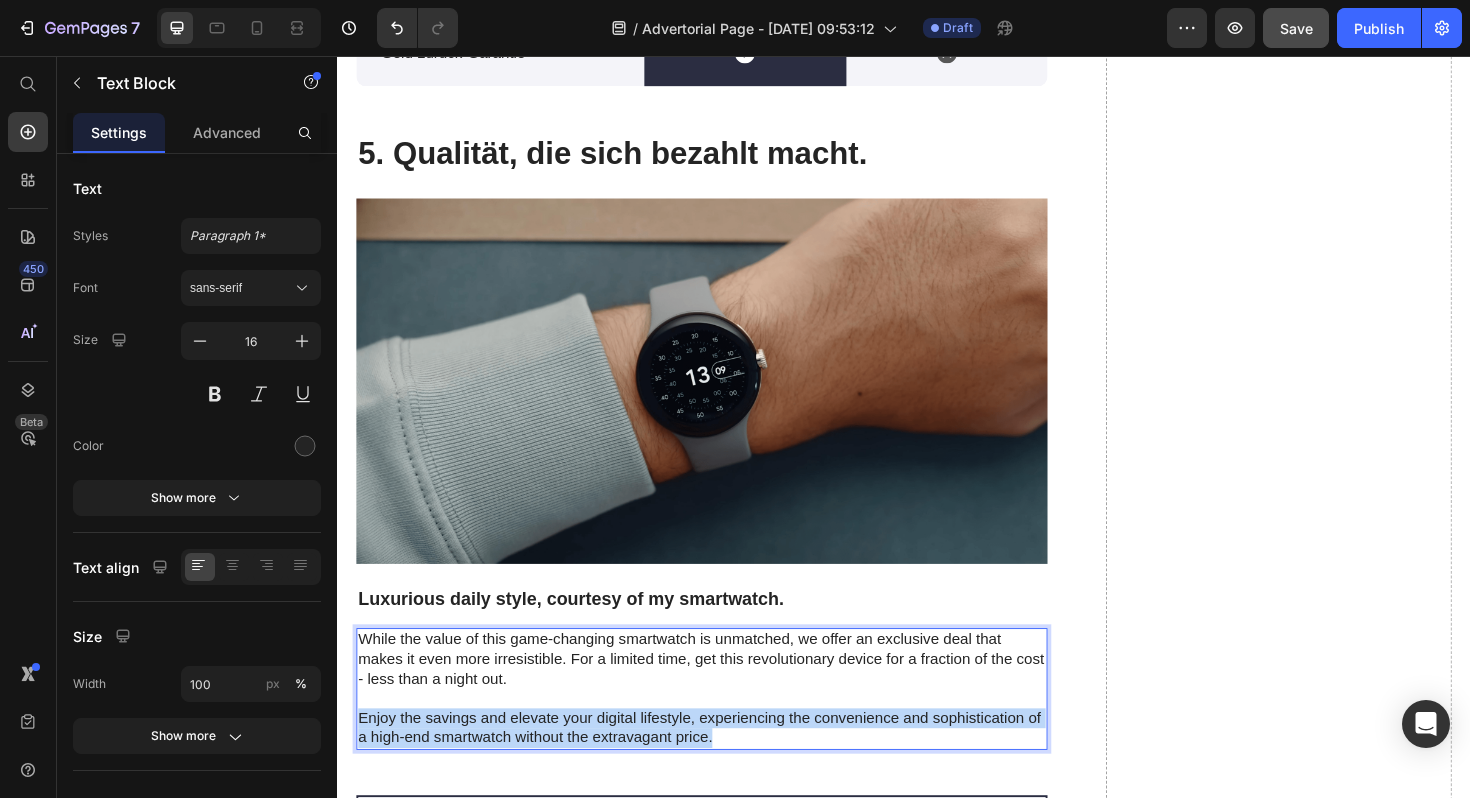 click on "Enjoy the savings and elevate your digital lifestyle, experiencing the convenience and sophistication of a high-end smartwatch without the extravagant price." at bounding box center (723, 768) 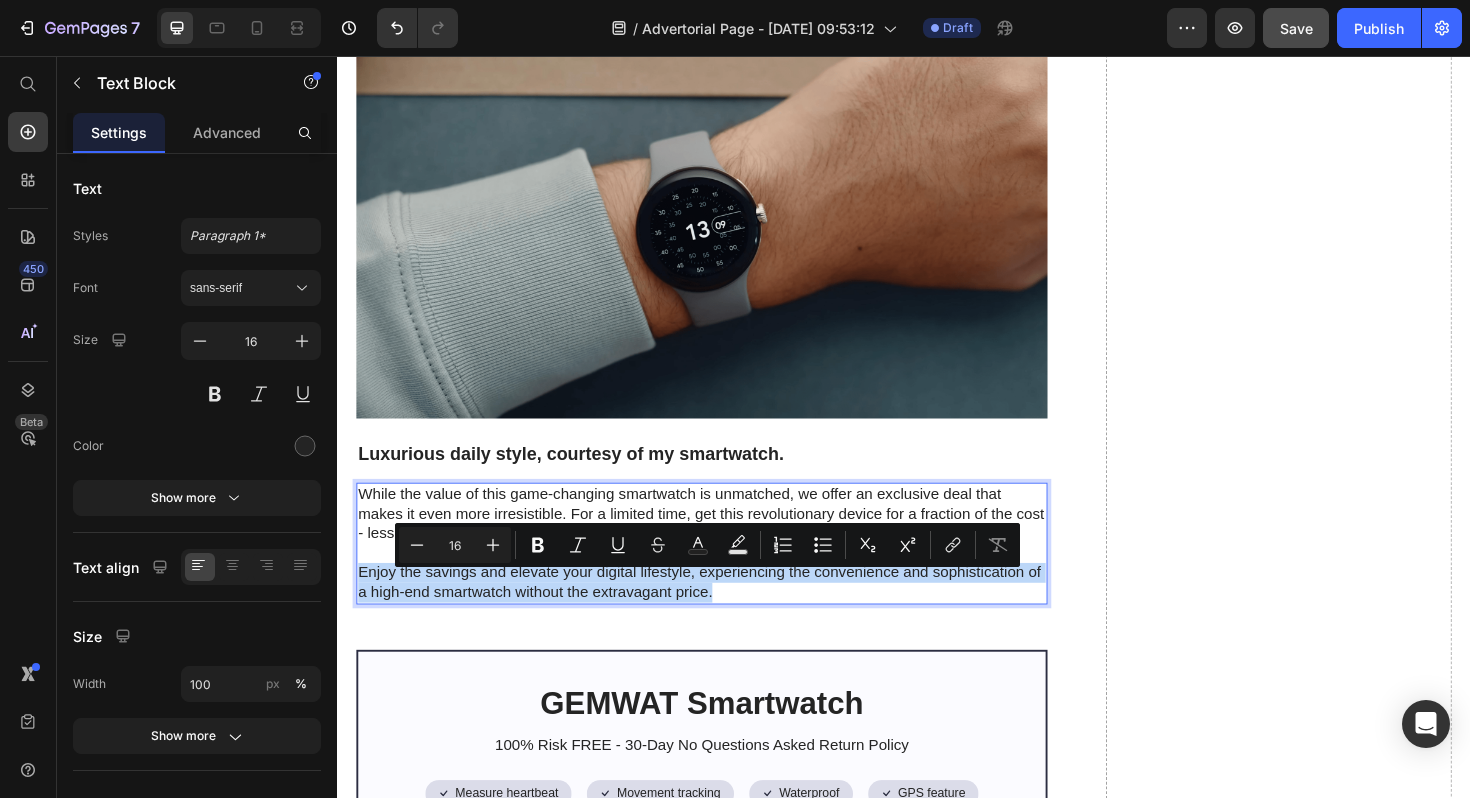scroll, scrollTop: 5315, scrollLeft: 0, axis: vertical 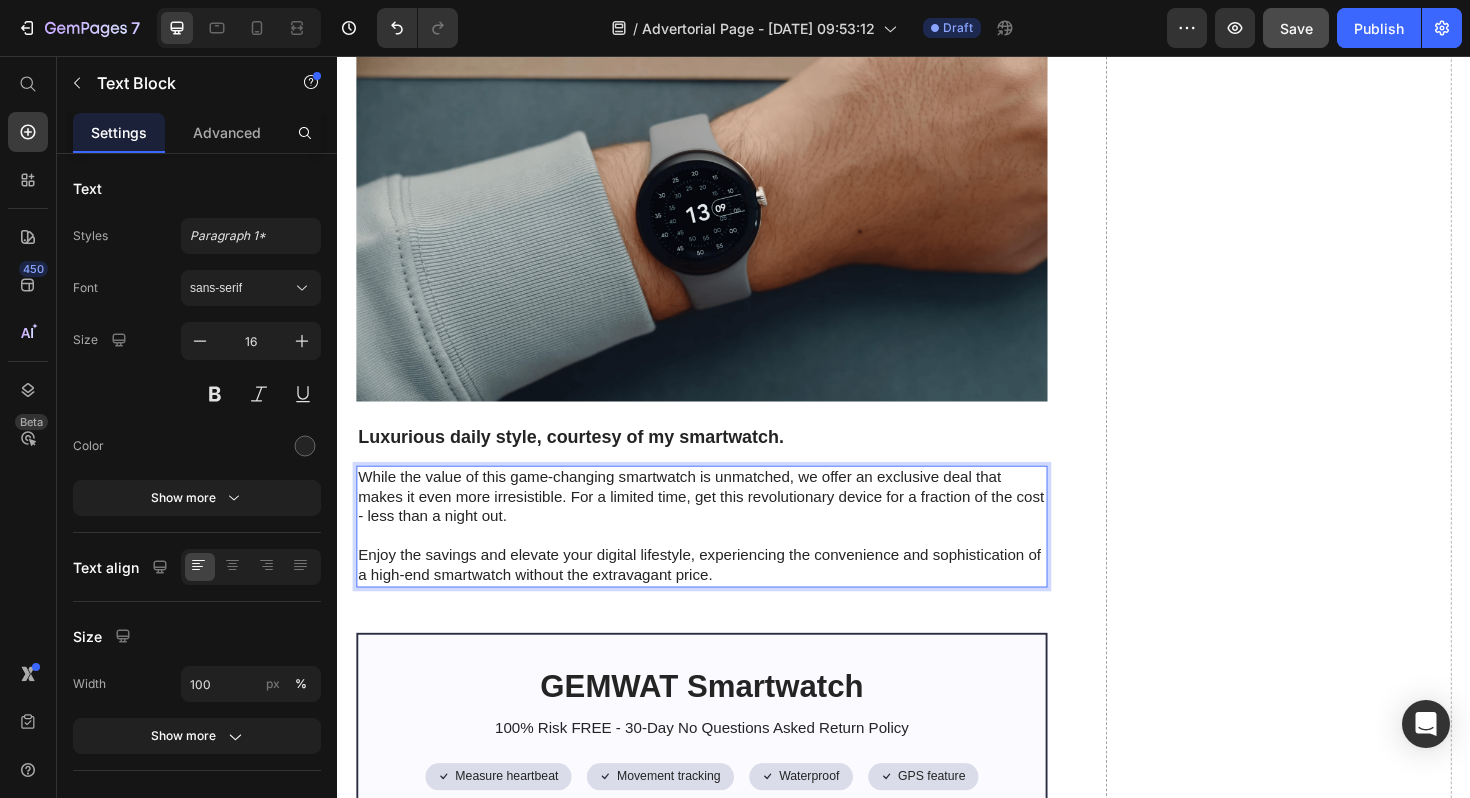 click on "While the value of this game-changing smartwatch is unmatched, we offer an exclusive deal that makes it even more irresistible. For a limited time, get this revolutionary device for a fraction of the cost - less than a night out." at bounding box center (723, 523) 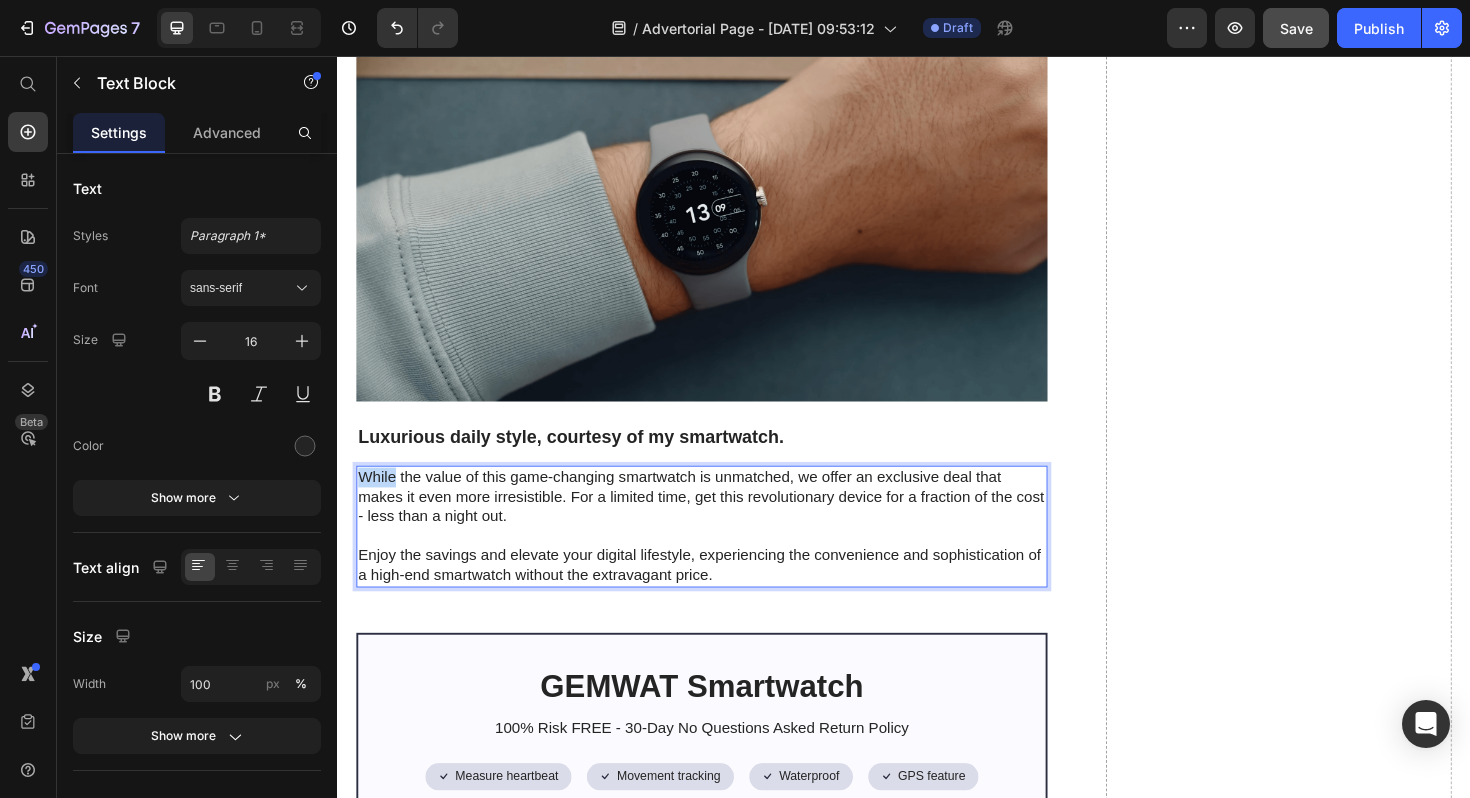 click on "While the value of this game-changing smartwatch is unmatched, we offer an exclusive deal that makes it even more irresistible. For a limited time, get this revolutionary device for a fraction of the cost - less than a night out." at bounding box center [723, 523] 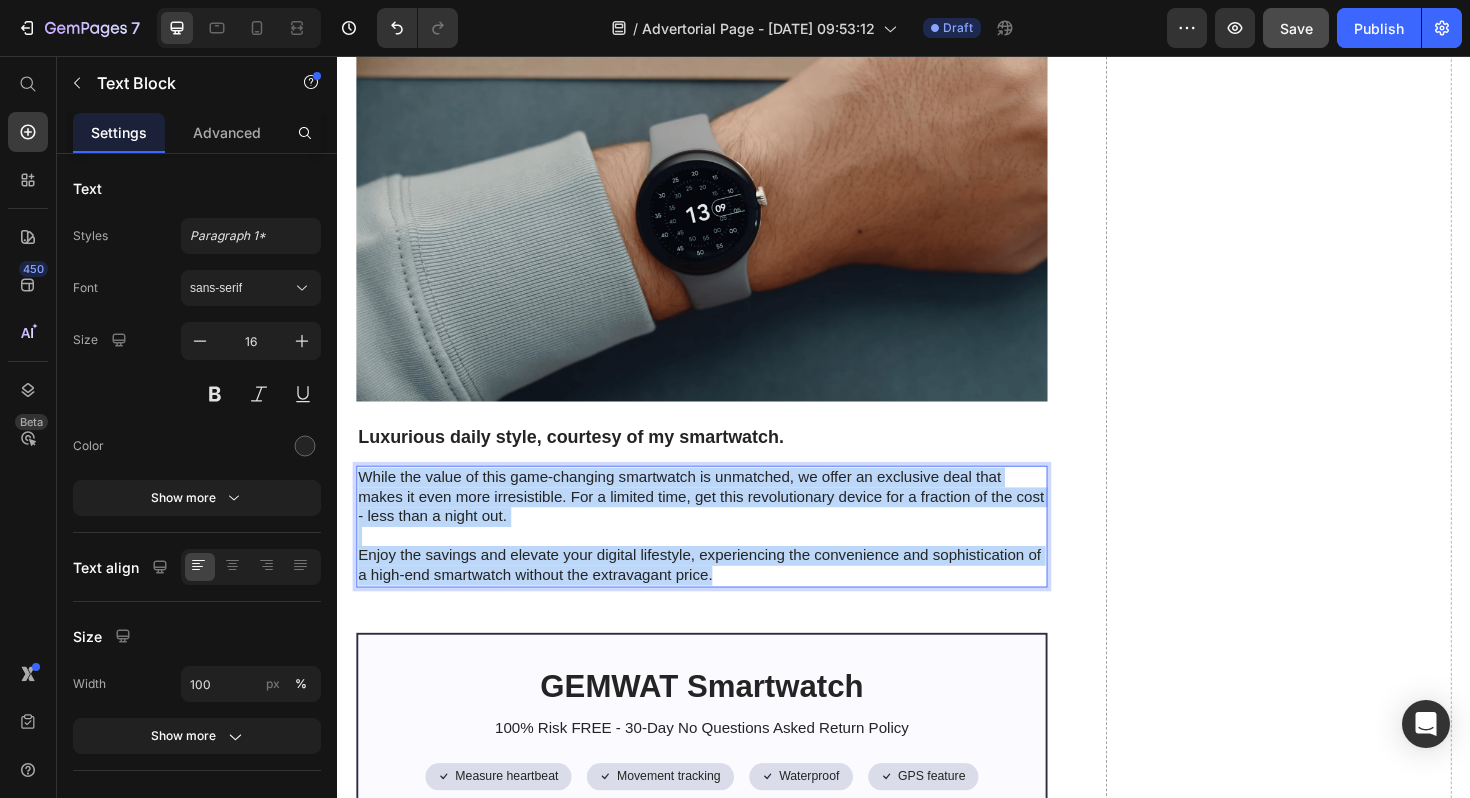 drag, startPoint x: 393, startPoint y: 501, endPoint x: 717, endPoint y: 588, distance: 335.47726 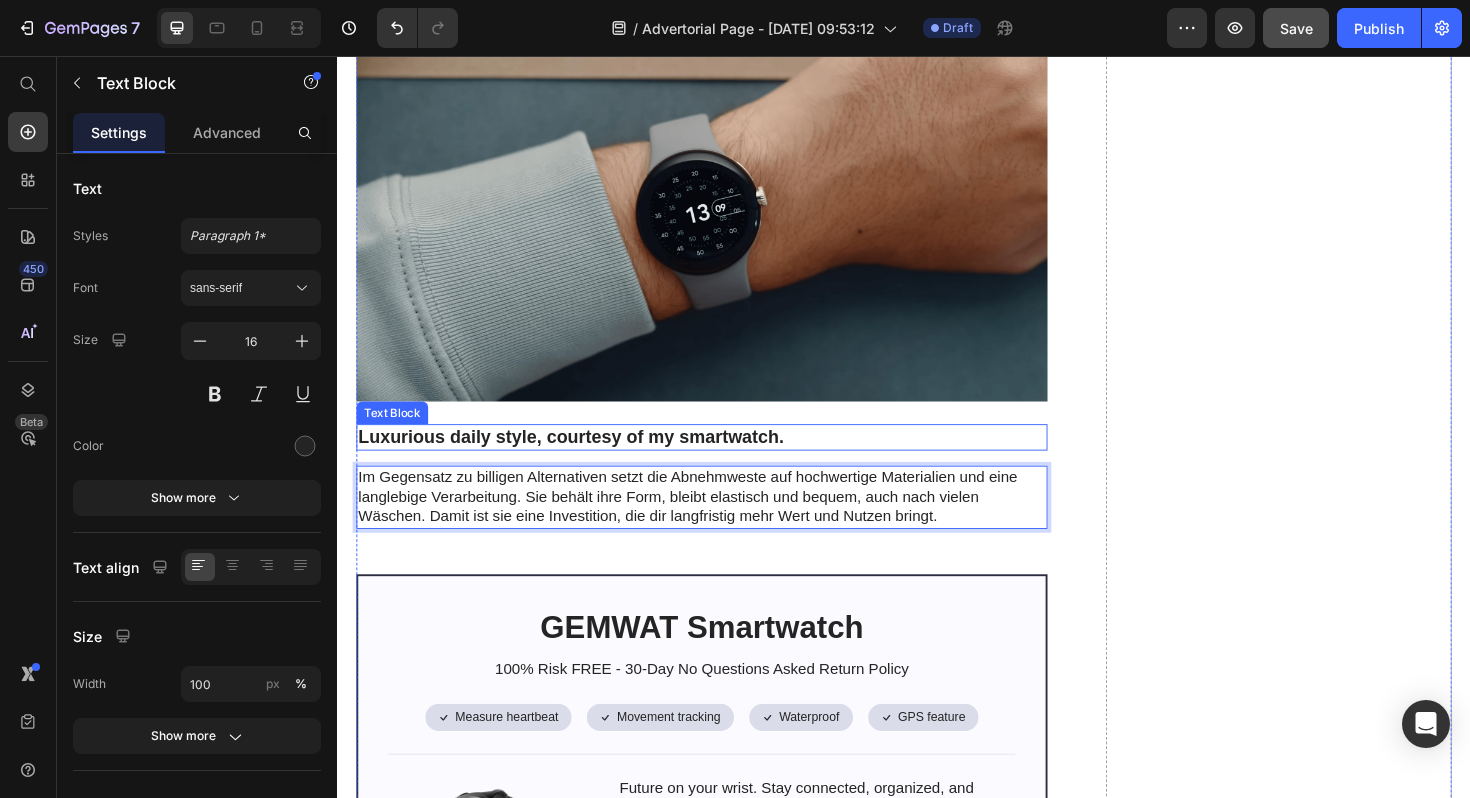click on "Luxurious daily style, courtesy of my smartwatch." at bounding box center [723, 460] 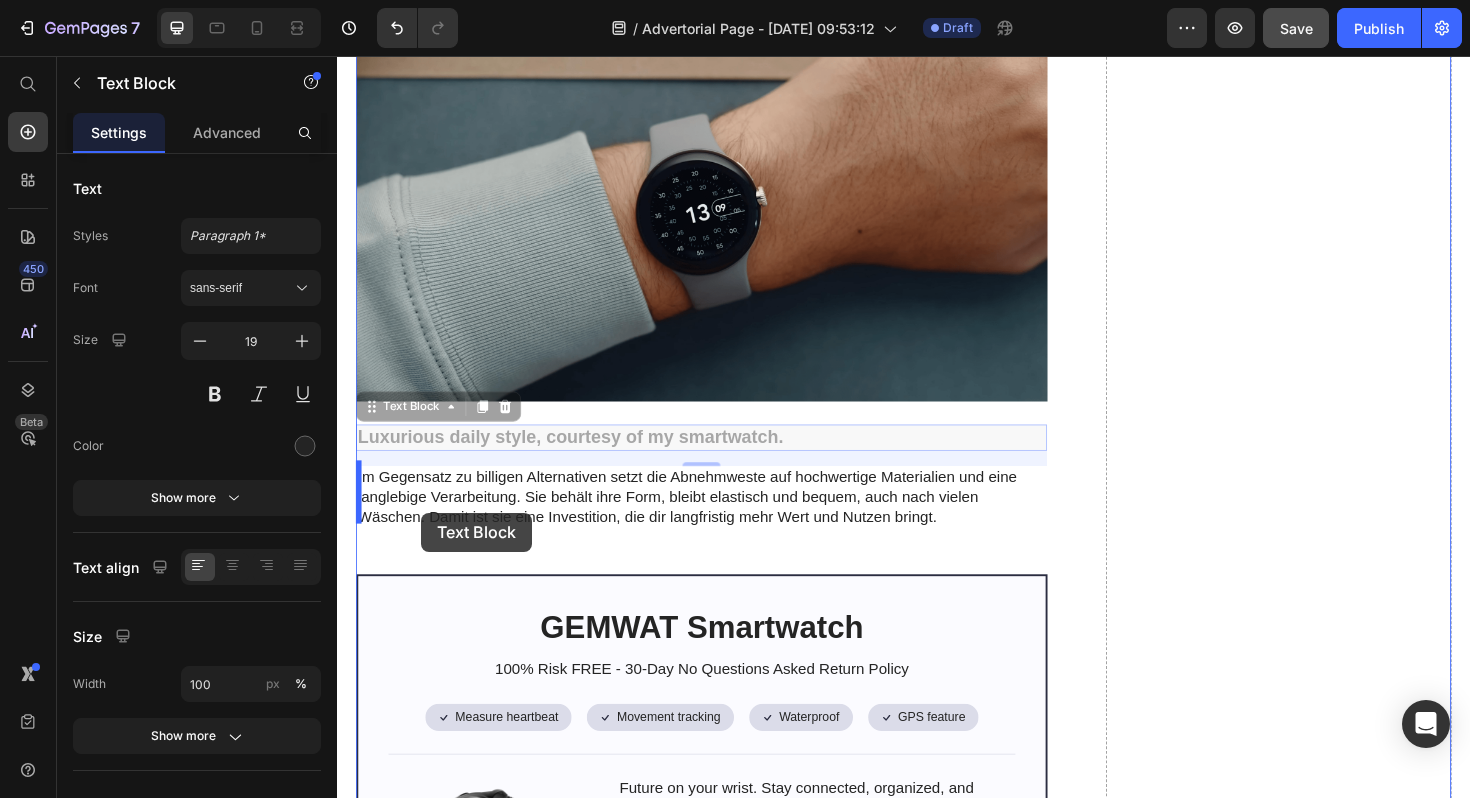 drag, startPoint x: 378, startPoint y: 422, endPoint x: 426, endPoint y: 540, distance: 127.38917 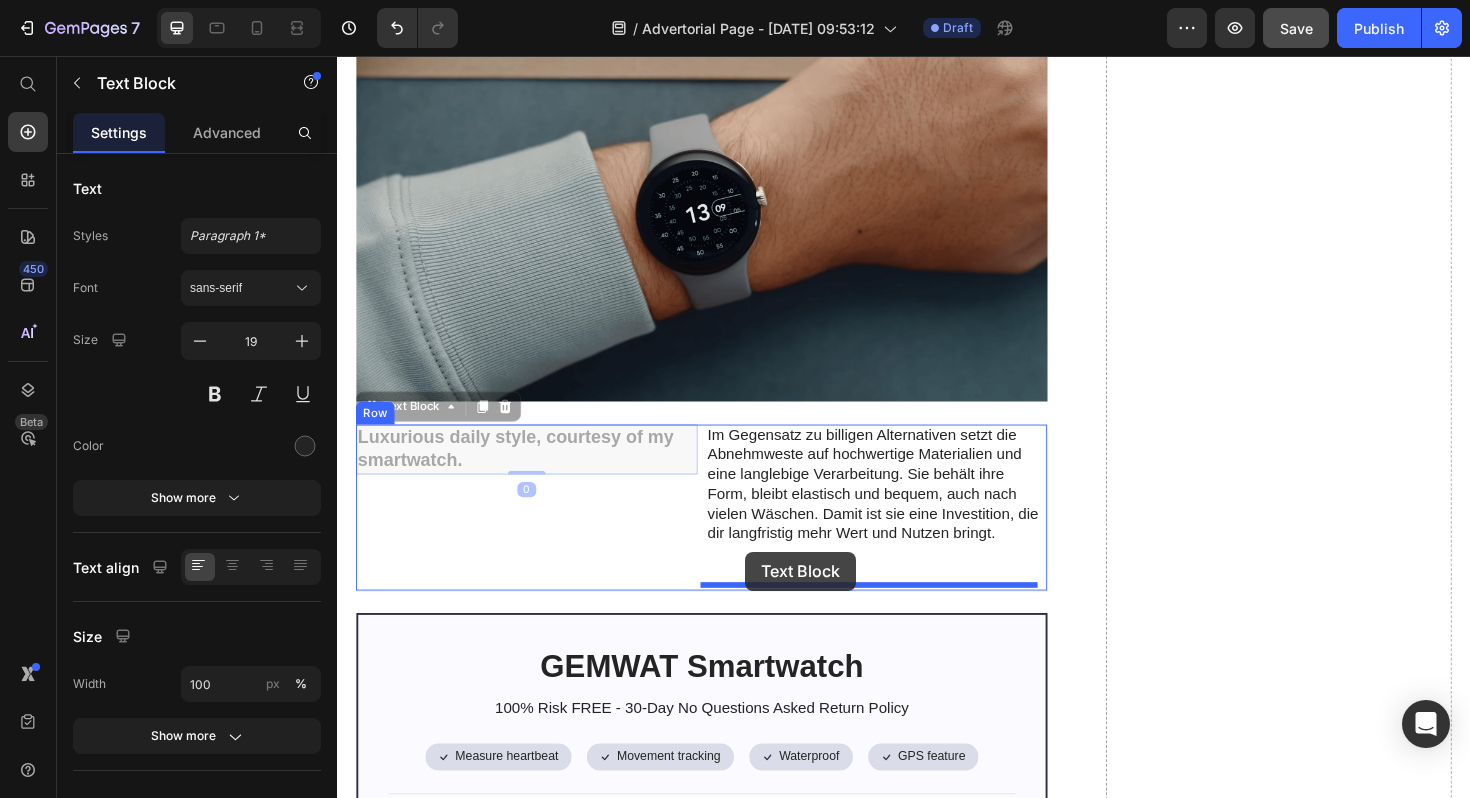drag, startPoint x: 375, startPoint y: 423, endPoint x: 769, endPoint y: 581, distance: 424.4997 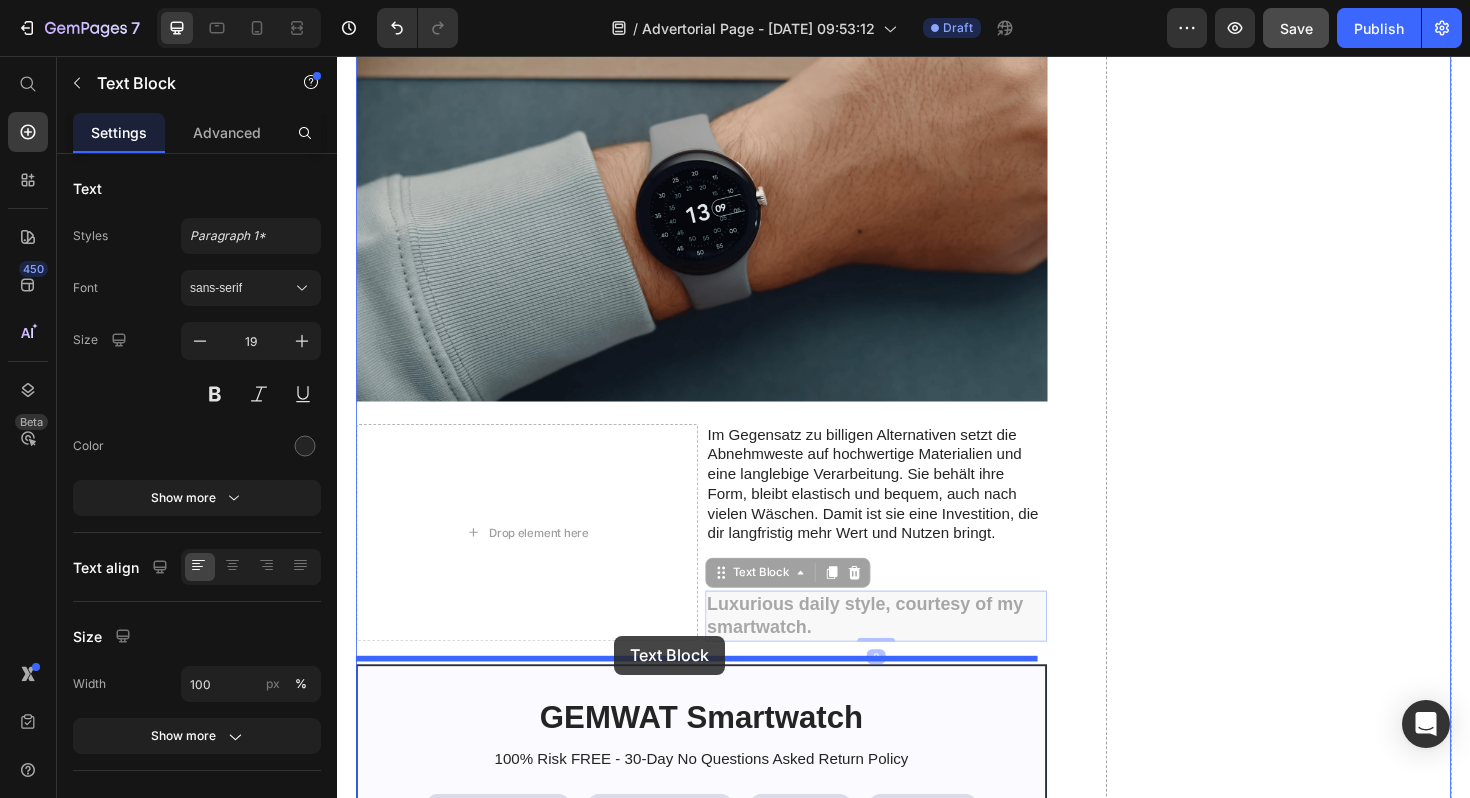 drag, startPoint x: 749, startPoint y: 601, endPoint x: 630, endPoint y: 670, distance: 137.55727 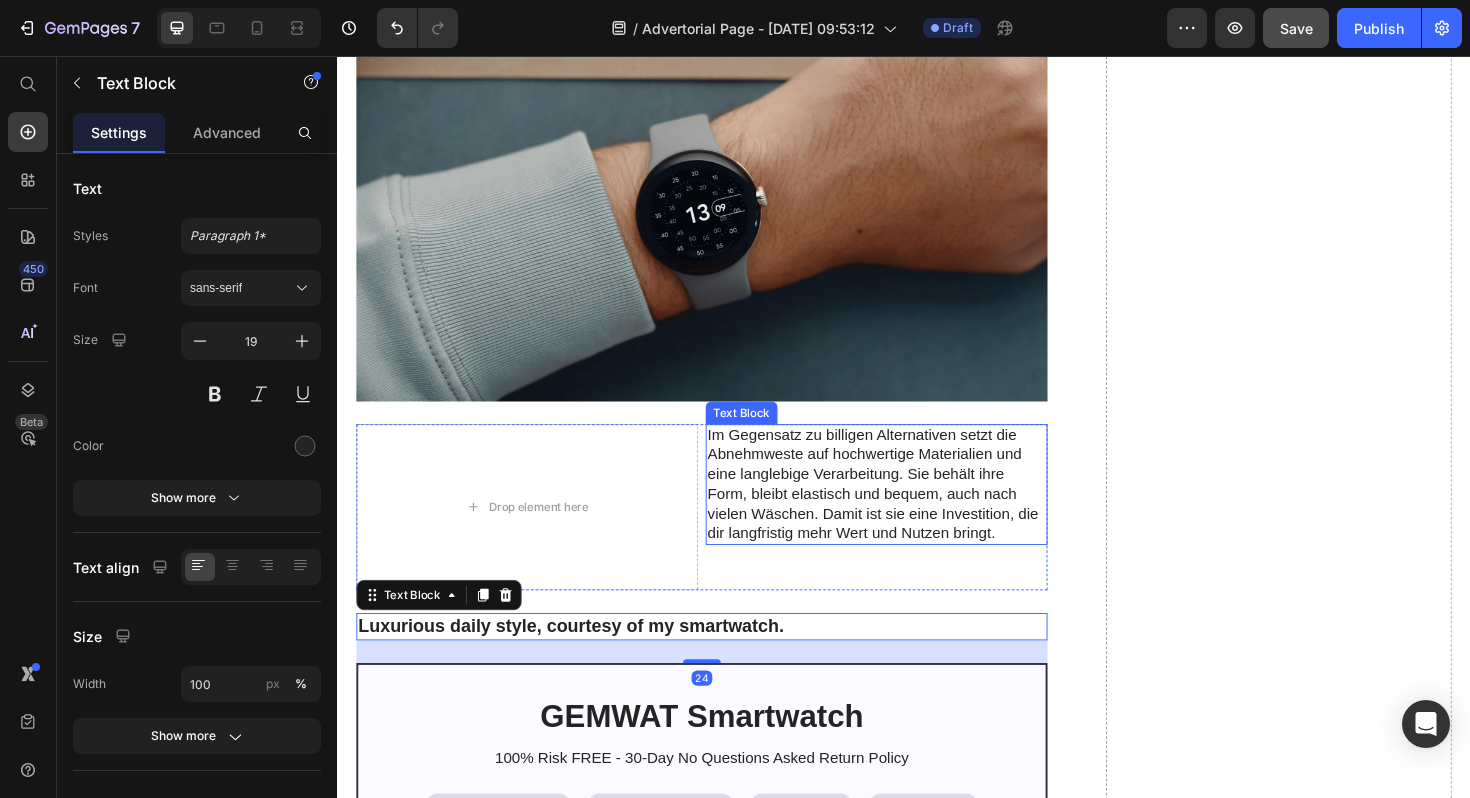 click on "Im Gegensatz zu billigen Alternativen setzt die Abnehmweste auf hochwertige Materialien und eine langlebige Verarbeitung. Sie behält ihre Form, bleibt elastisch und bequem, auch nach vielen Wäschen. Damit ist sie eine Investition, die dir langfristig mehr Wert und Nutzen bringt." at bounding box center (908, 510) 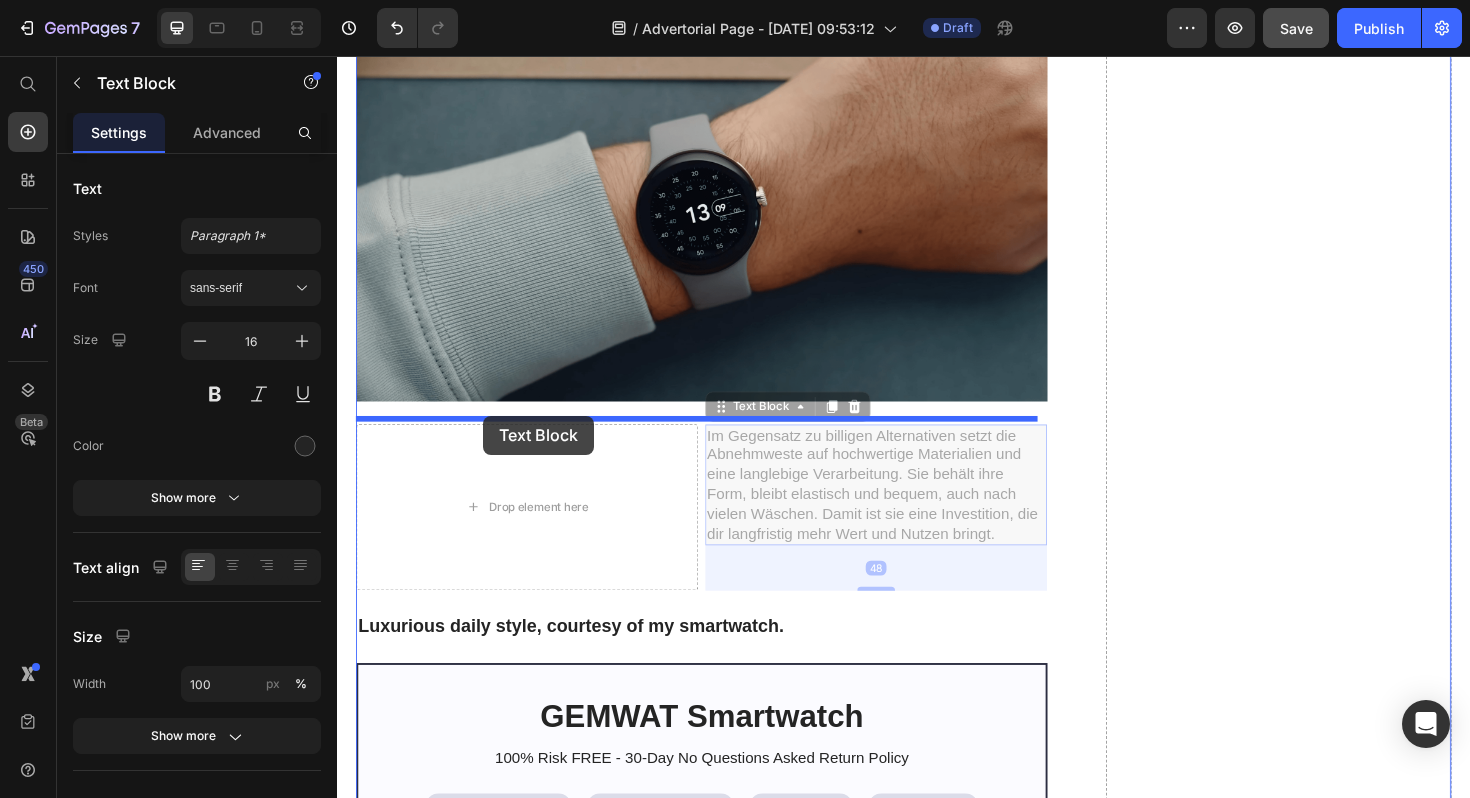 drag, startPoint x: 754, startPoint y: 412, endPoint x: 492, endPoint y: 437, distance: 263.19003 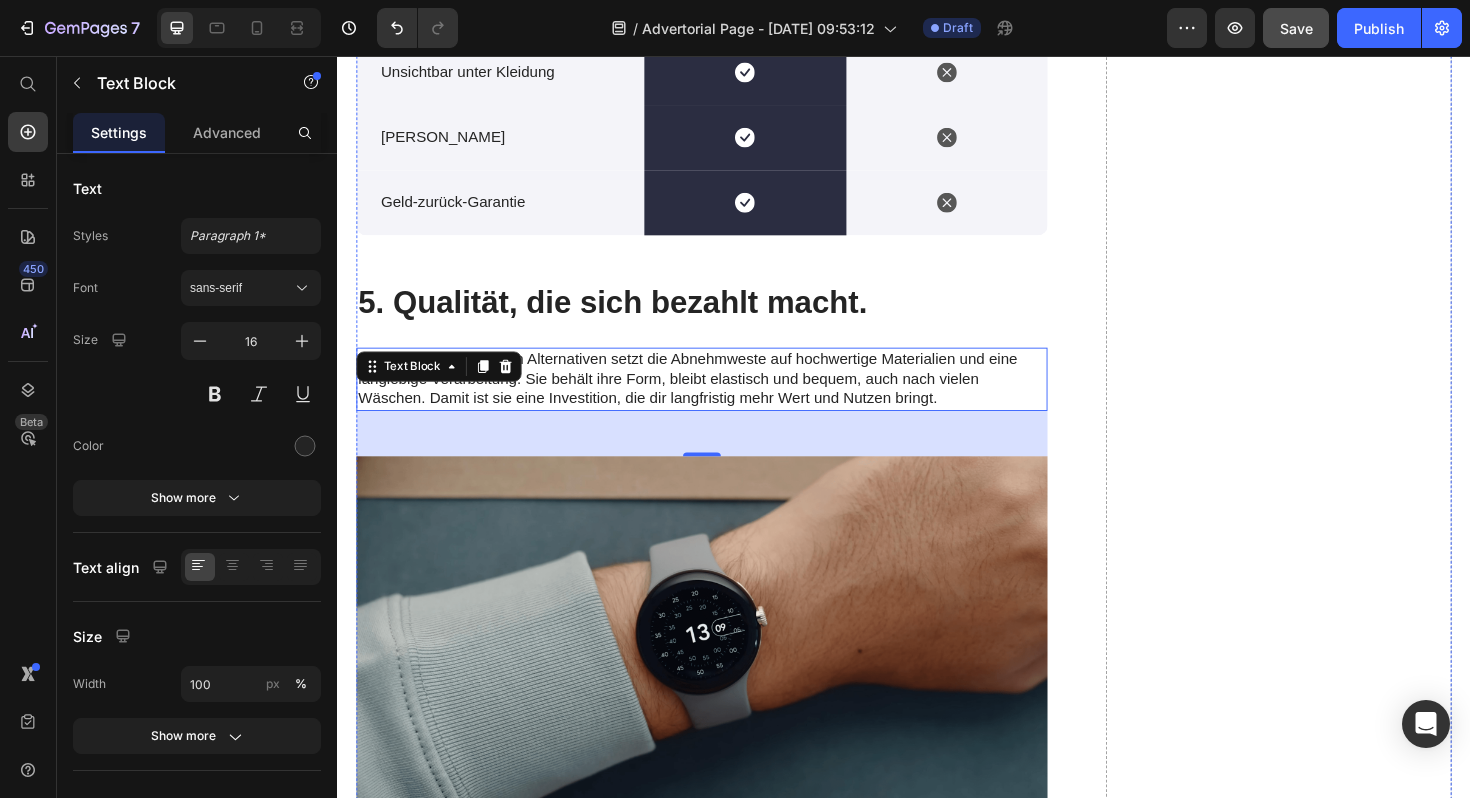scroll, scrollTop: 4982, scrollLeft: 0, axis: vertical 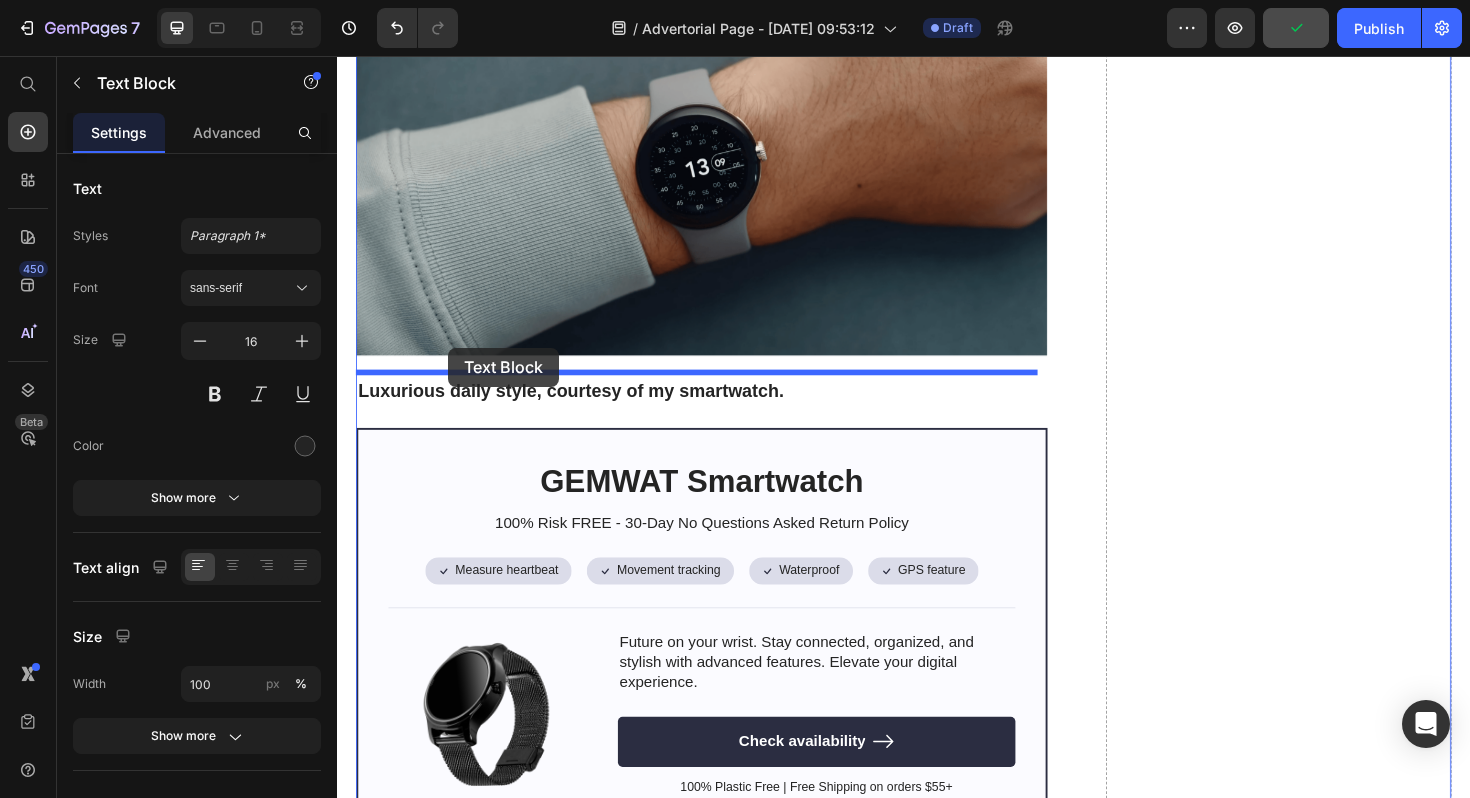 drag, startPoint x: 410, startPoint y: 382, endPoint x: 455, endPoint y: 365, distance: 48.104053 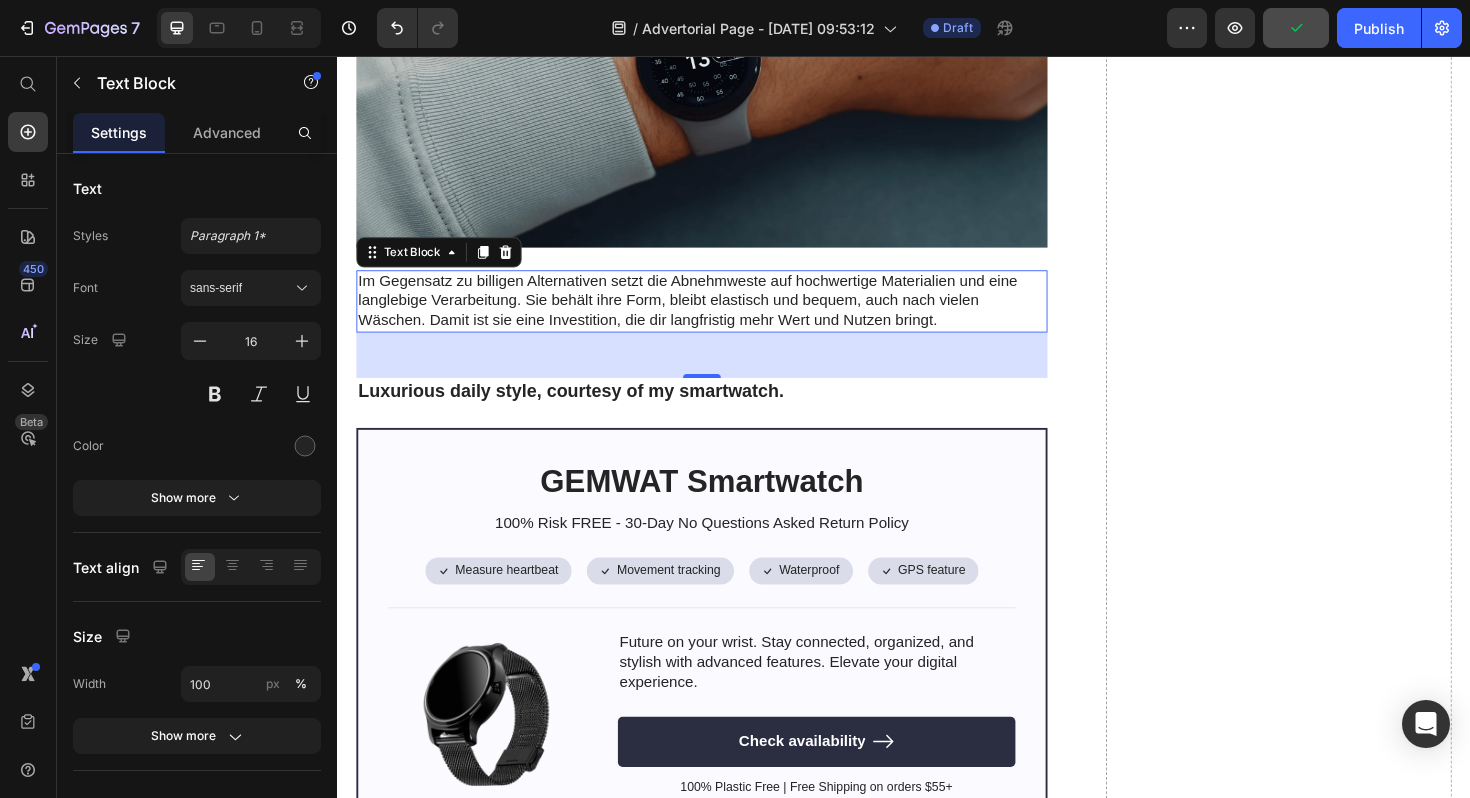 scroll, scrollTop: 5363, scrollLeft: 0, axis: vertical 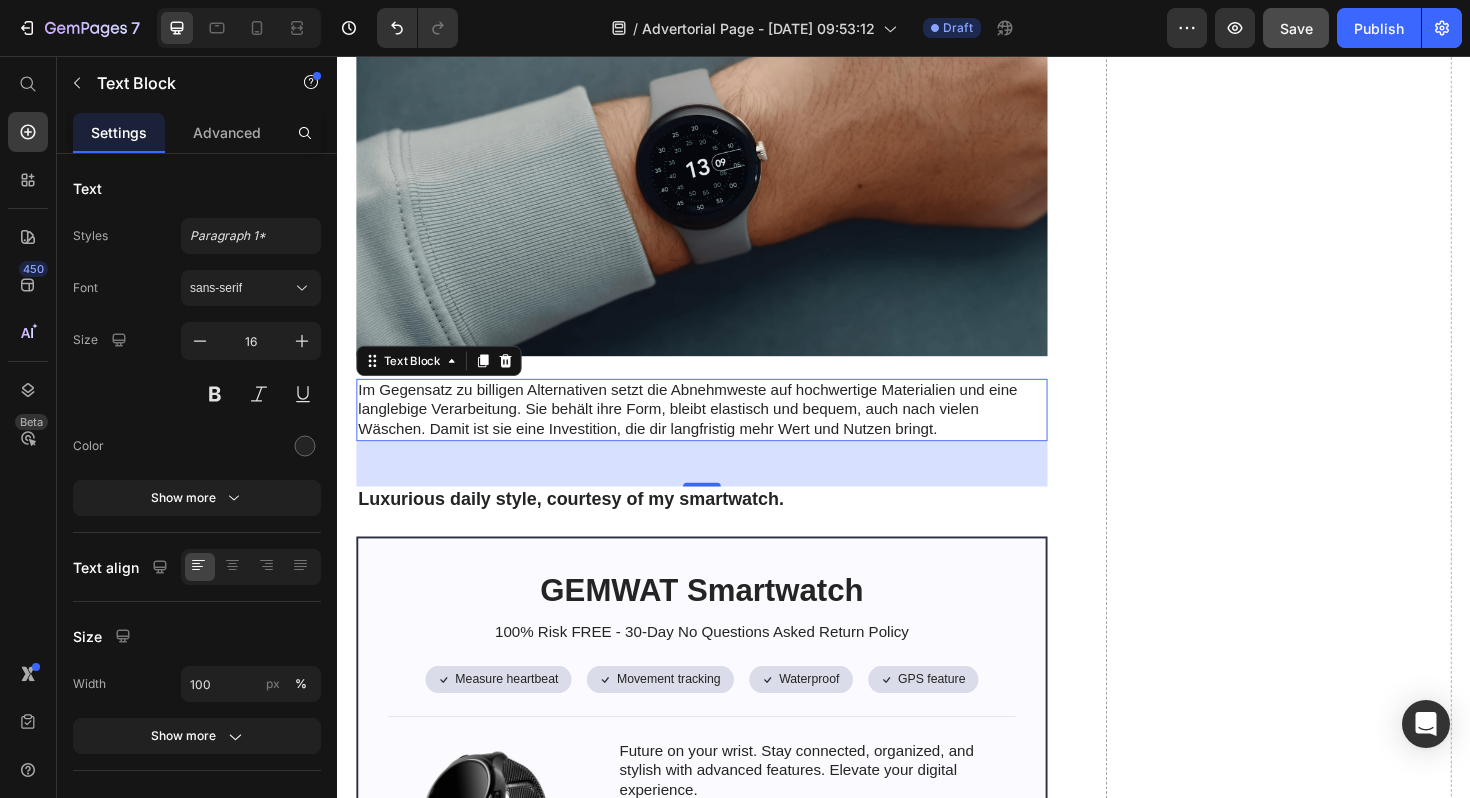 click on "48" at bounding box center [723, 488] 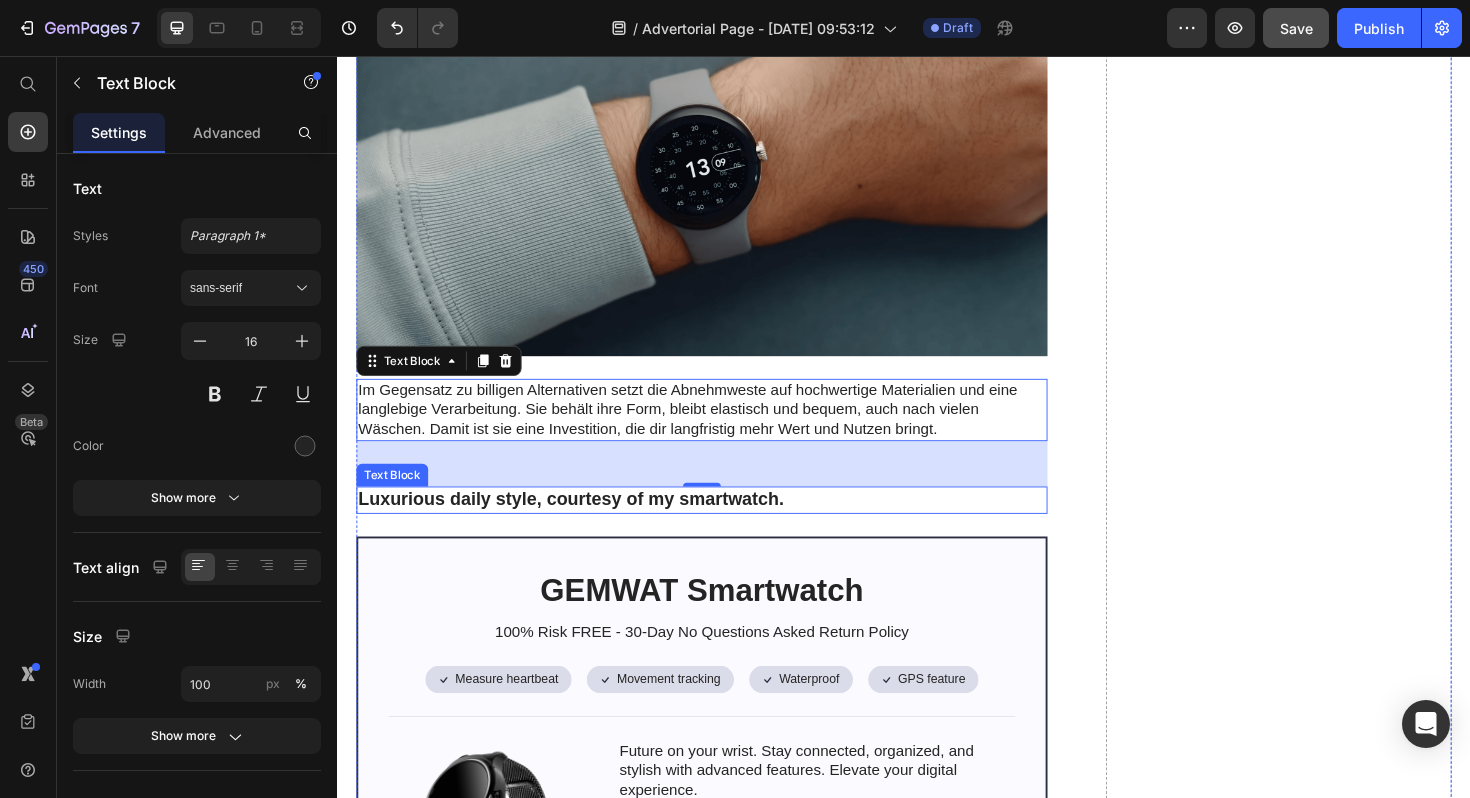 click on "Luxurious daily style, courtesy of my smartwatch." at bounding box center [723, 526] 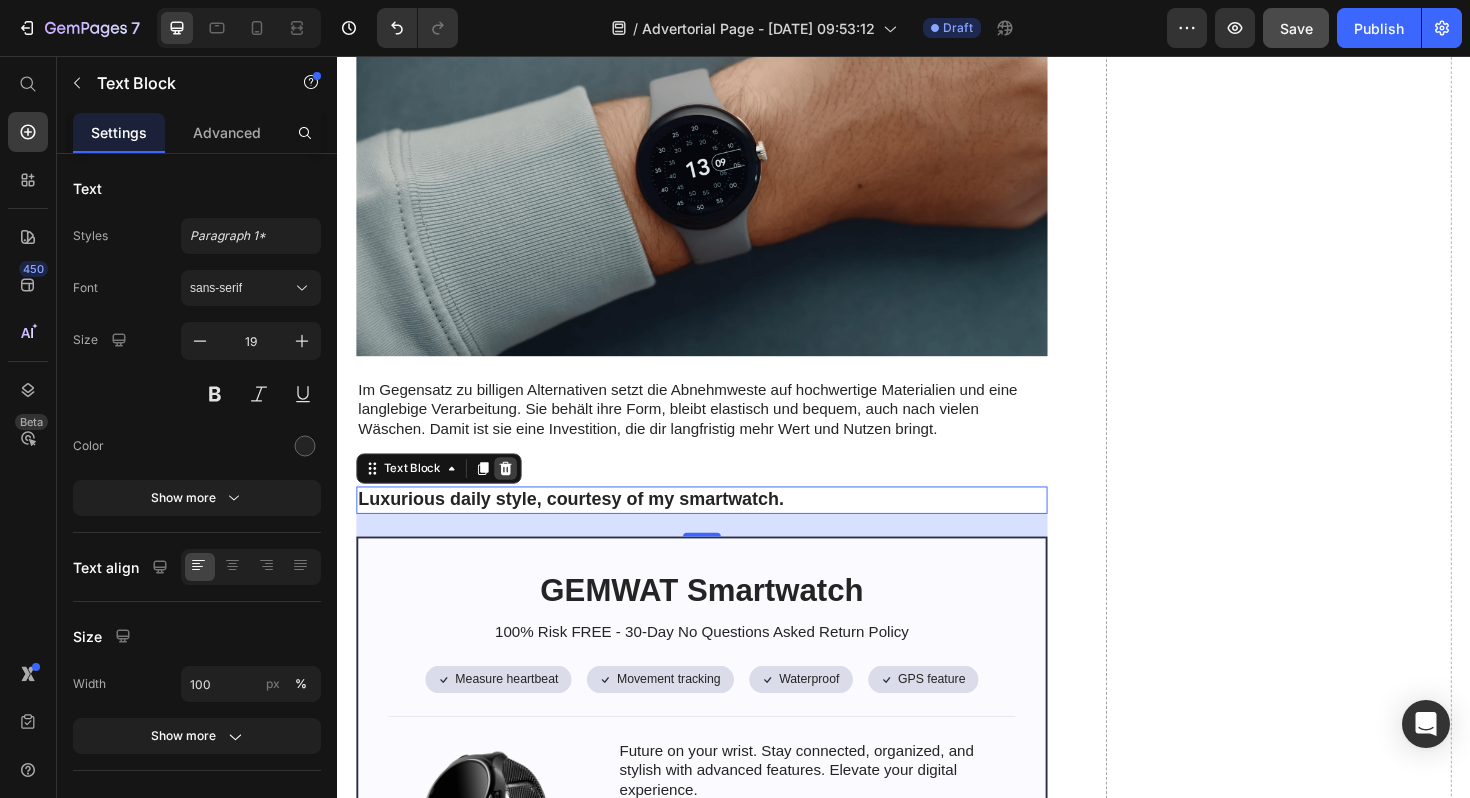 click 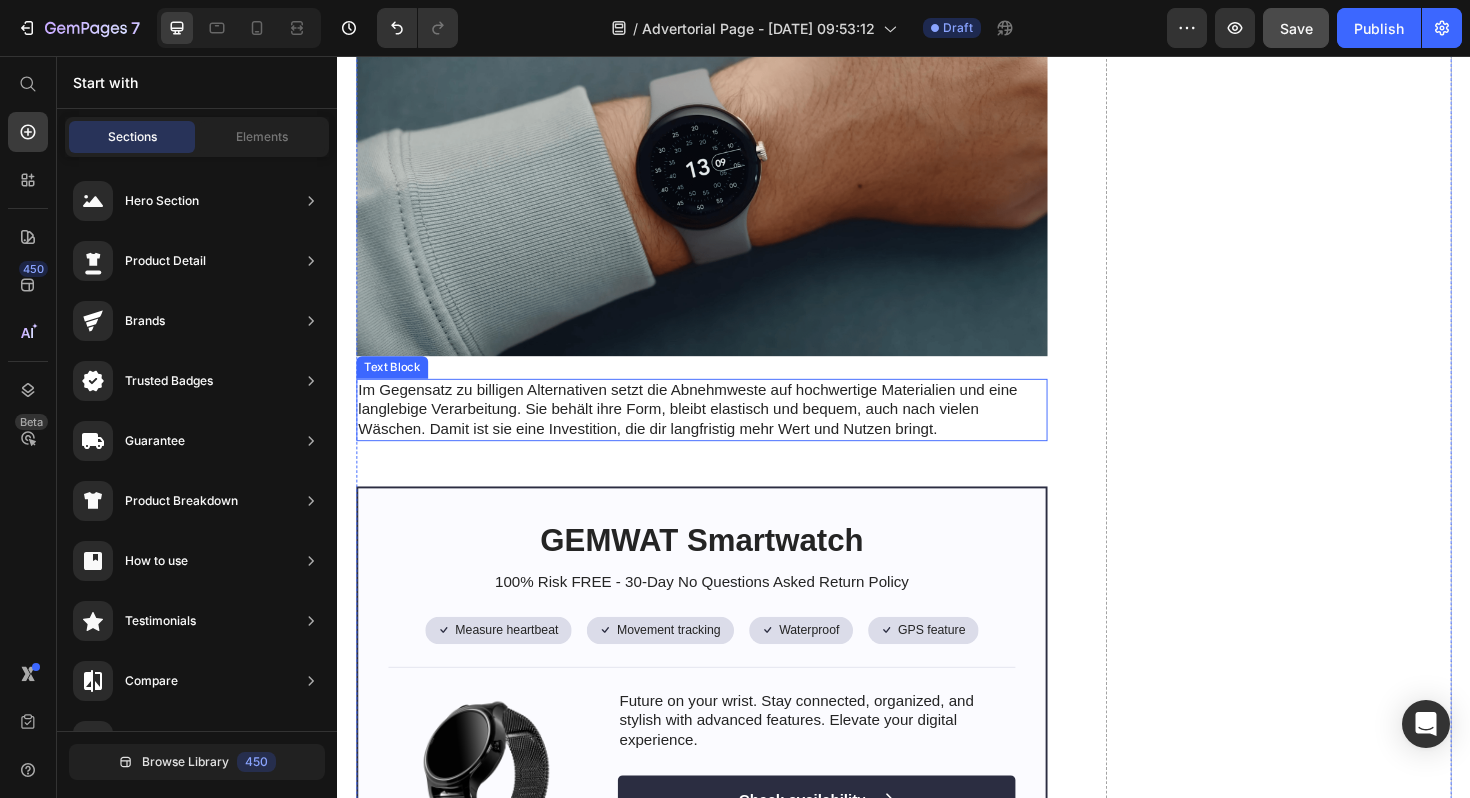 click on "Im Gegensatz zu billigen Alternativen setzt die Abnehmweste auf hochwertige Materialien und eine langlebige Verarbeitung. Sie behält ihre Form, bleibt elastisch und bequem, auch nach vielen Wäschen. Damit ist sie eine Investition, die dir langfristig mehr Wert und Nutzen bringt." at bounding box center [723, 431] 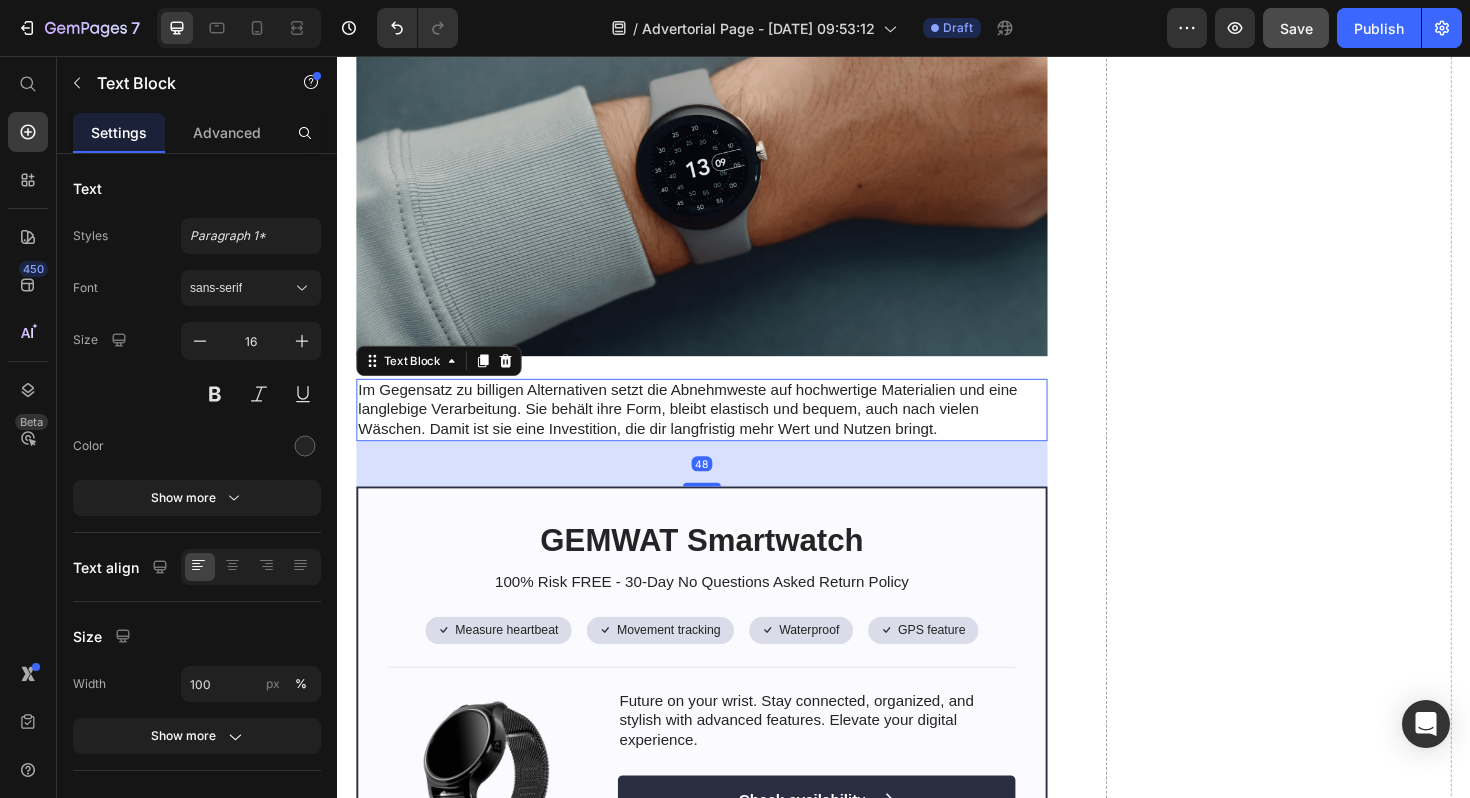 click on "Im Gegensatz zu billigen Alternativen setzt die Abnehmweste auf hochwertige Materialien und eine langlebige Verarbeitung. Sie behält ihre Form, bleibt elastisch und bequem, auch nach vielen Wäschen. Damit ist sie eine Investition, die dir langfristig mehr Wert und Nutzen bringt." at bounding box center [723, 431] 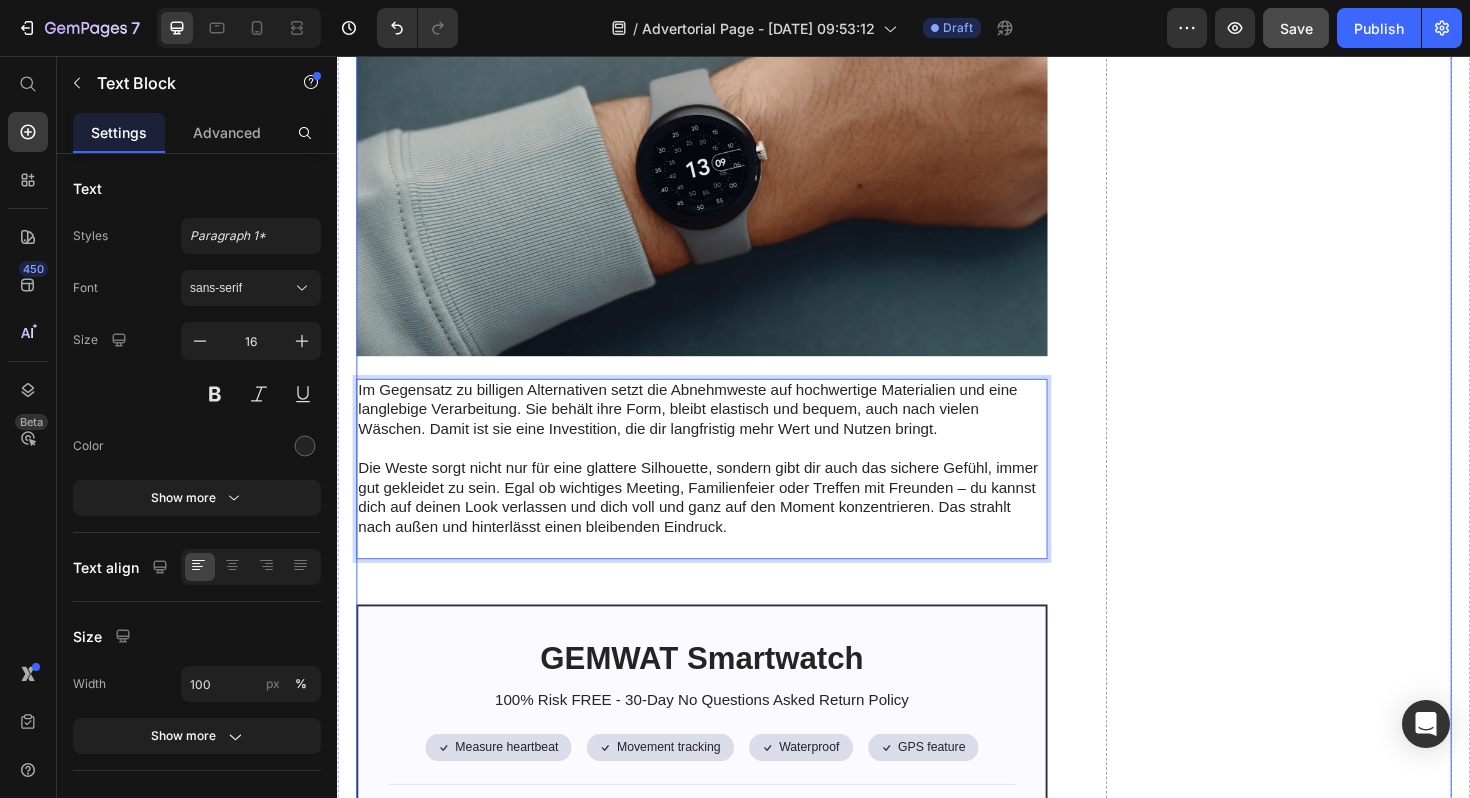 click on "Drop element here" at bounding box center (1334, -888) 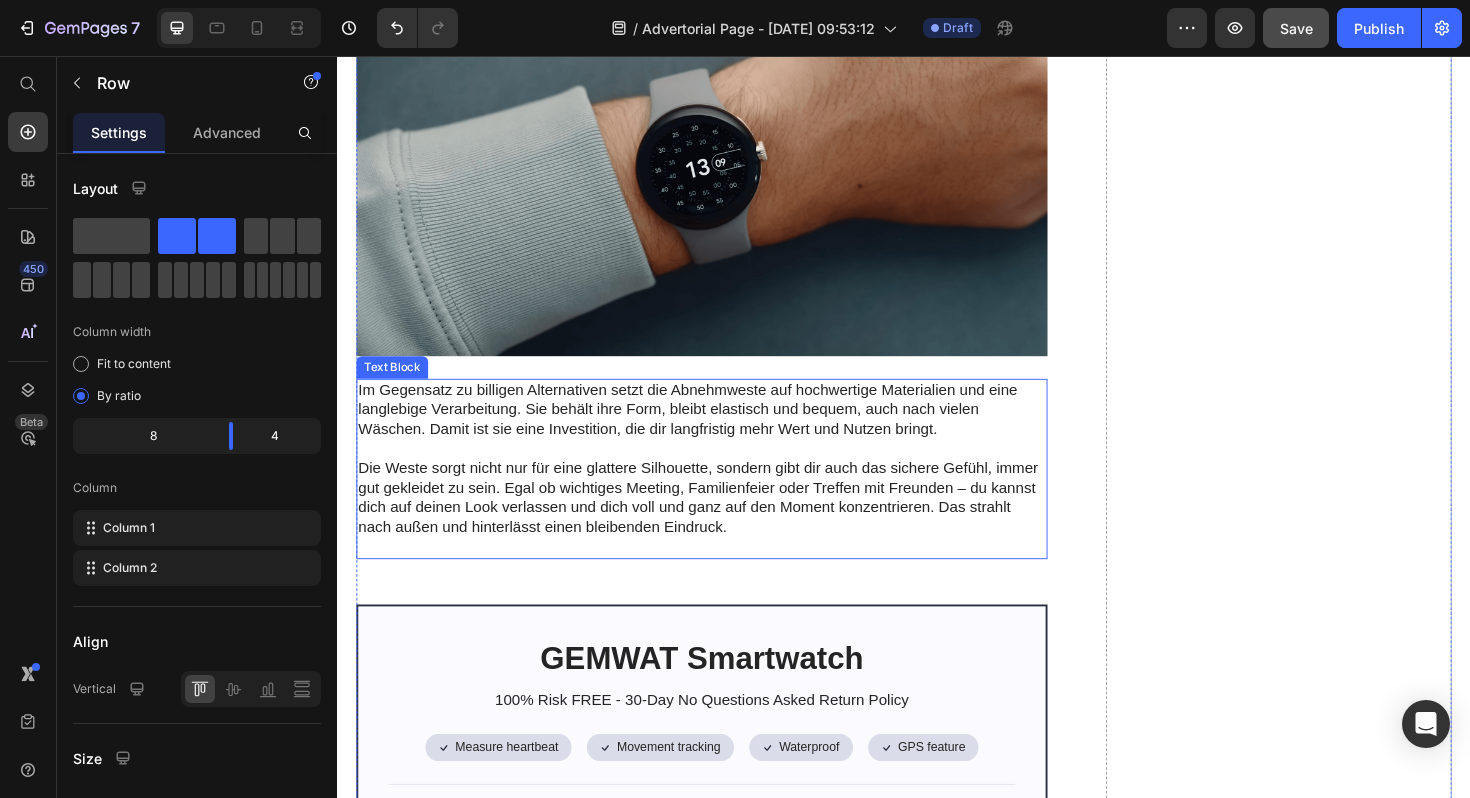 click on "Die Weste sorgt nicht nur für eine glattere Silhouette, sondern gibt dir auch das sichere Gefühl, immer gut gekleidet zu sein. Egal ob wichtiges Meeting, Familienfeier oder Treffen mit Freunden – du kannst dich auf deinen Look verlassen und dich voll und ganz auf den Moment konzentrieren. Das strahlt nach außen und hinterlässt einen bleibenden Eindruck." at bounding box center (723, 524) 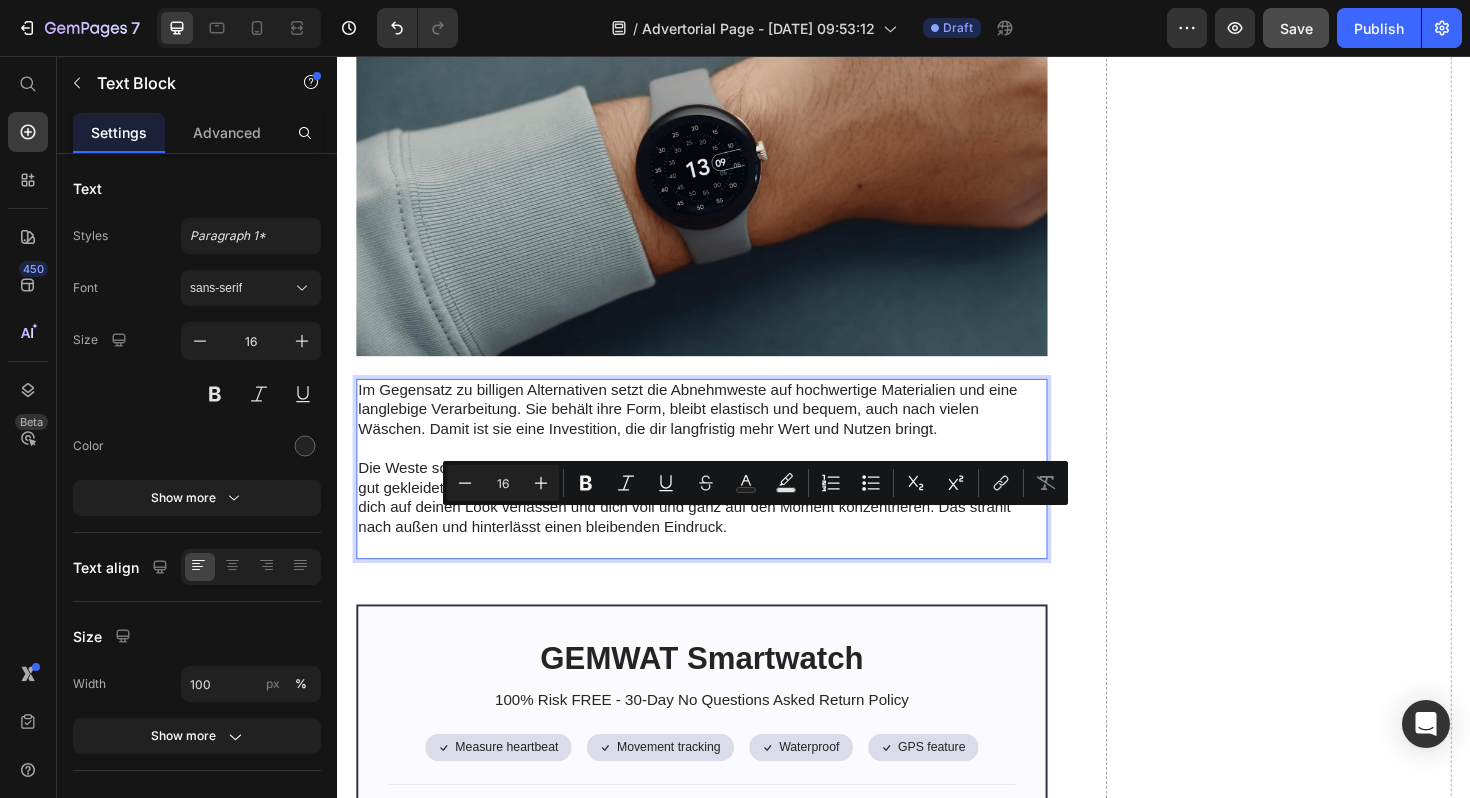 click at bounding box center [723, 576] 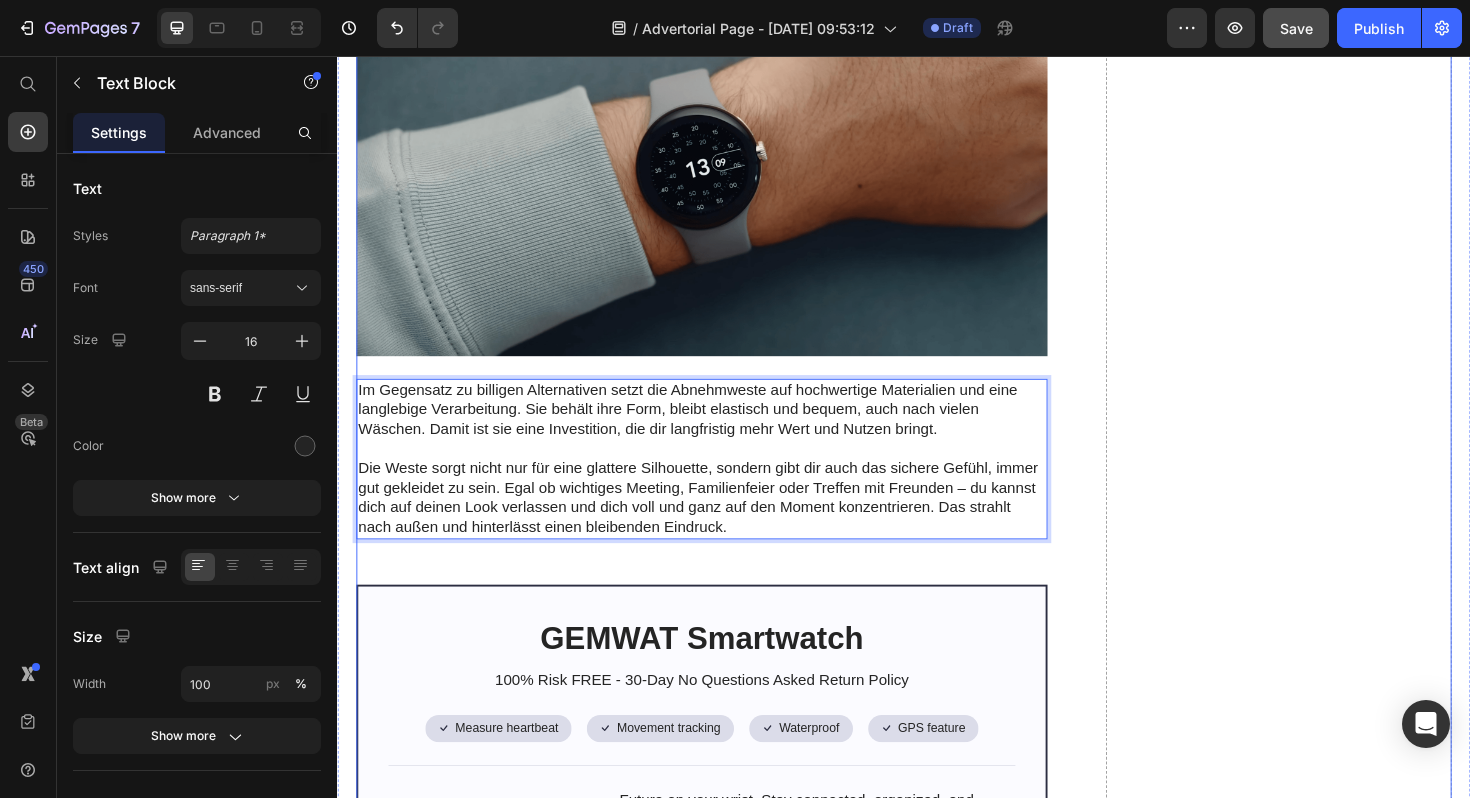 click on "Drop element here" at bounding box center (1334, -898) 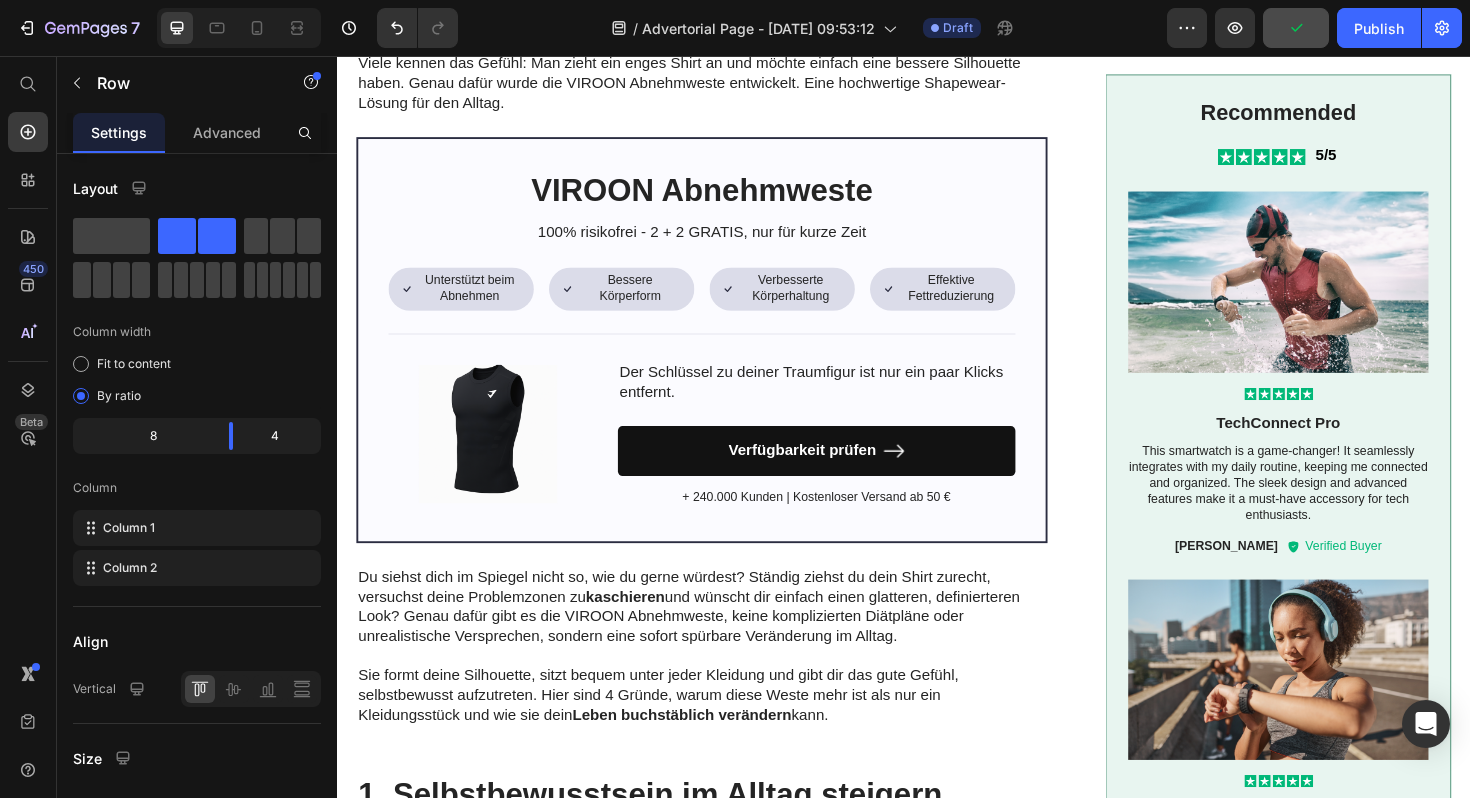 scroll, scrollTop: 717, scrollLeft: 0, axis: vertical 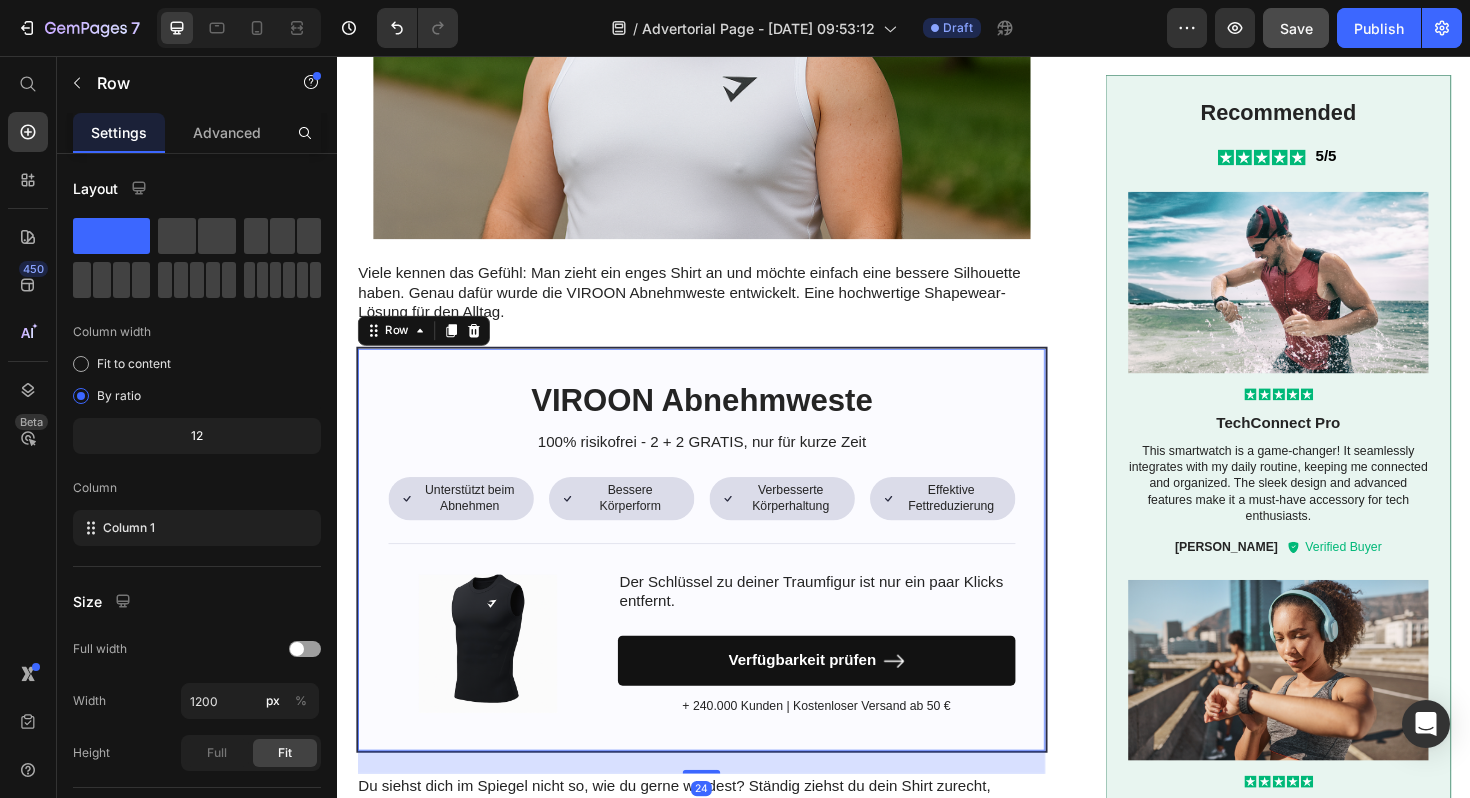 click on "VIROON Abnehmweste Heading 100% risikofrei - 2 + 2 GRATIS, nur für kurze Zeit Text Block
Icon Unterstützt beim Abnehmen Text Block Row
Icon Bessere Körperform Text Block Row Row
Icon Verbesserte Körperhaltung Text Block Row
Icon Effektive Fettreduzierung Text Block Row Row Row Image Der Schlüssel zu deiner Traumfigur ist nur ein paar Klicks entfernt.  Text Block
Verfügbarkeit prüfen Button + 240.000 Kunden | Kostenloser Versand ab 50 € Text Block Row Row   24" at bounding box center (723, 579) 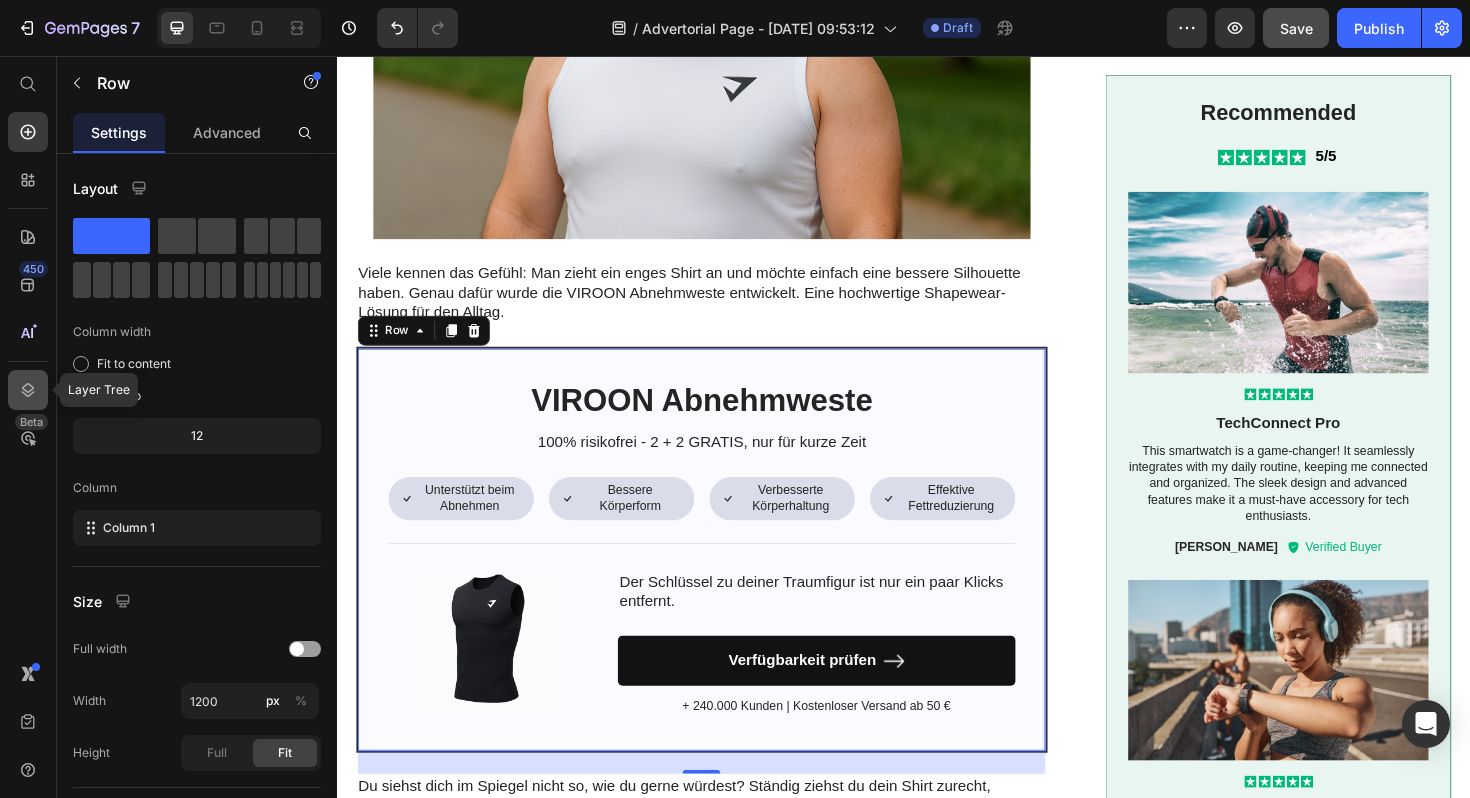 click 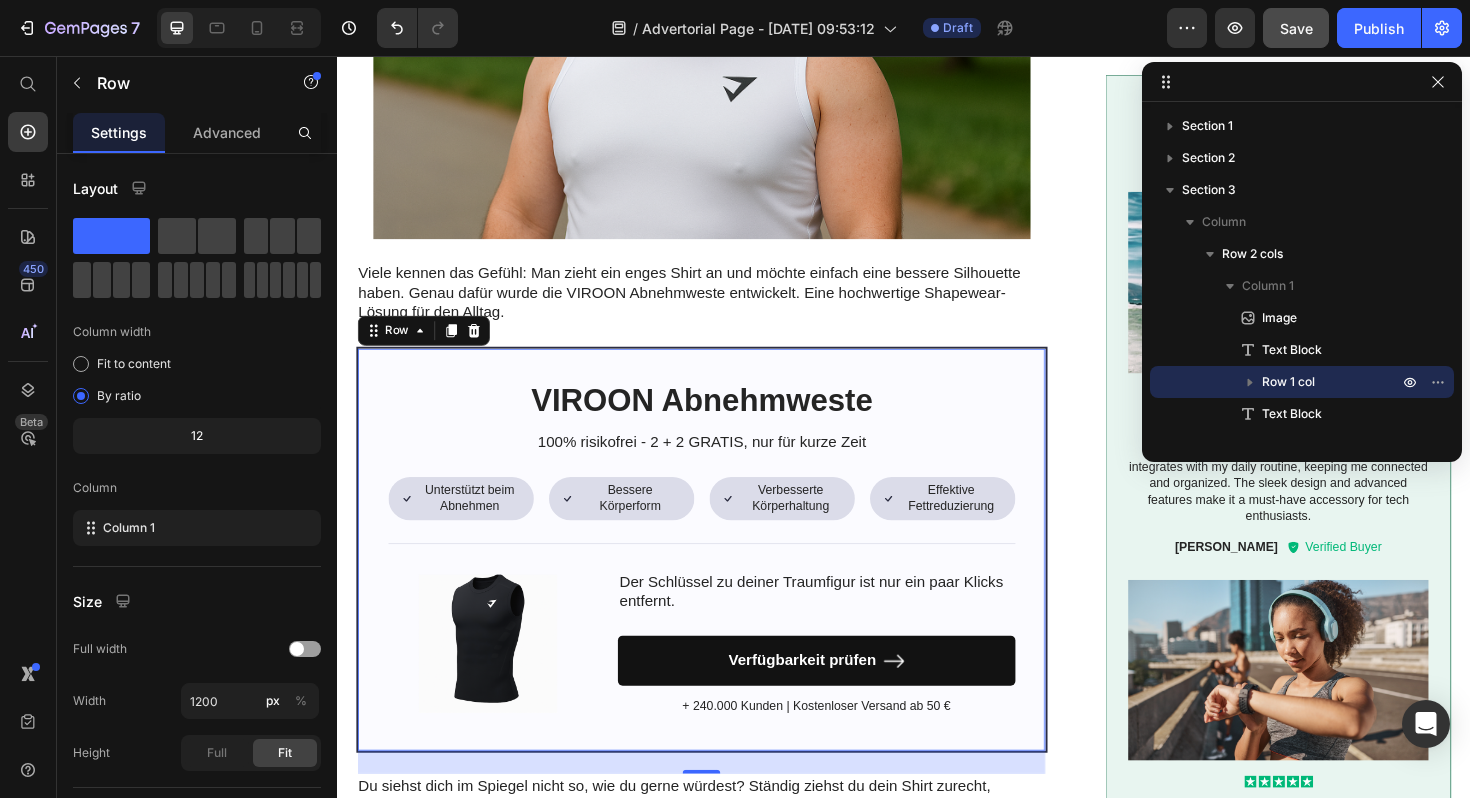 click on "Row 1 col" at bounding box center (1288, 382) 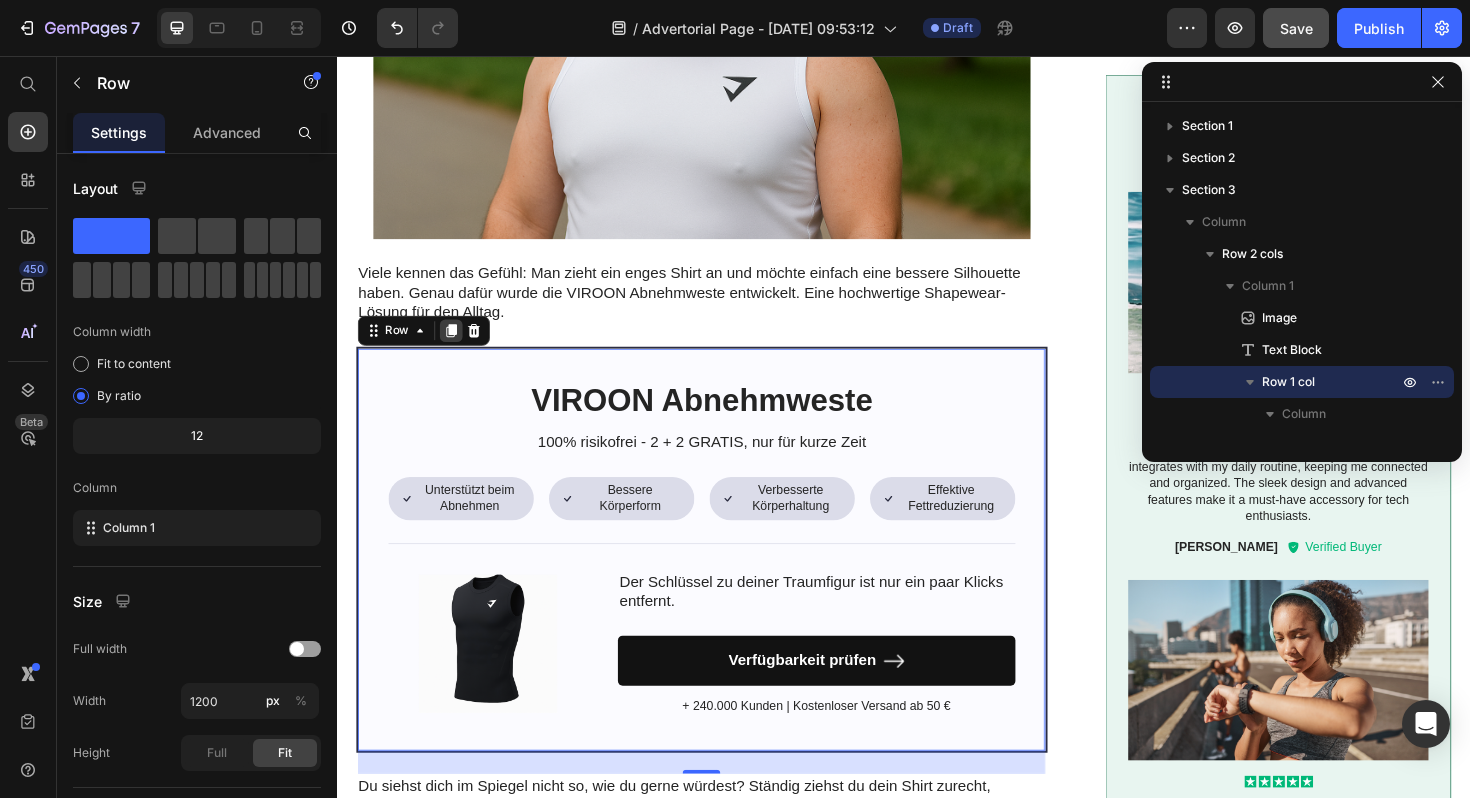 click 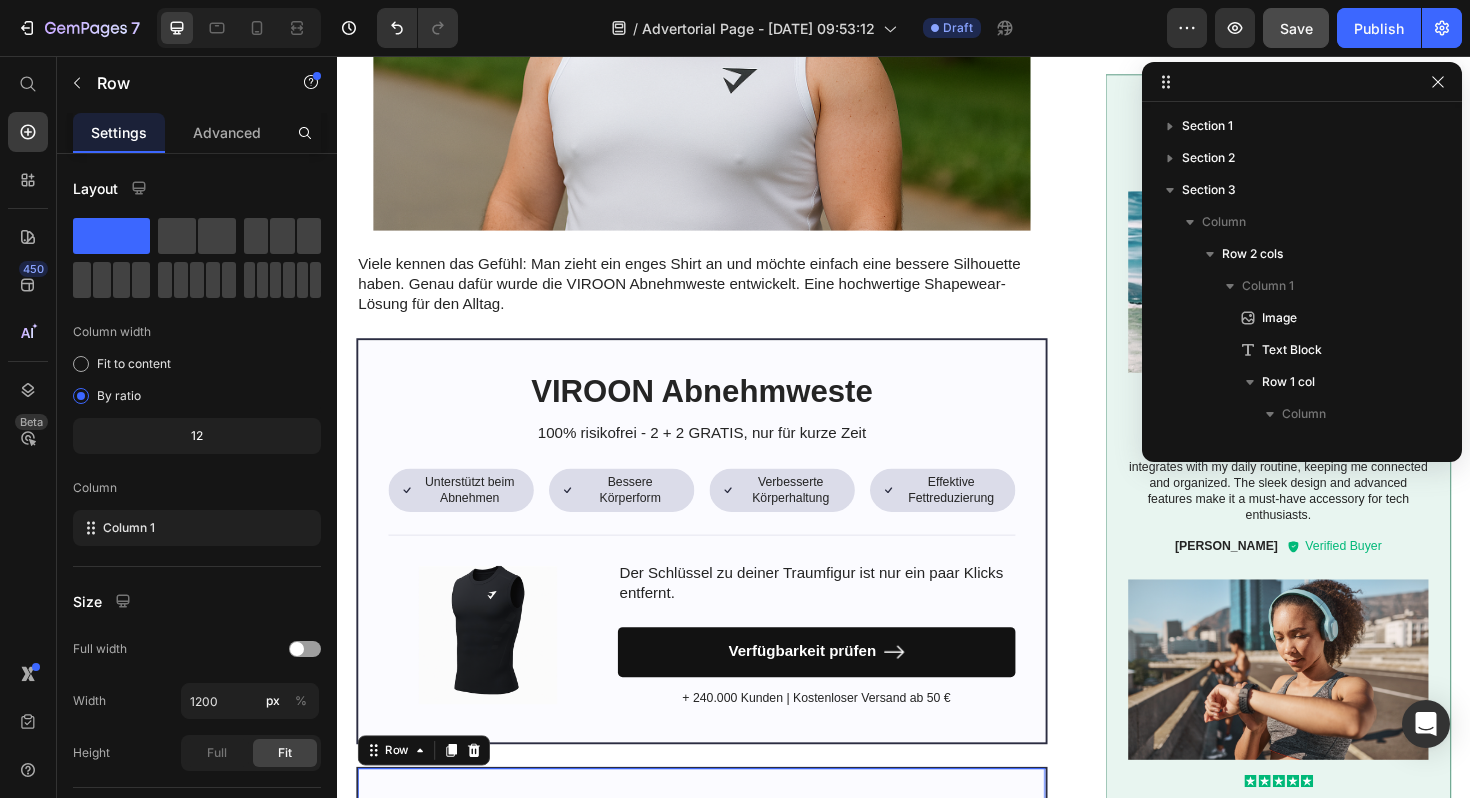 scroll, scrollTop: 314, scrollLeft: 0, axis: vertical 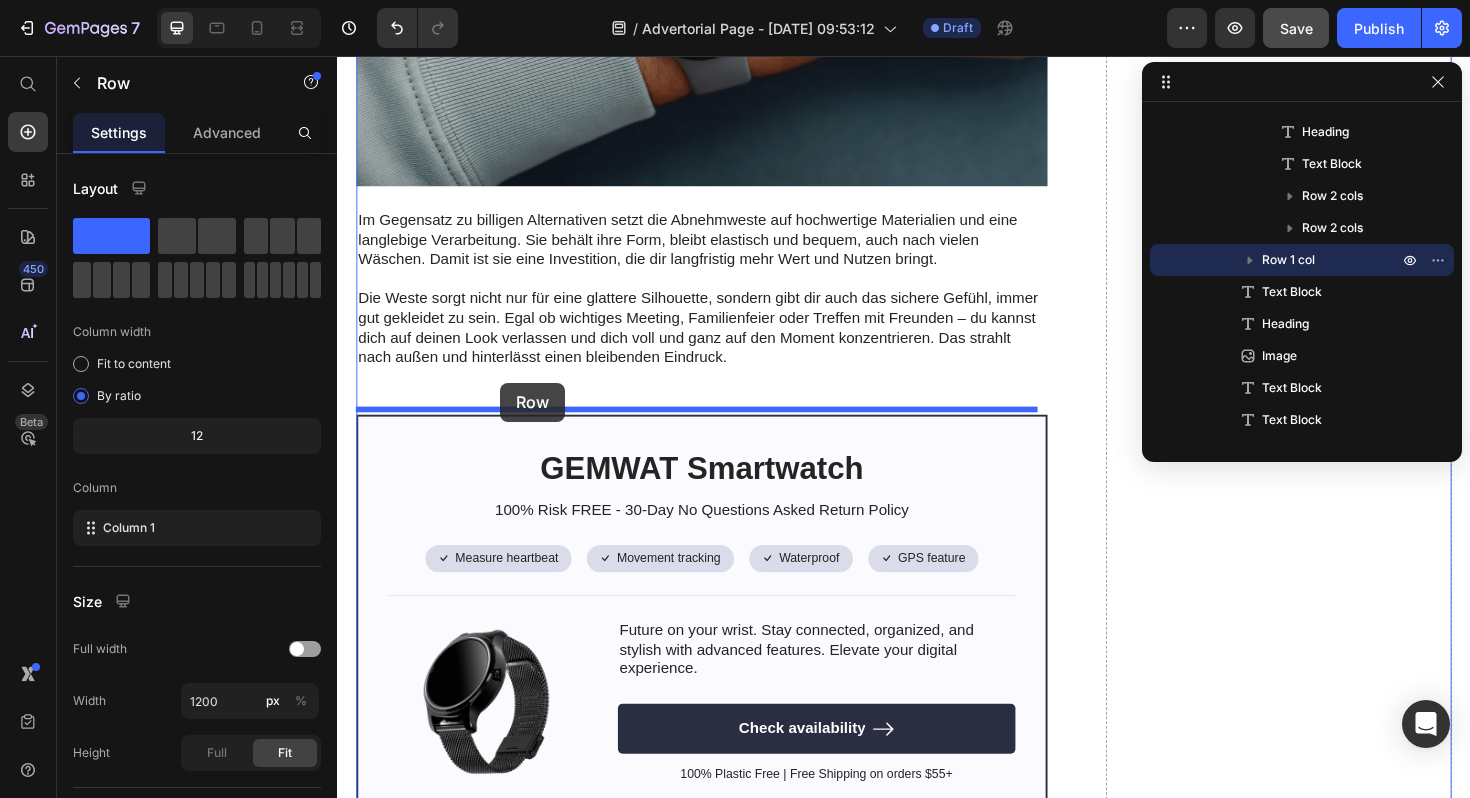 drag, startPoint x: 380, startPoint y: 107, endPoint x: 510, endPoint y: 402, distance: 322.374 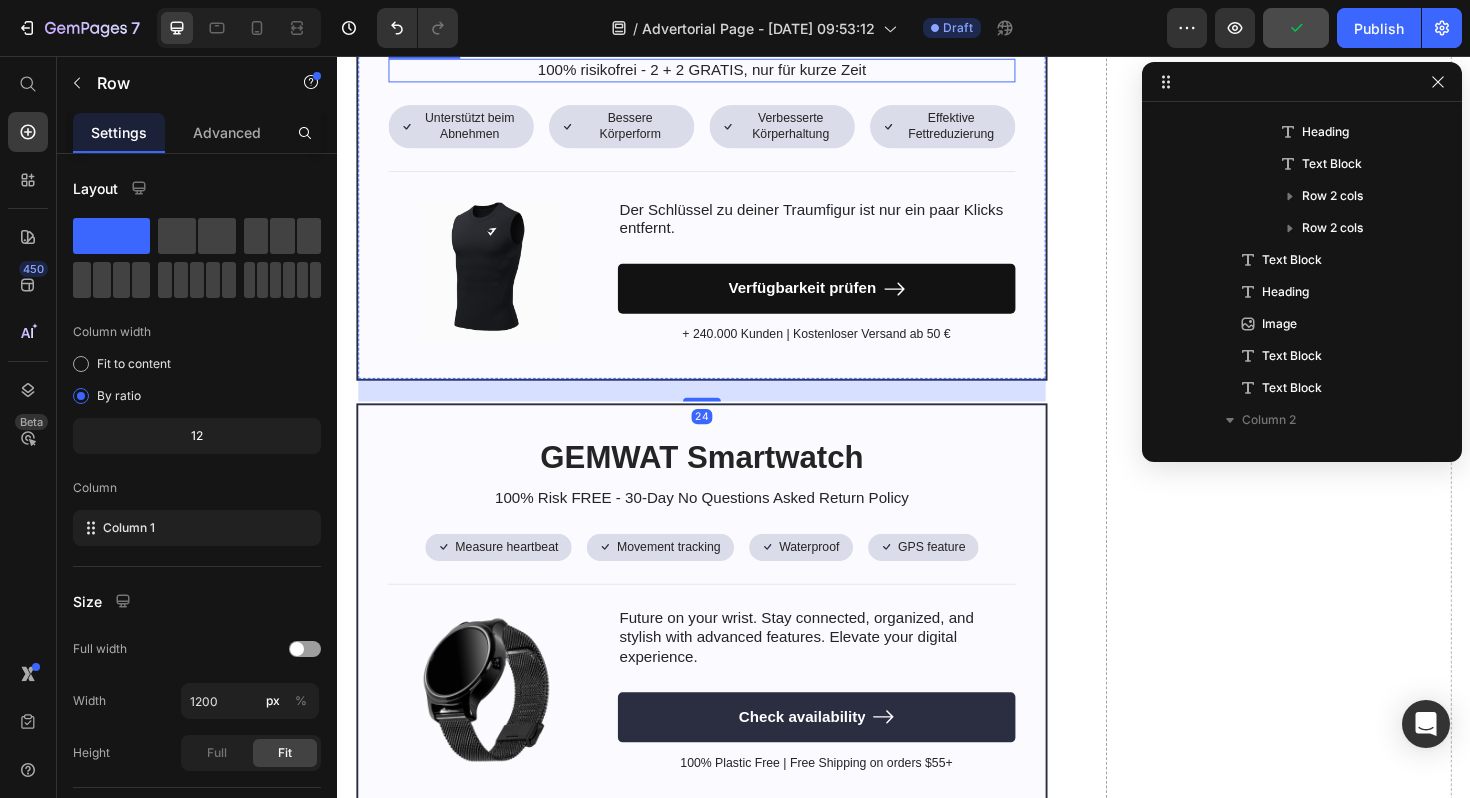 scroll, scrollTop: 6466, scrollLeft: 0, axis: vertical 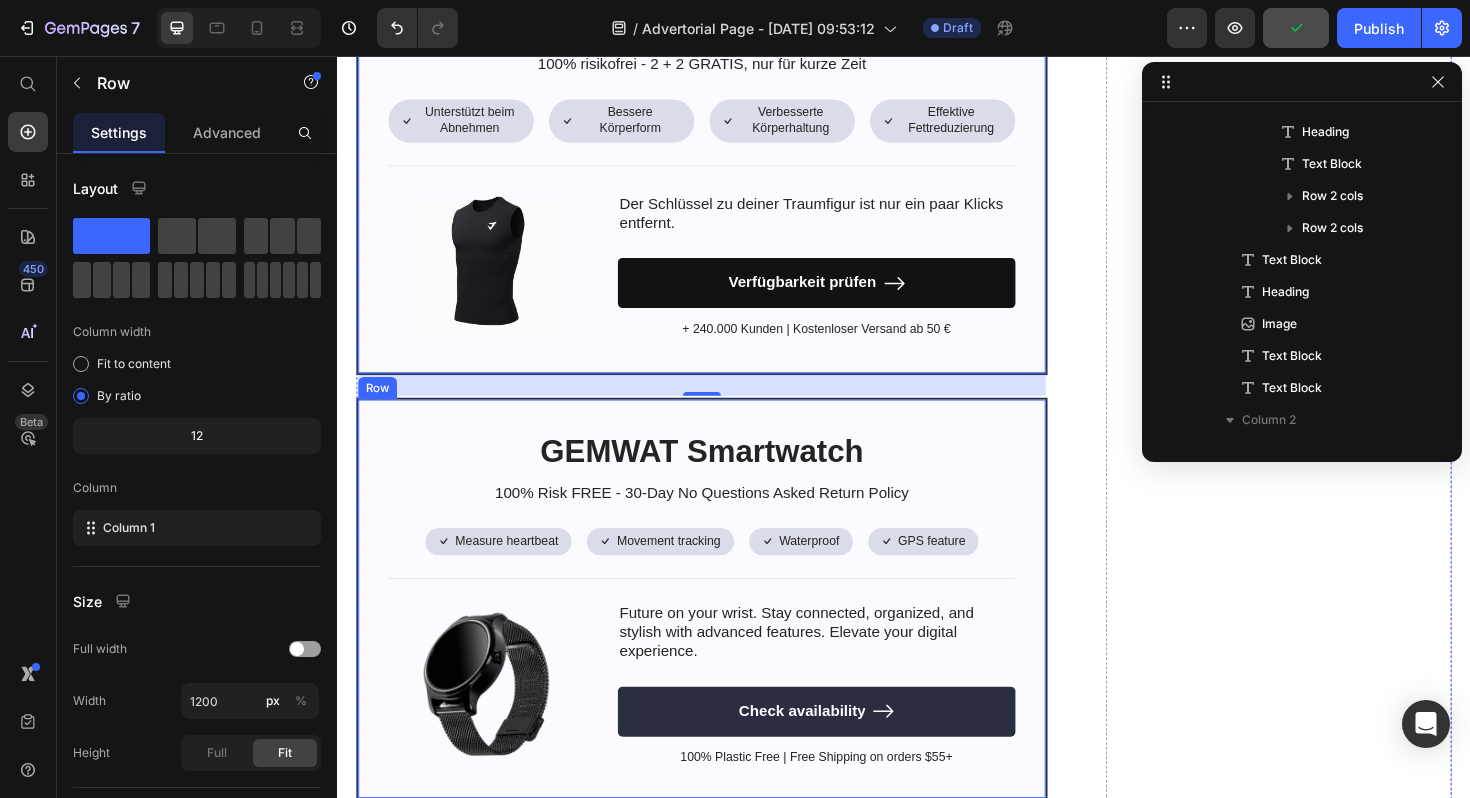 click on "GEMWAT Smartwatch Heading 100% Risk FREE - 30-Day No Questions Asked Return Policy Text Block
Icon Measure heartbeat Text Block Row
Icon Movement tracking Text Block Row Row
Icon Waterproof Text Block Row
Icon GPS feature Text Block Row Row Row Image Future on your wrist. Stay connected, organized, and stylish with advanced features. Elevate your digital experience. Text Block
Check availability Button 100% Plastic Free | Free Shipping on orders $55+ Text Block Row Row" at bounding box center [723, 631] 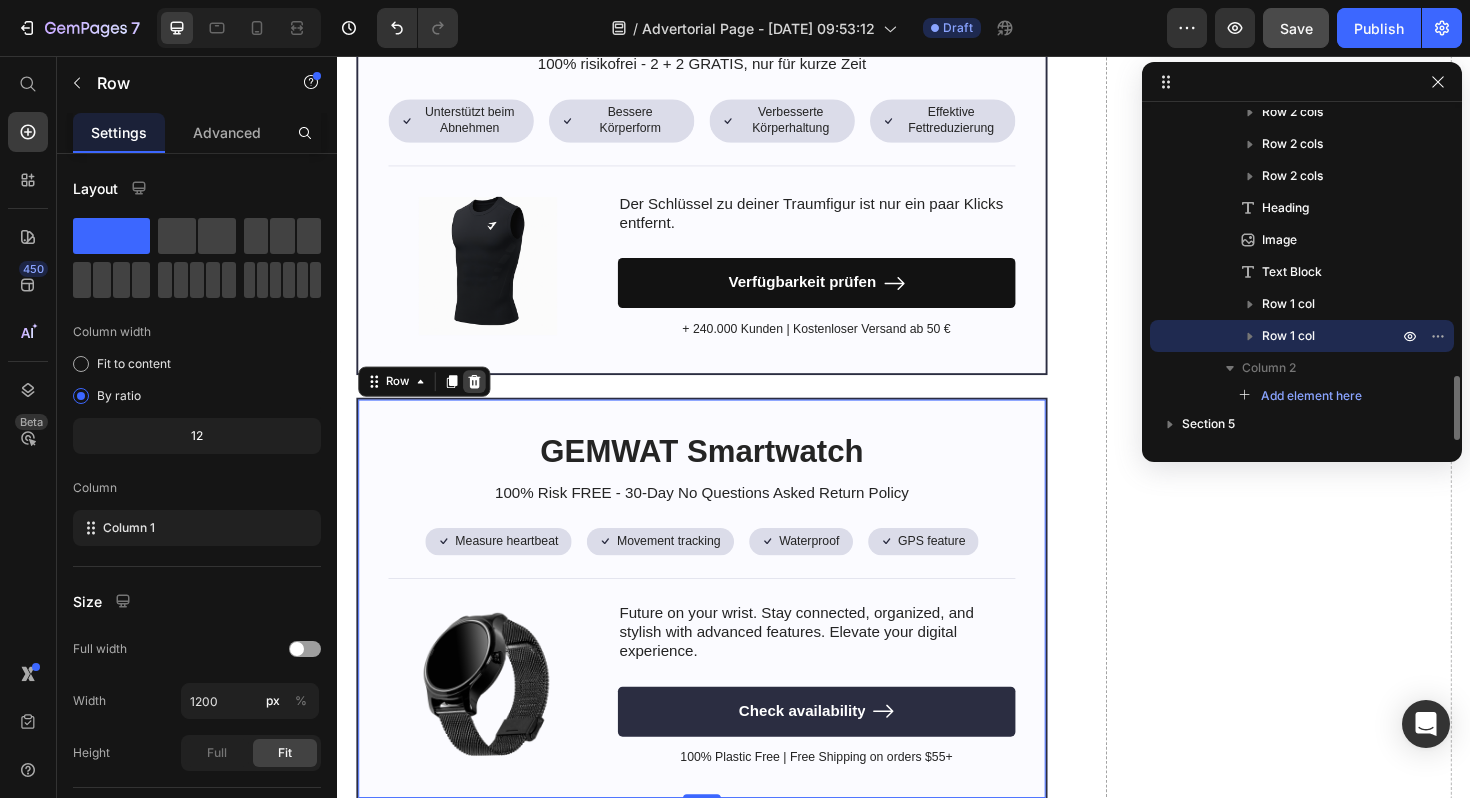 click at bounding box center (482, 401) 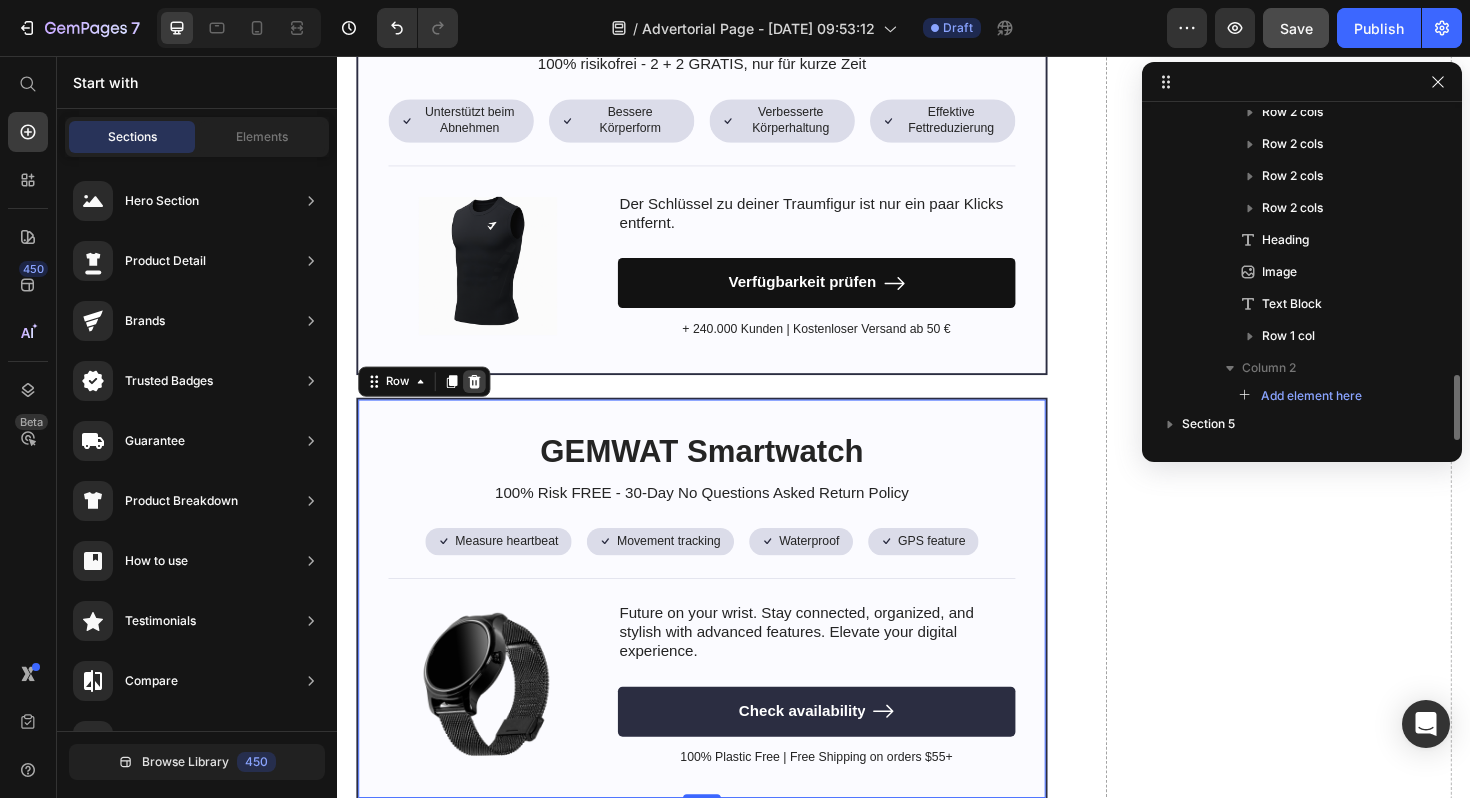 scroll, scrollTop: 1326, scrollLeft: 0, axis: vertical 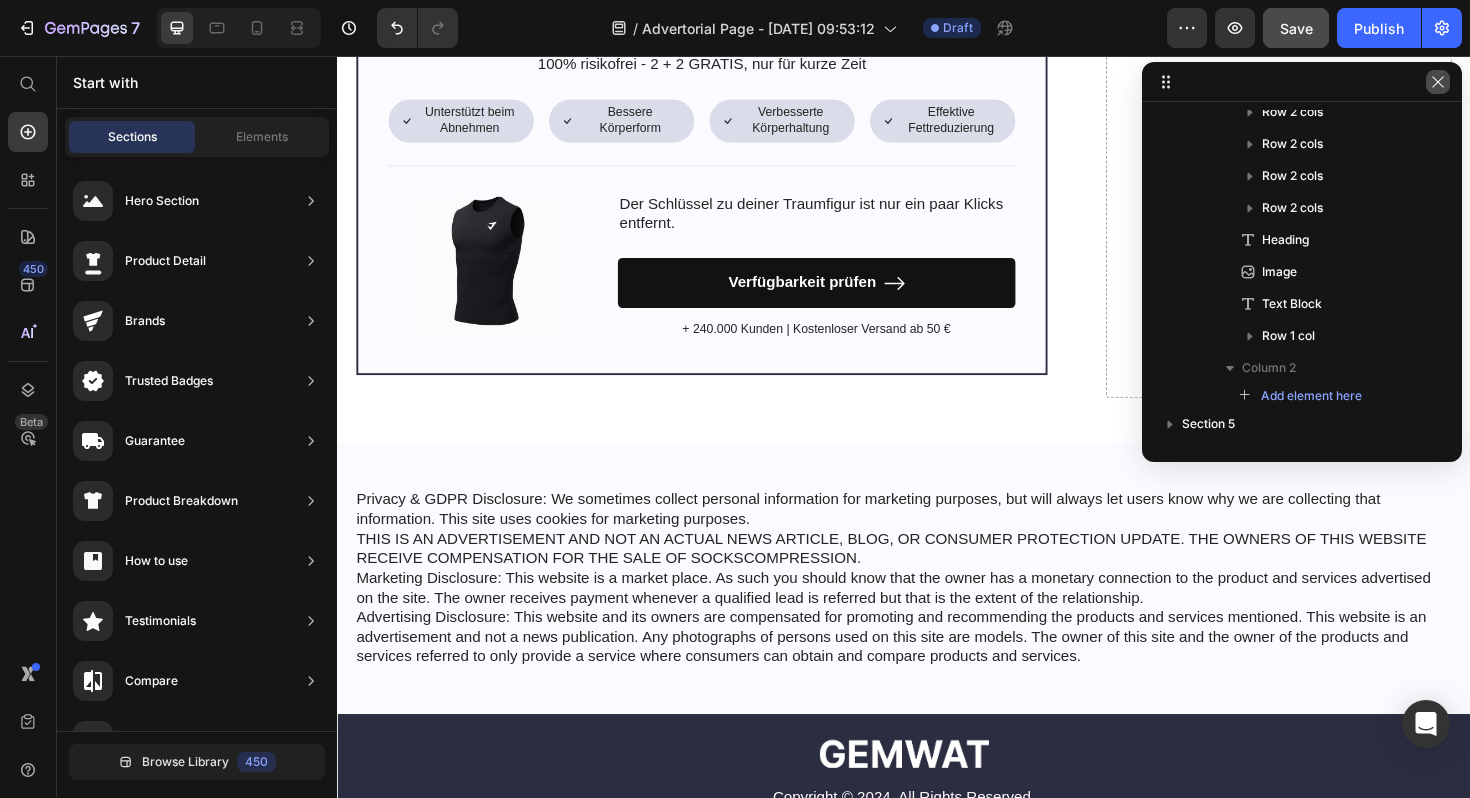 click 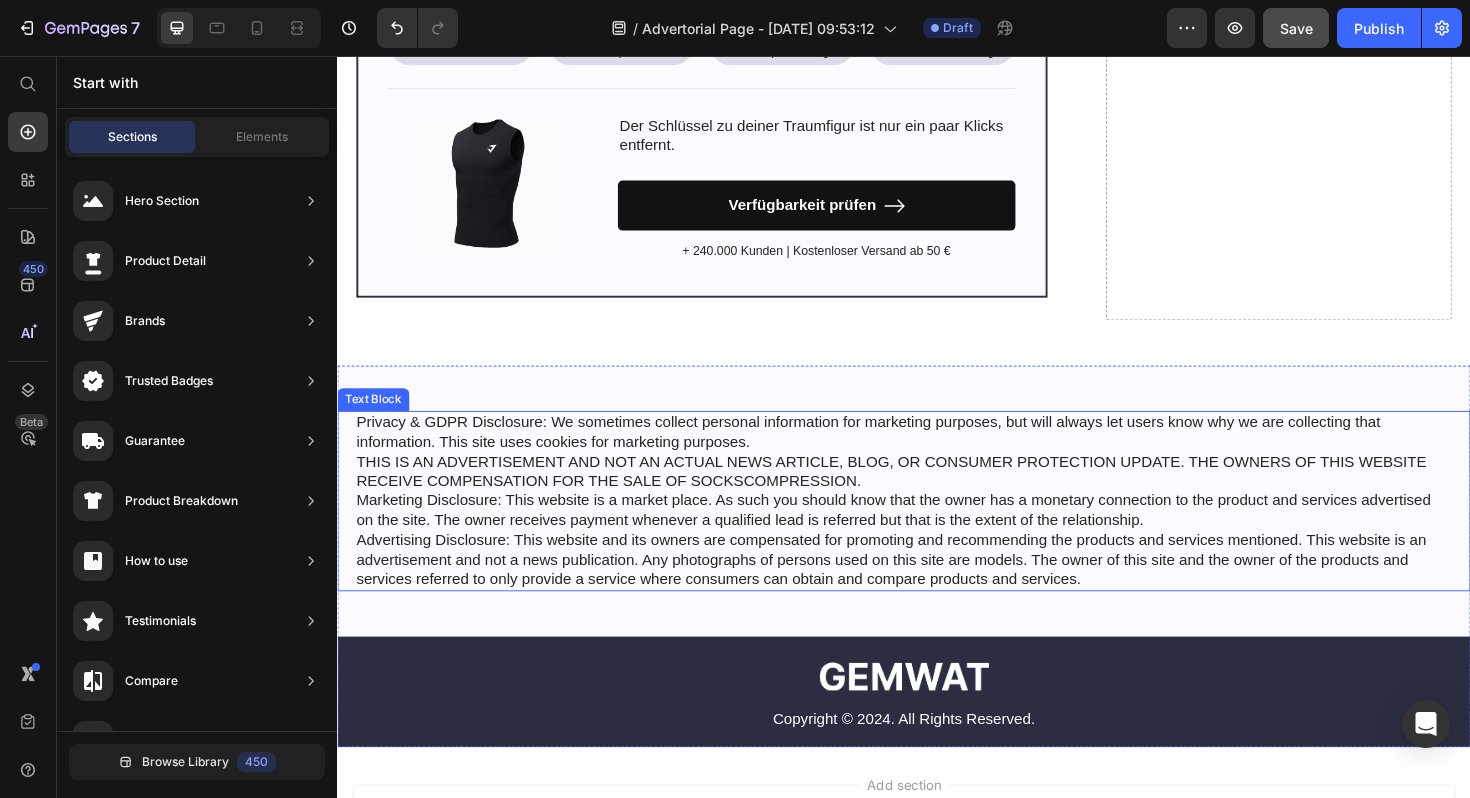 scroll, scrollTop: 6549, scrollLeft: 0, axis: vertical 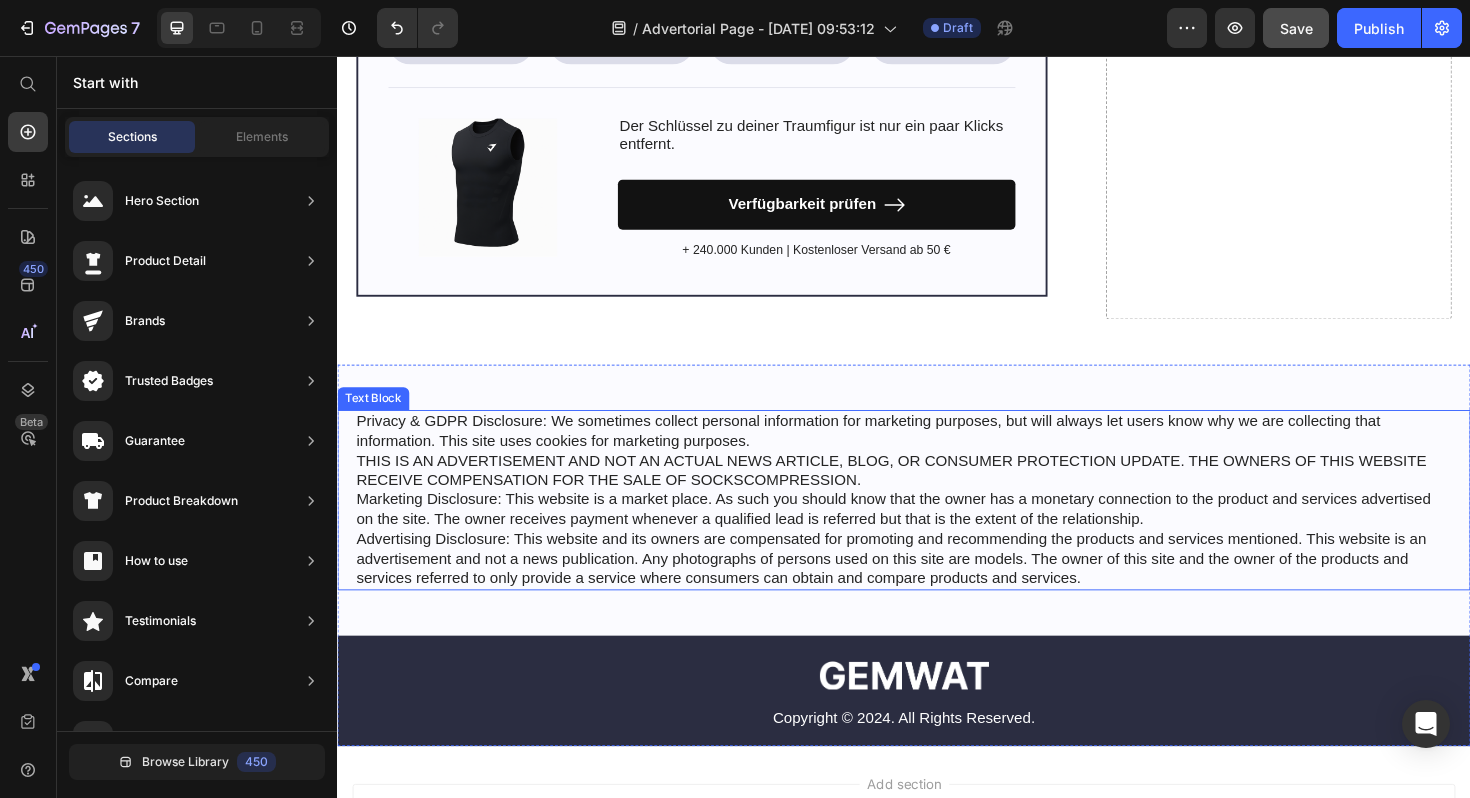 click on "Privacy & GDPR Disclosure: We sometimes collect personal information for marketing purposes, but will always let users know why we are collecting that information. This site uses cookies for marketing purposes. THIS IS AN ADVERTISEMENT AND NOT AN ACTUAL NEWS ARTICLE, BLOG, OR CONSUMER PROTECTION UPDATE. THE OWNERS OF THIS WEBSITE RECEIVE COMPENSATION FOR THE SALE OF SOCKSCOMPRESSION. Marketing Disclosure: This website is a market place. As such you should know that the owner has a monetary connection to the product and services advertised on the site. The owner receives payment whenever a qualified lead is referred but that is the extent of the relationship." at bounding box center (937, 526) 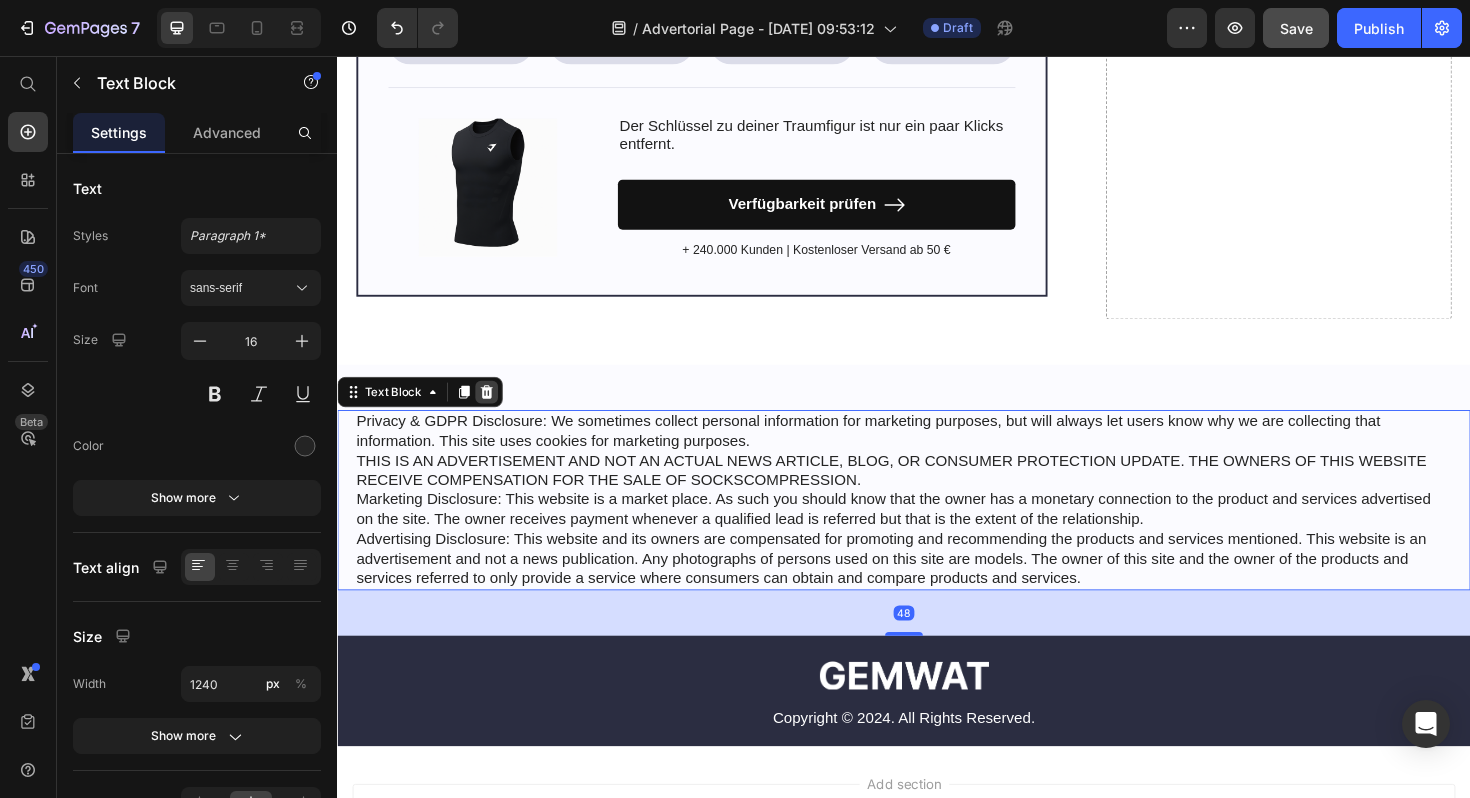 click 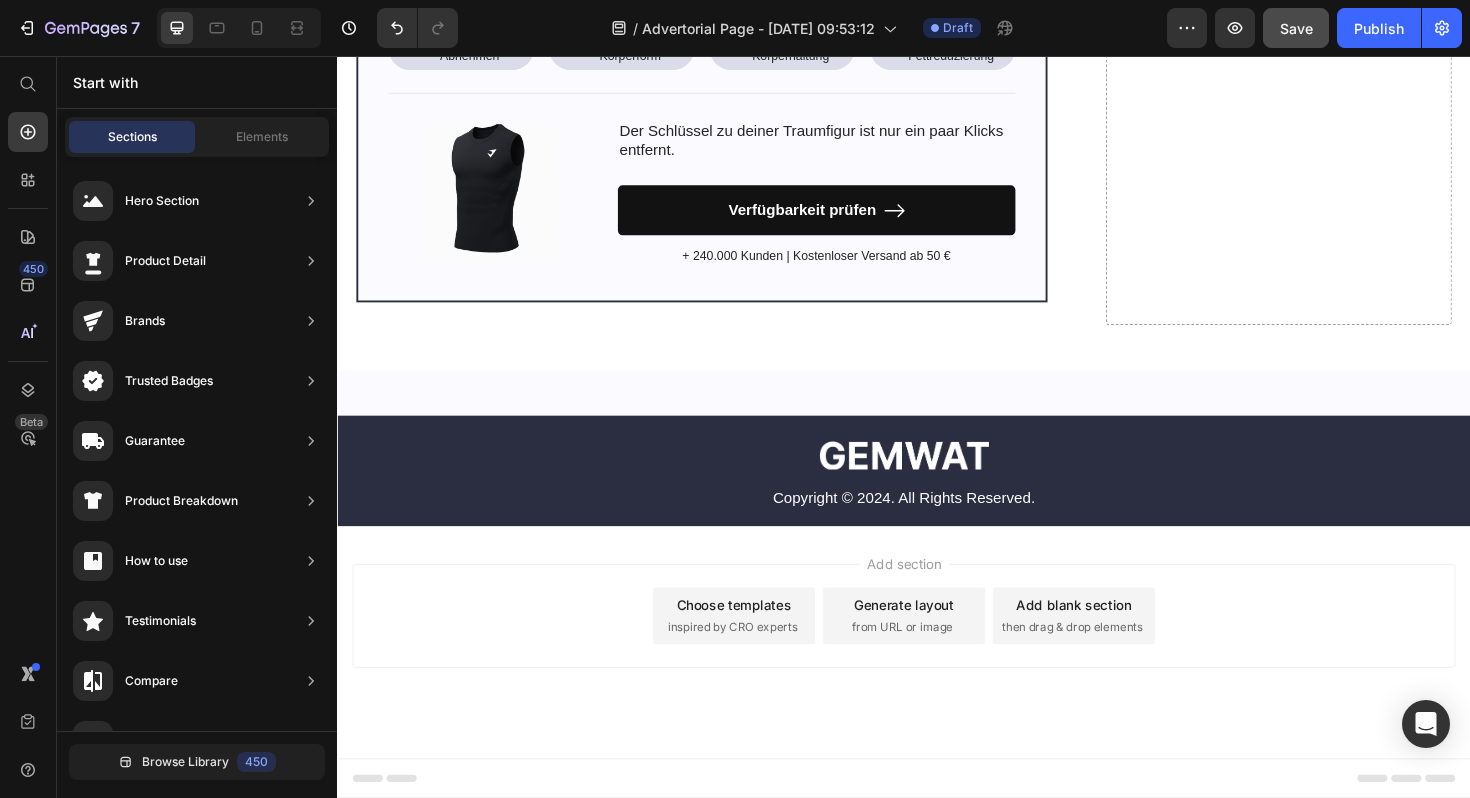 scroll, scrollTop: 6534, scrollLeft: 0, axis: vertical 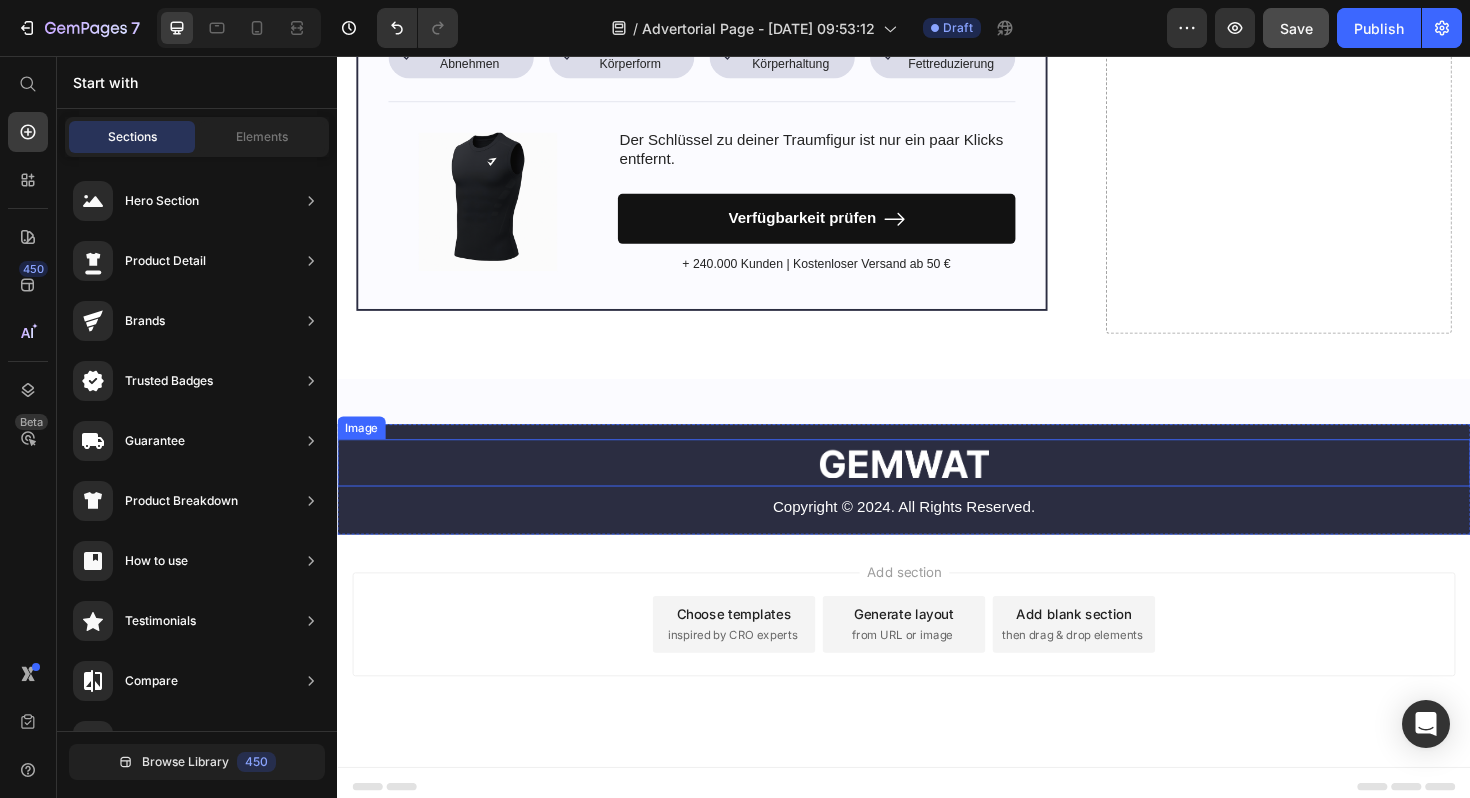 click at bounding box center [937, 487] 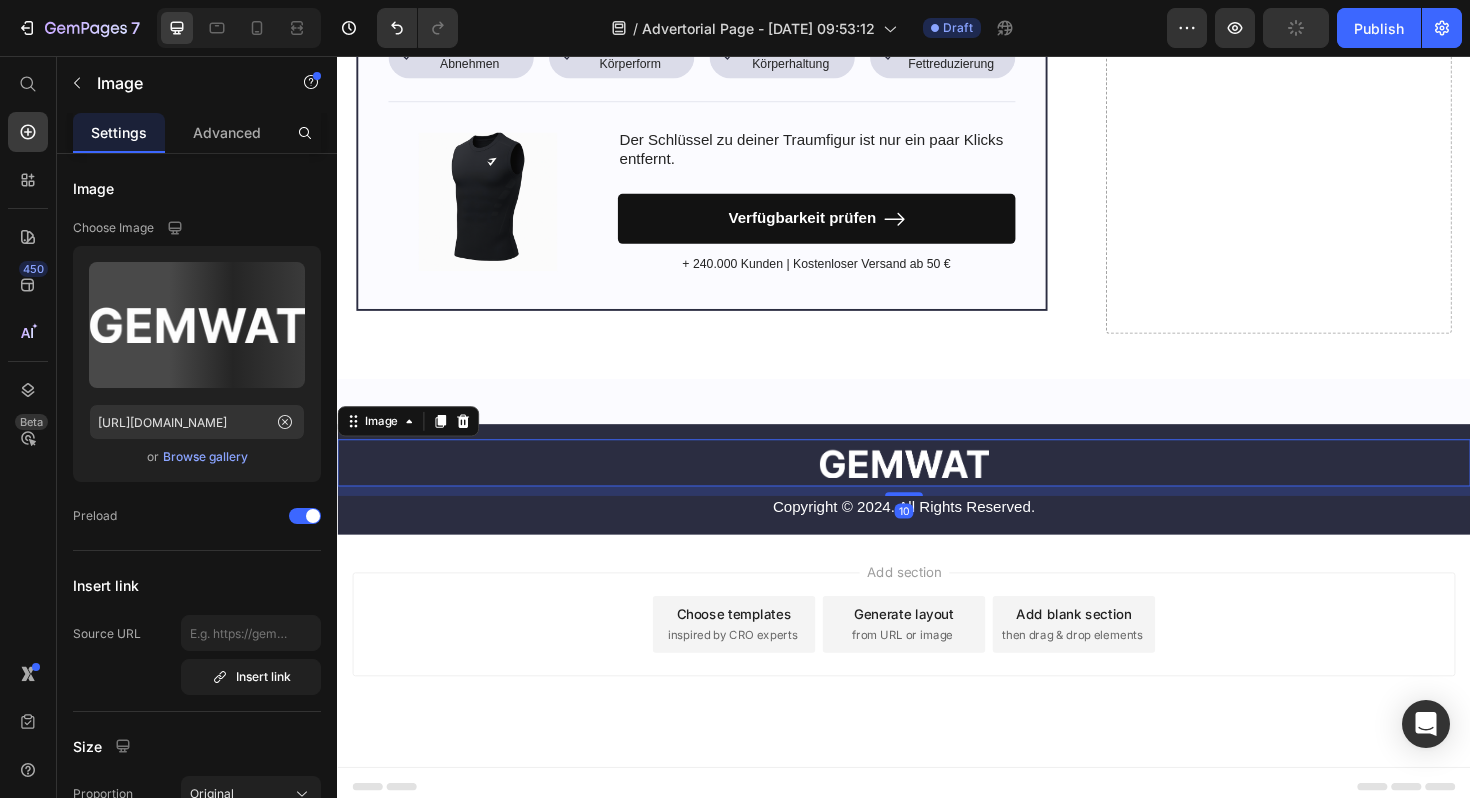 click at bounding box center (937, 487) 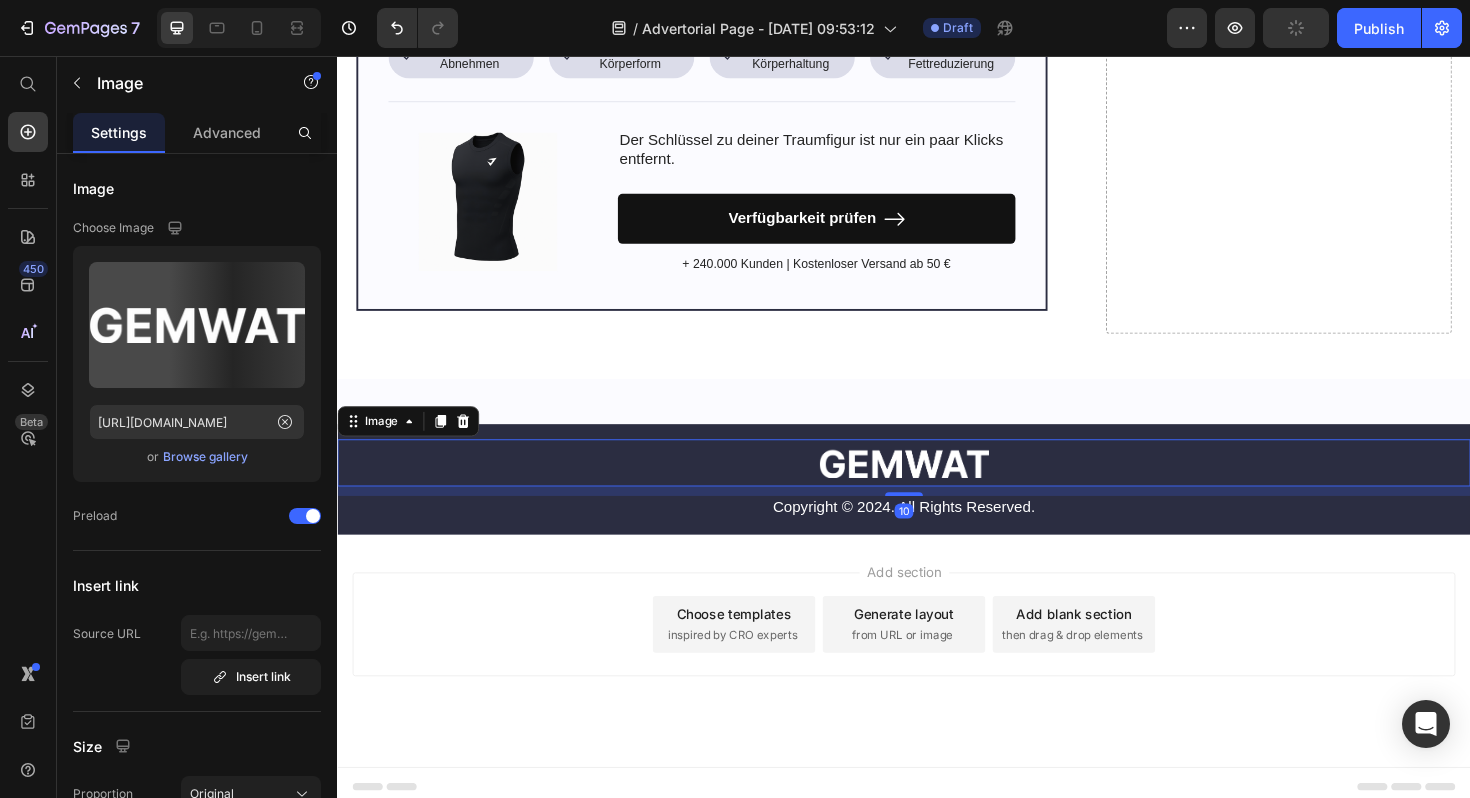 click at bounding box center [937, 487] 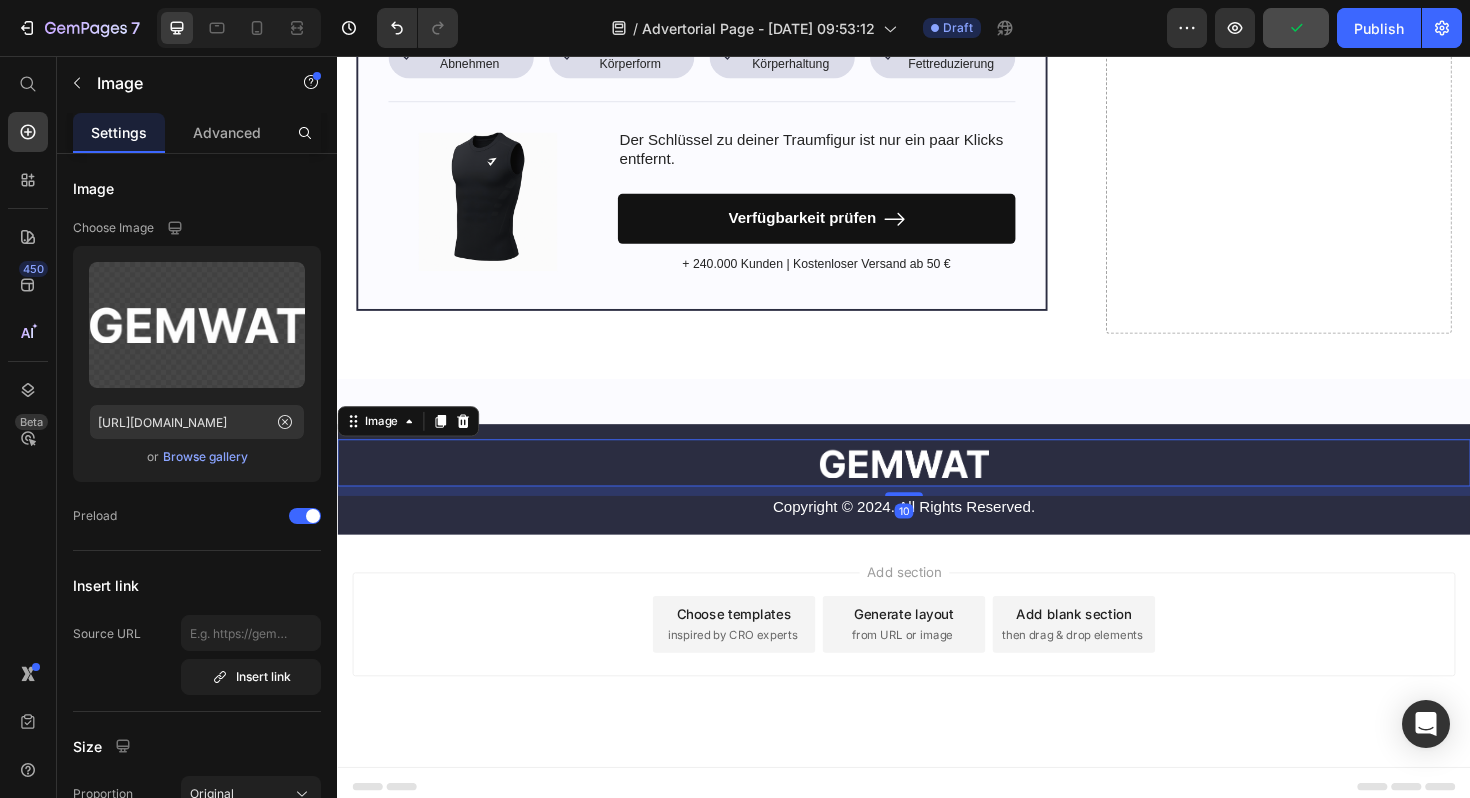 click at bounding box center (937, 487) 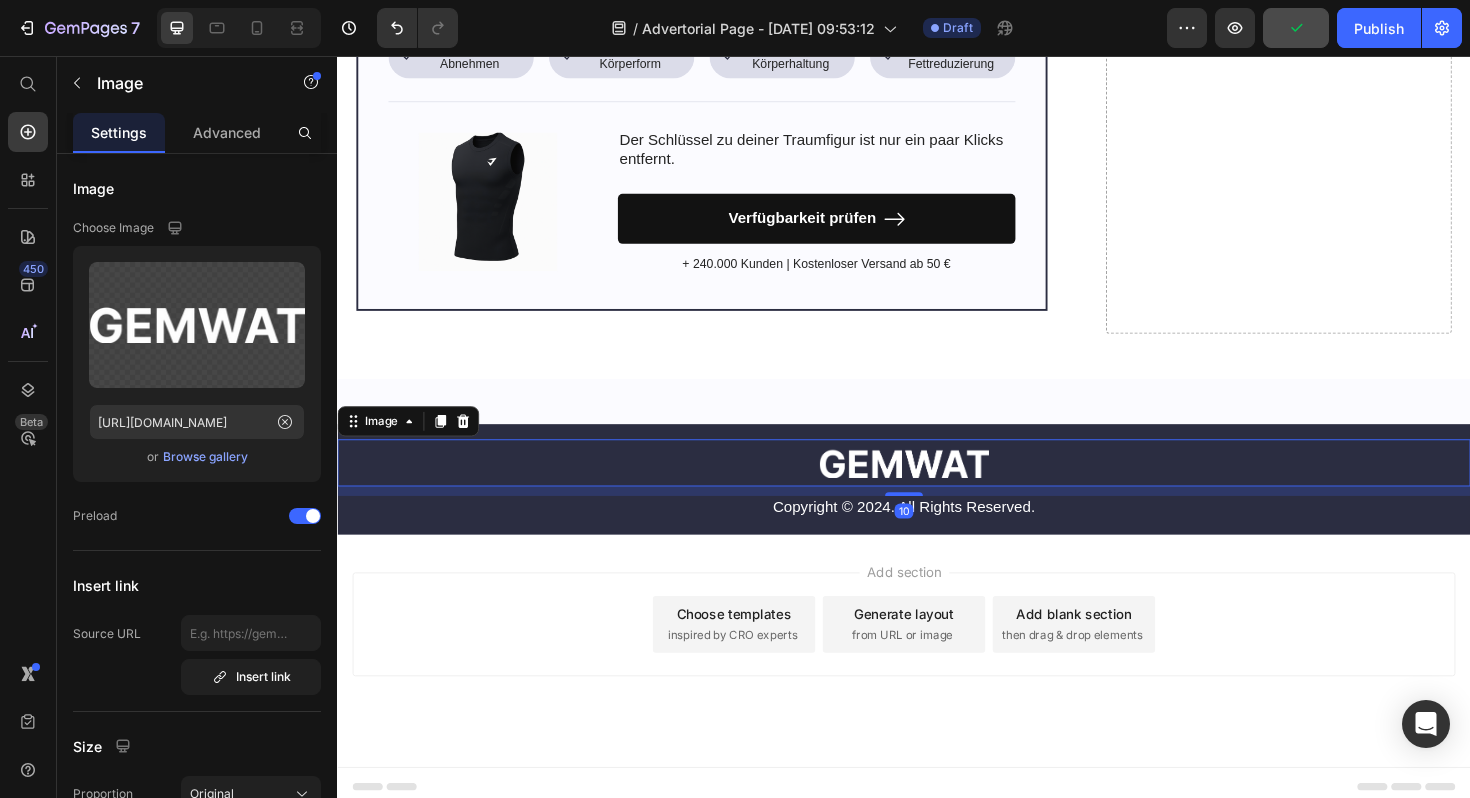 click at bounding box center (937, 487) 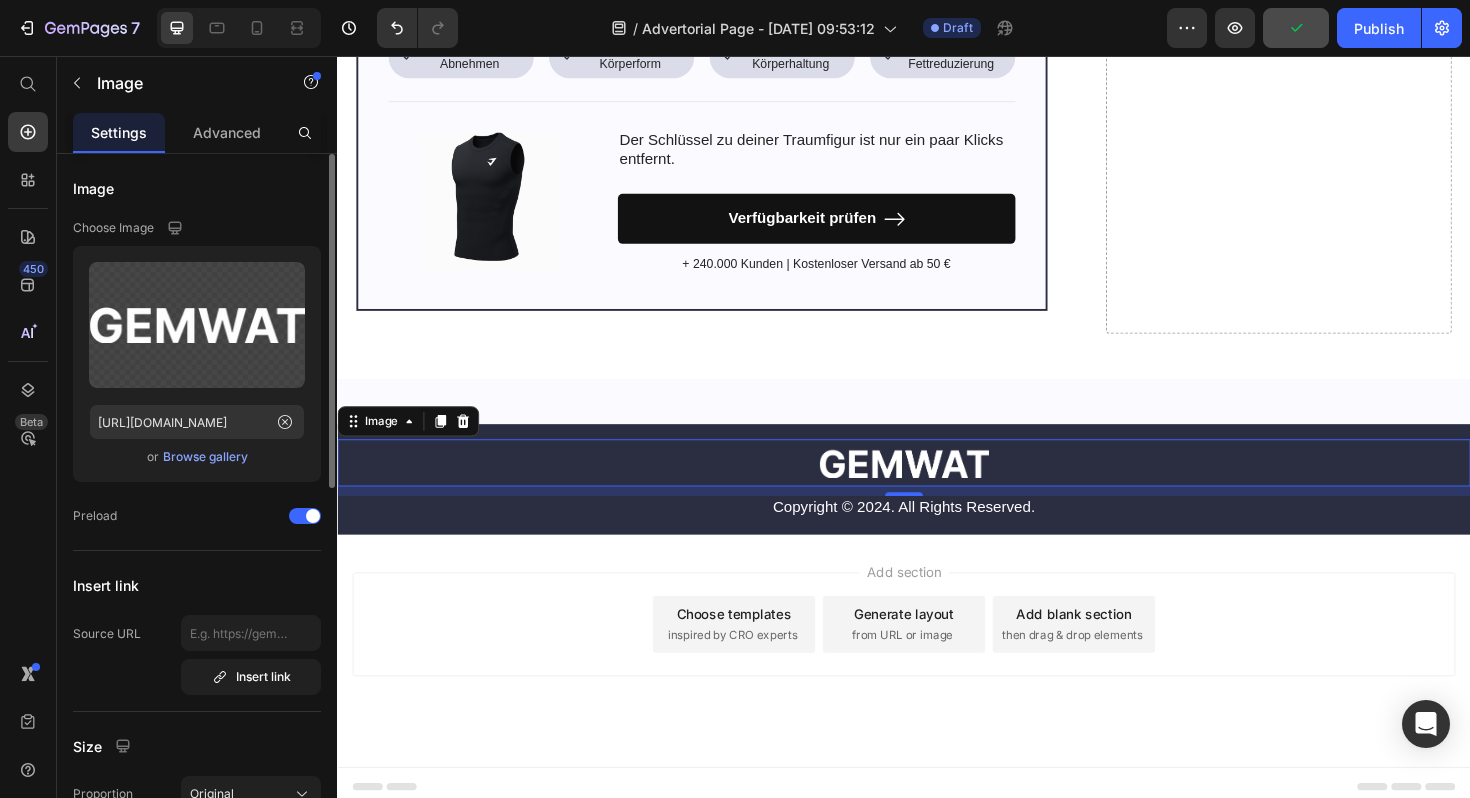 click on "Browse gallery" at bounding box center [205, 457] 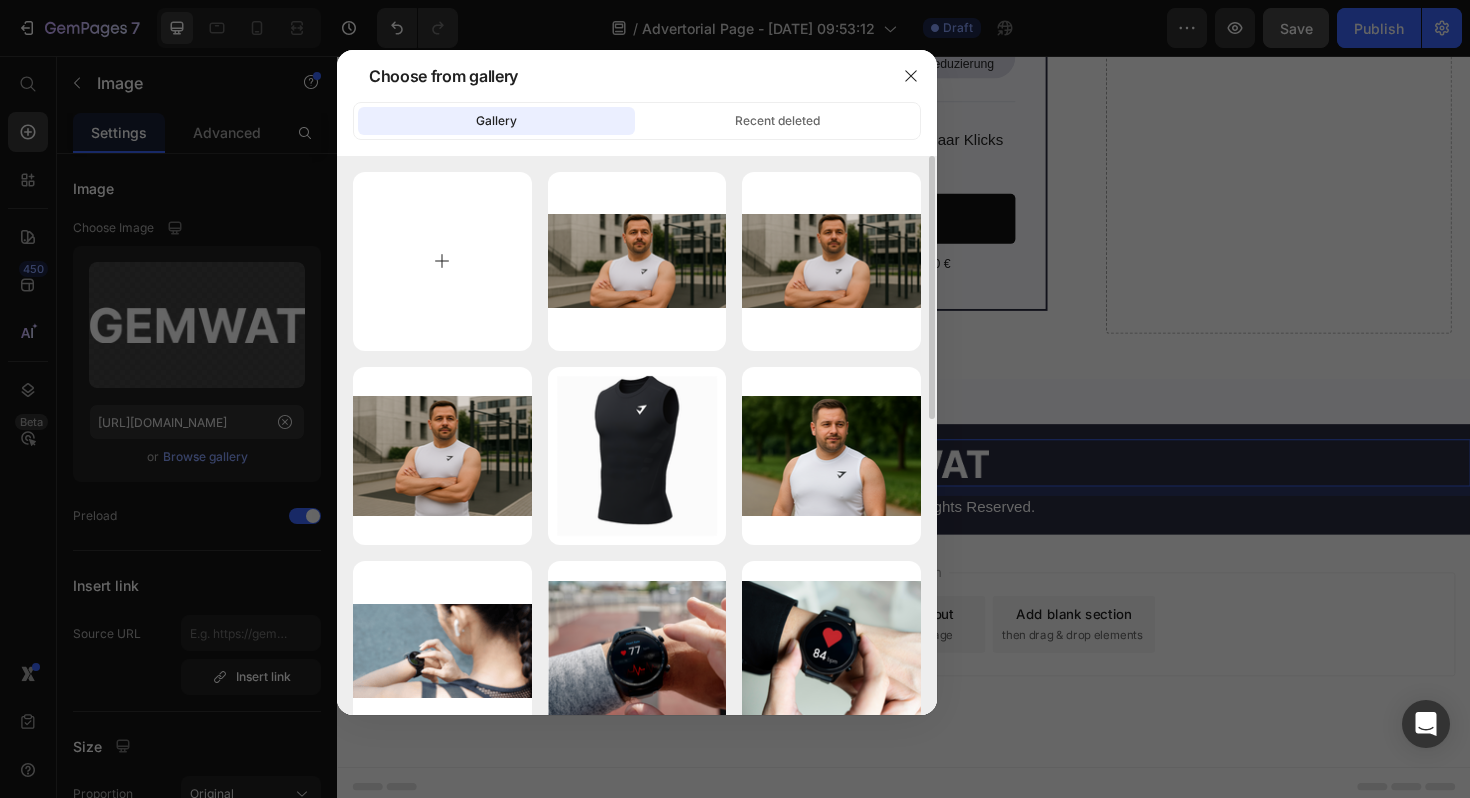 click at bounding box center (442, 261) 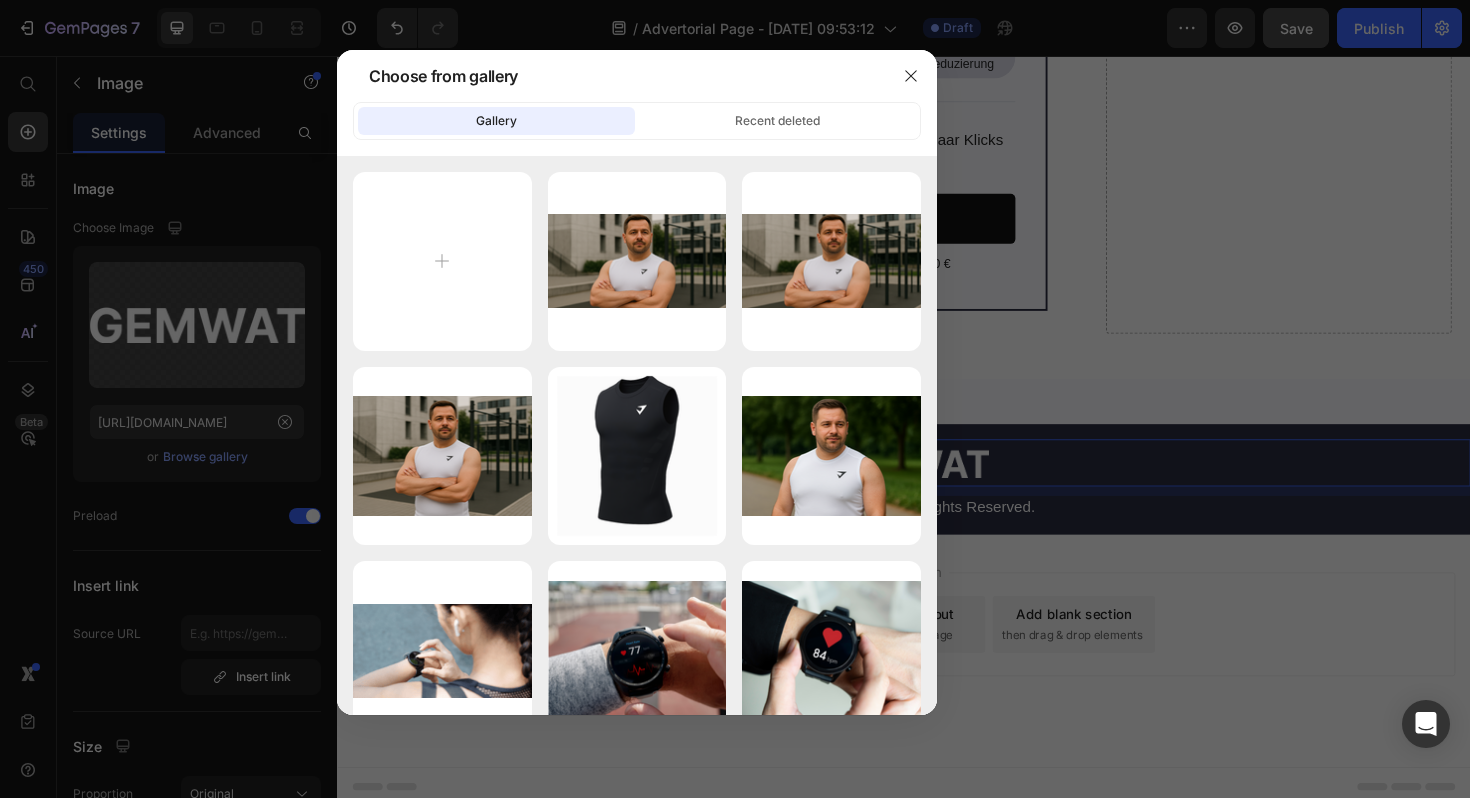 type on "C:\fakepath\Logo [PERSON_NAME].png" 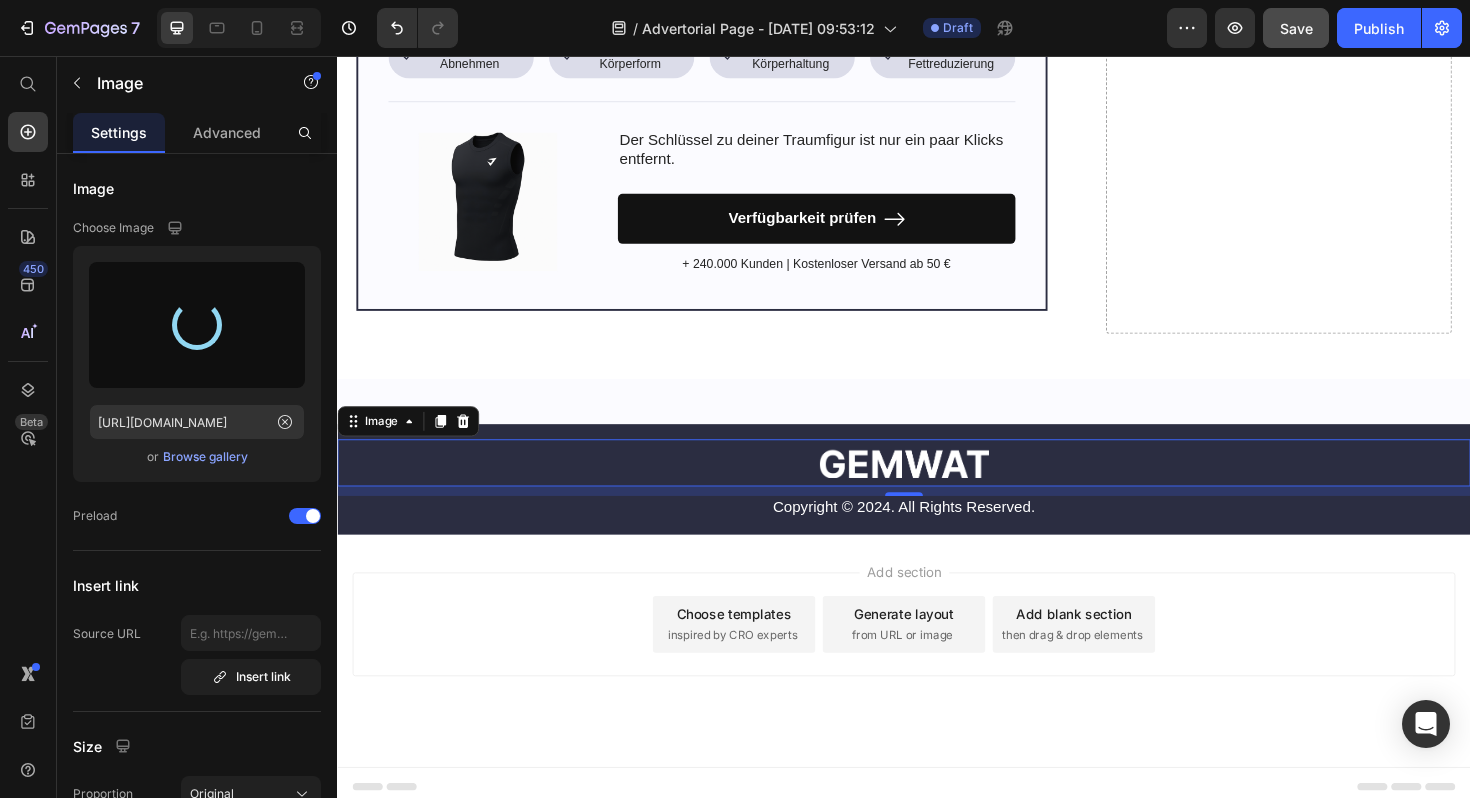 type on "[URL][DOMAIN_NAME]" 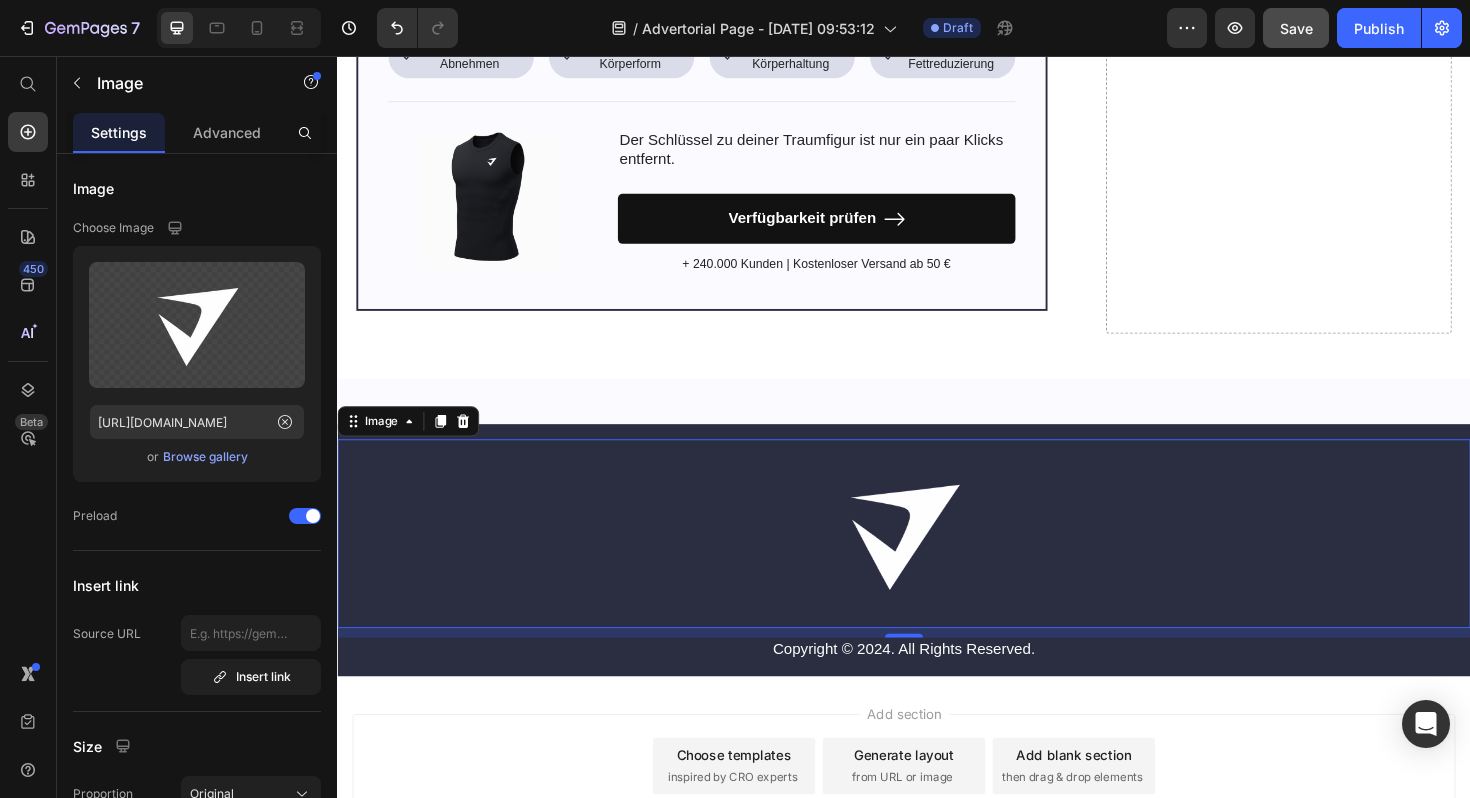 scroll, scrollTop: 6549, scrollLeft: 0, axis: vertical 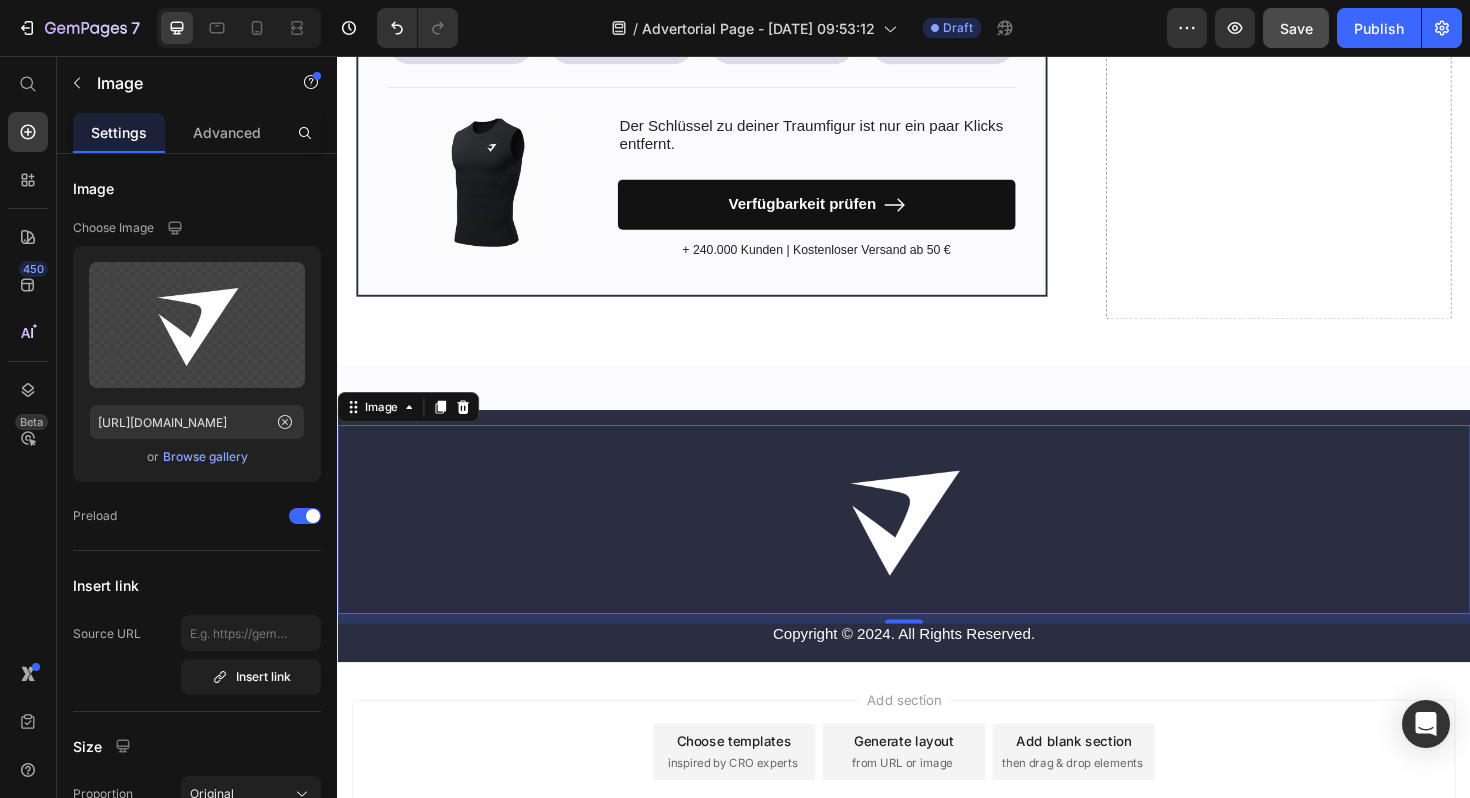 click at bounding box center (937, 547) 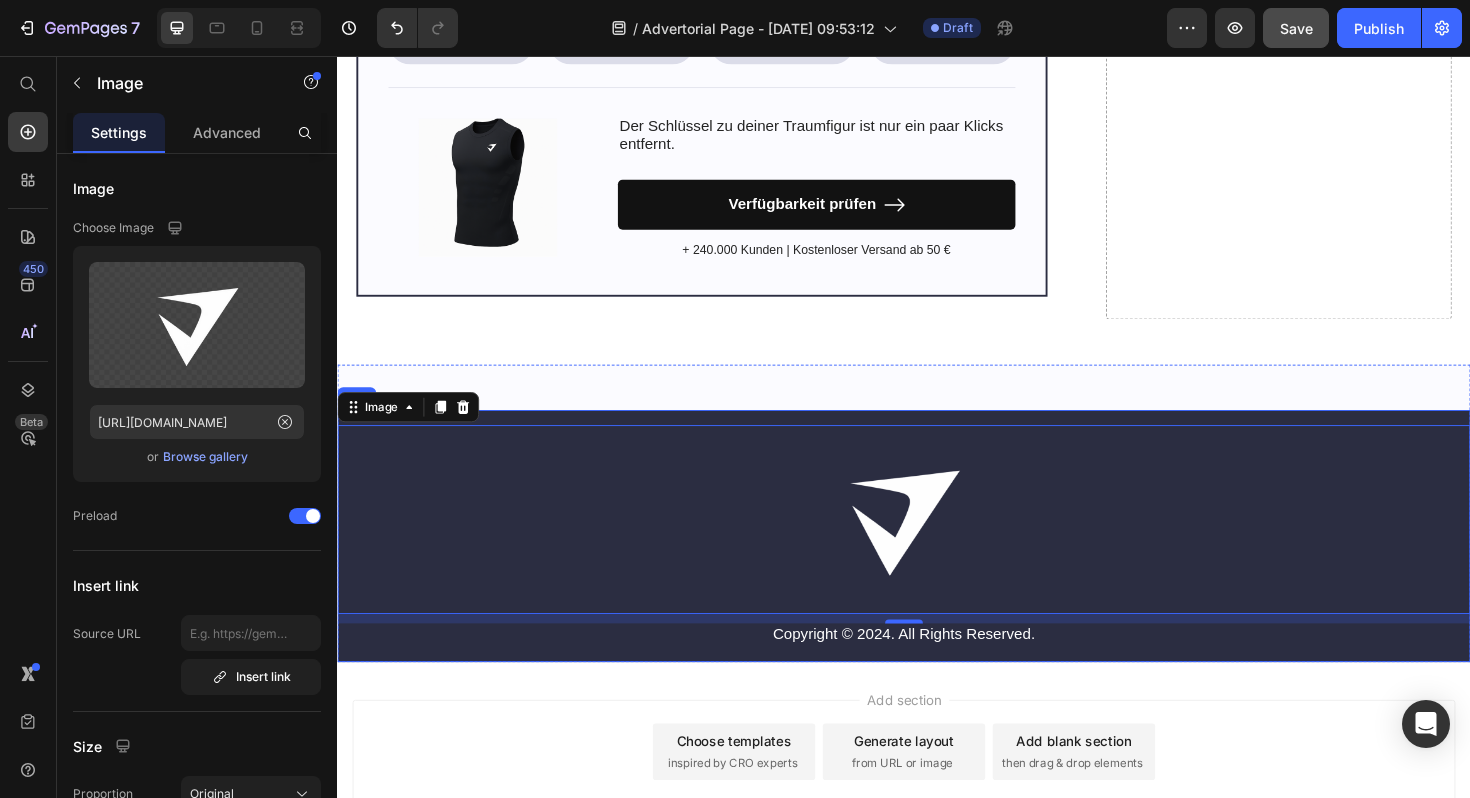 click on "Copyright © 2024. All Rights Reserved." at bounding box center [937, 669] 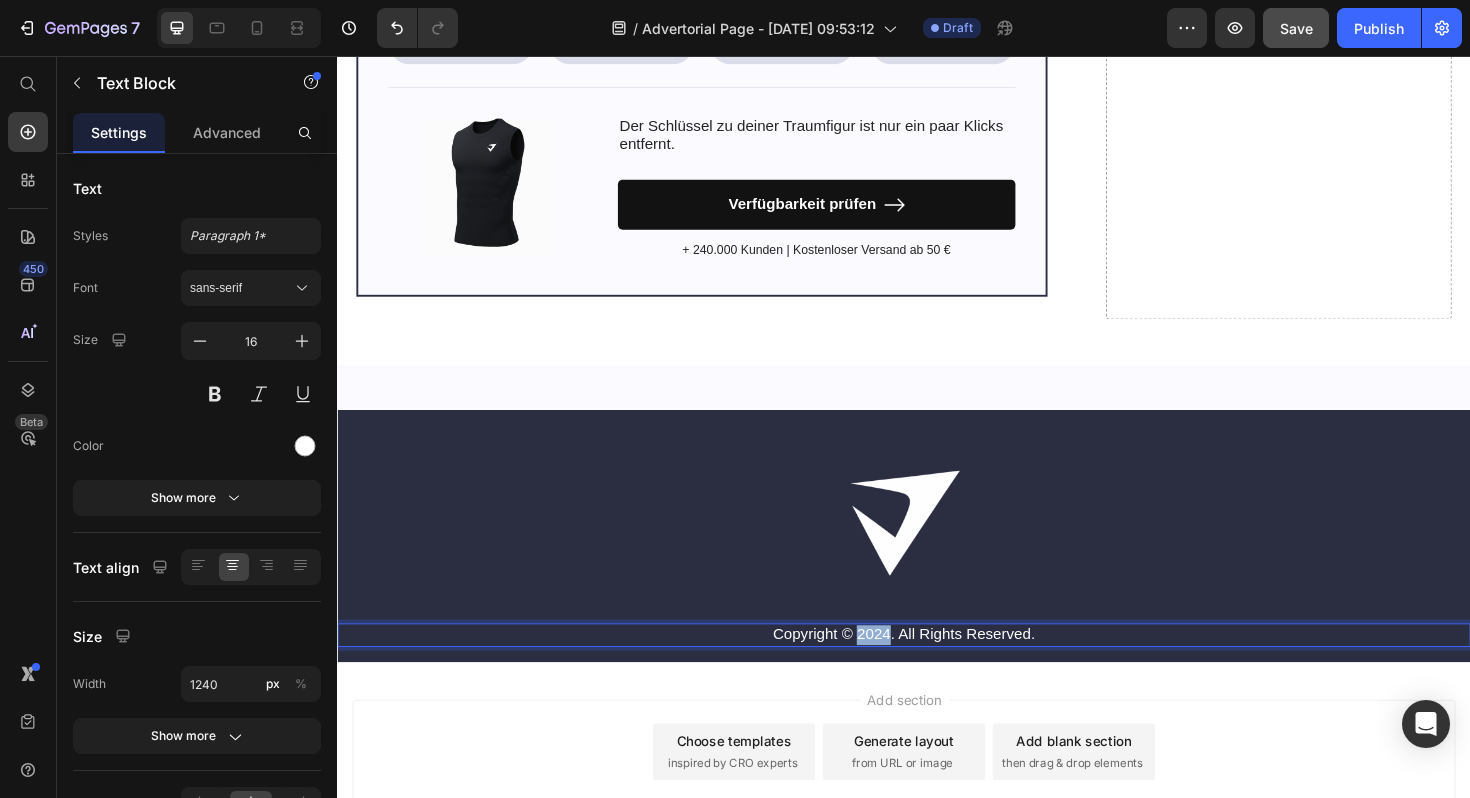 click on "Copyright © 2024. All Rights Reserved." at bounding box center [937, 669] 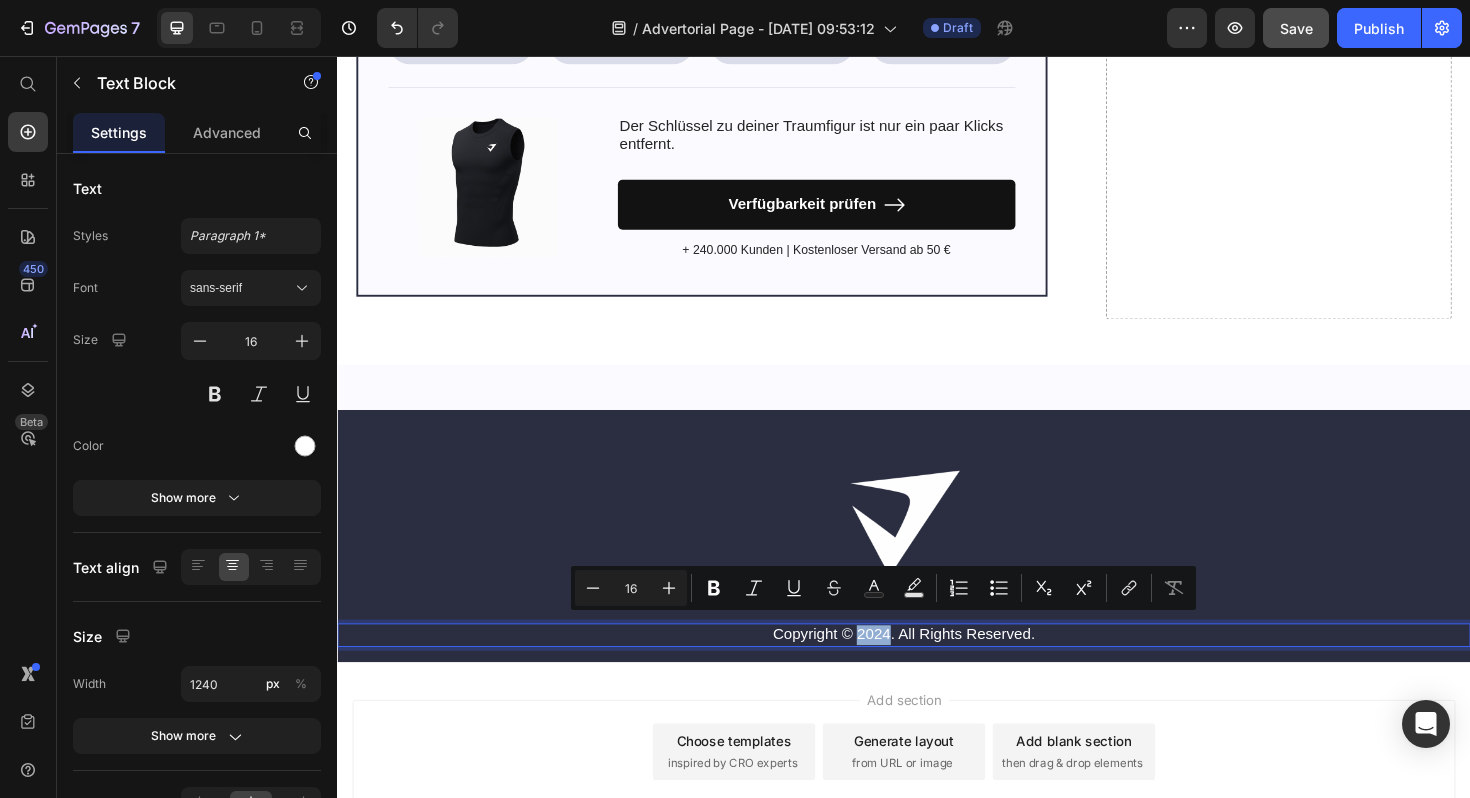 click on "Copyright © 2024. All Rights Reserved." at bounding box center (937, 669) 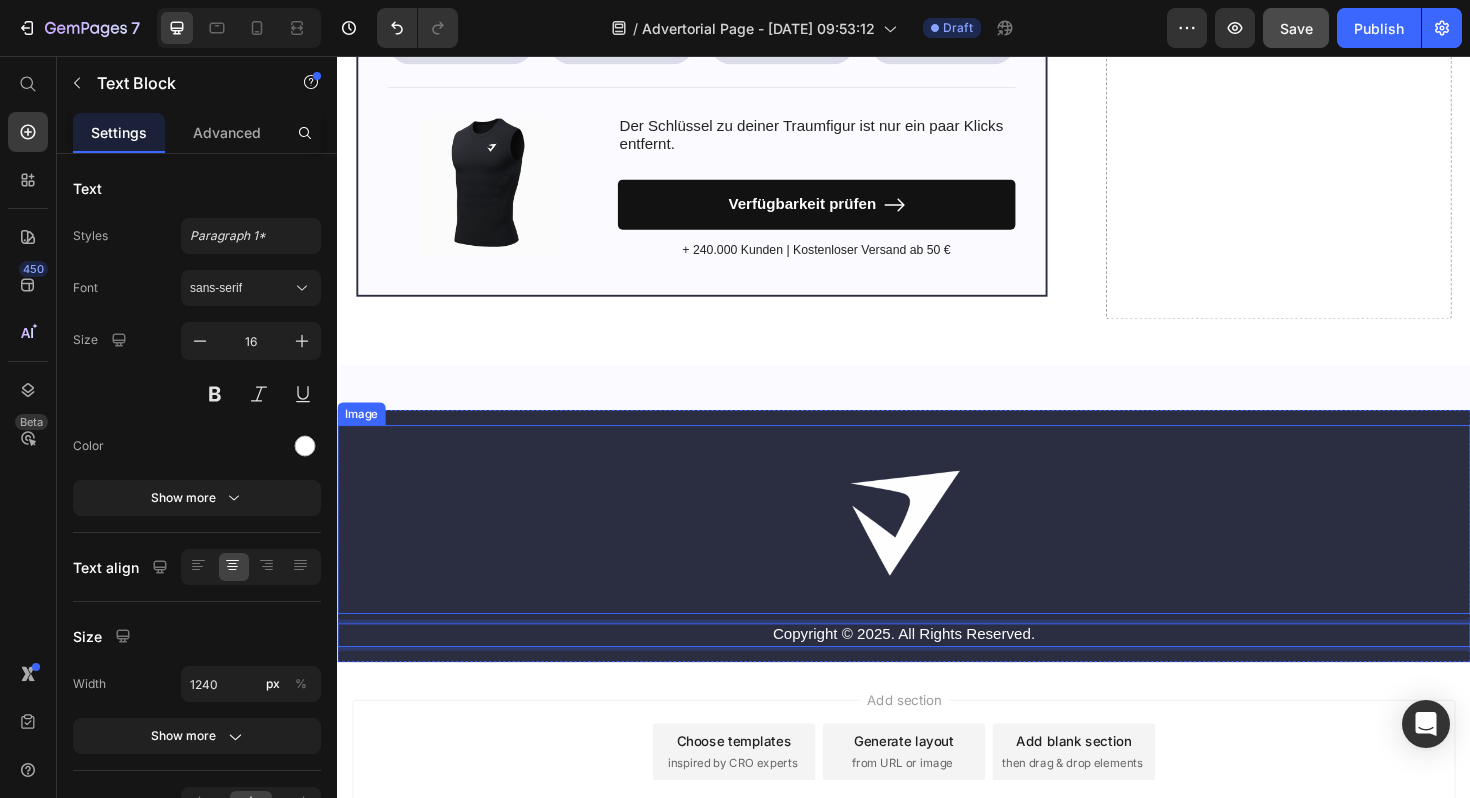 click at bounding box center [937, 547] 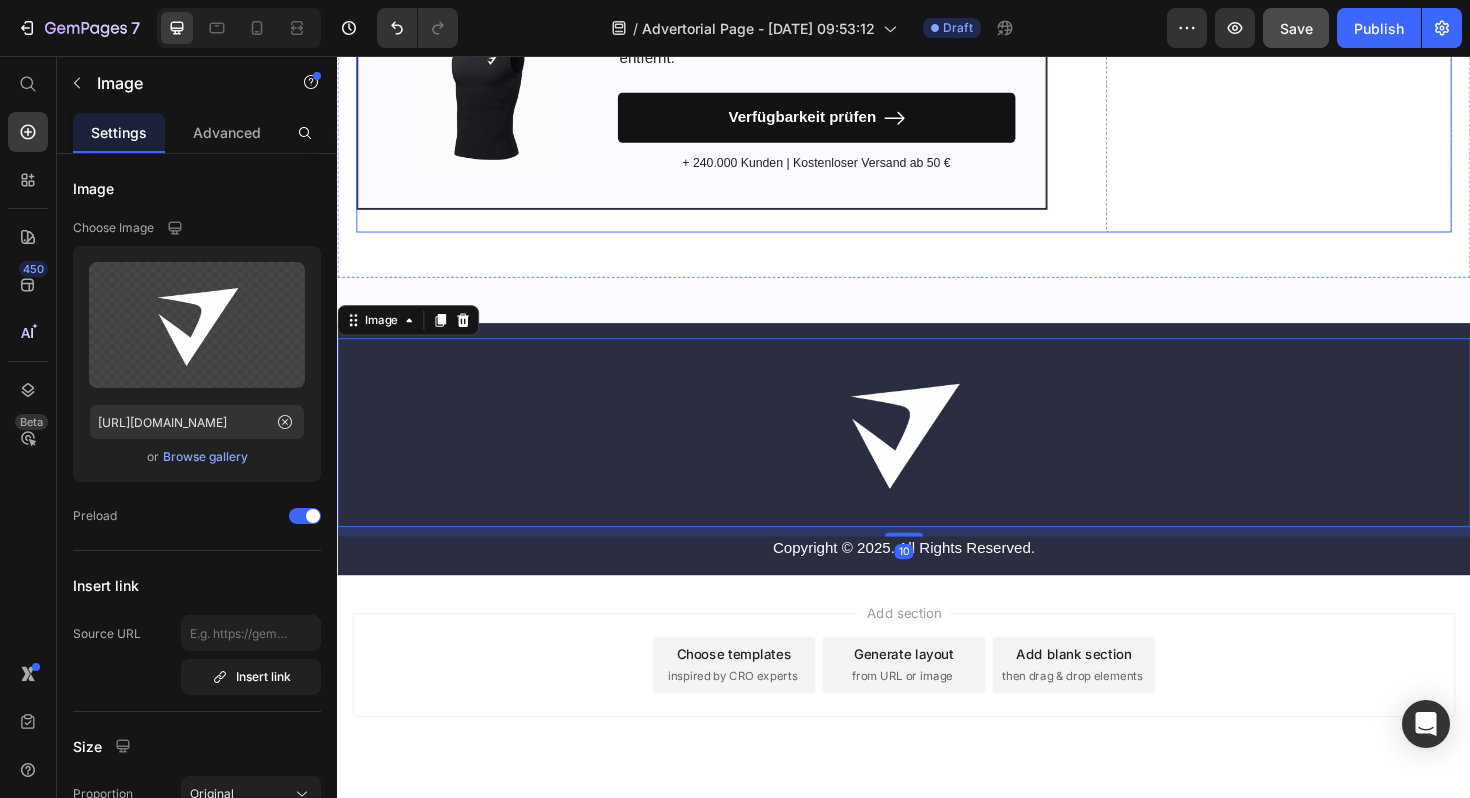 scroll, scrollTop: 6684, scrollLeft: 0, axis: vertical 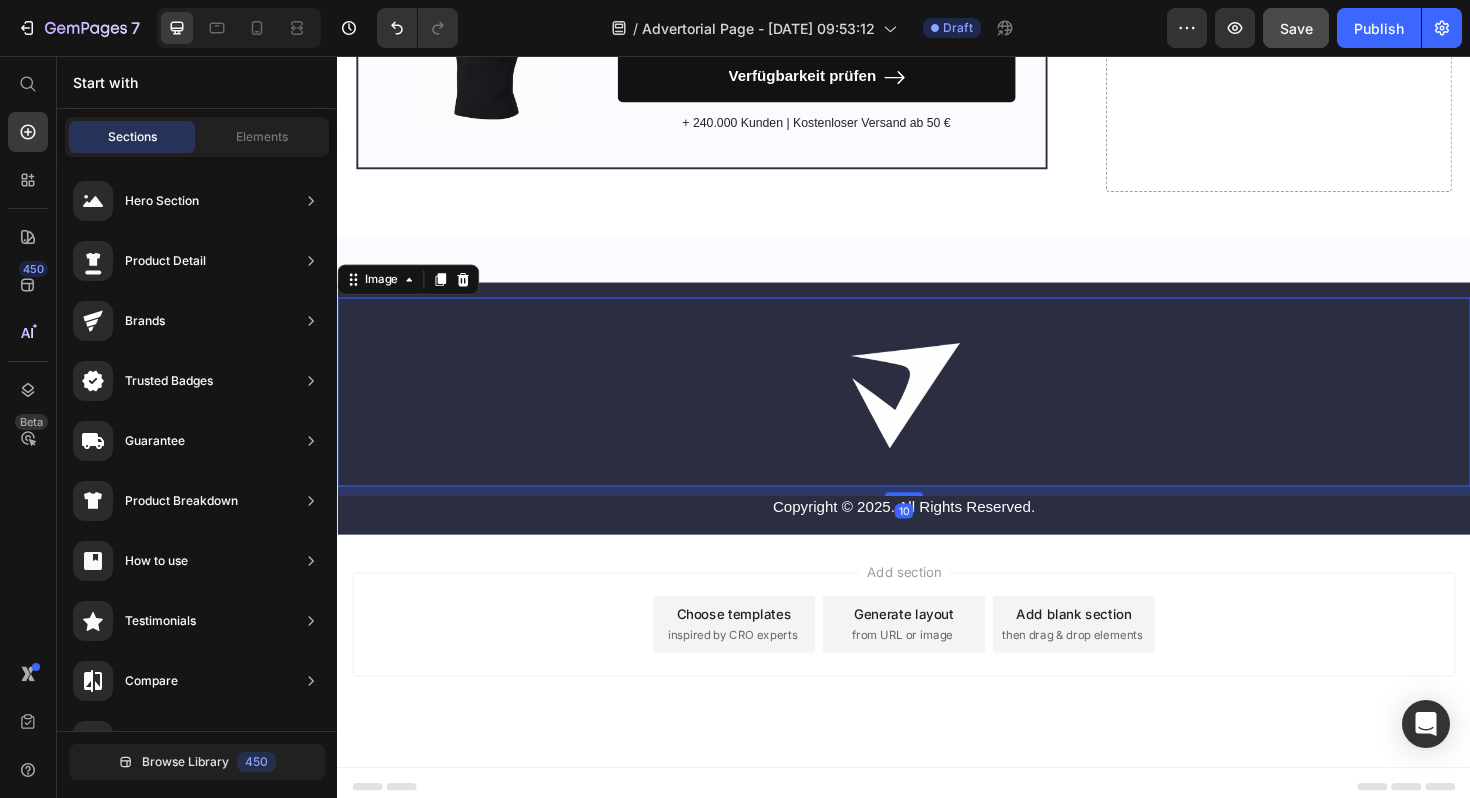 click on "Add section Choose templates inspired by CRO experts Generate layout from URL or image Add blank section then drag & drop elements" at bounding box center (937, 686) 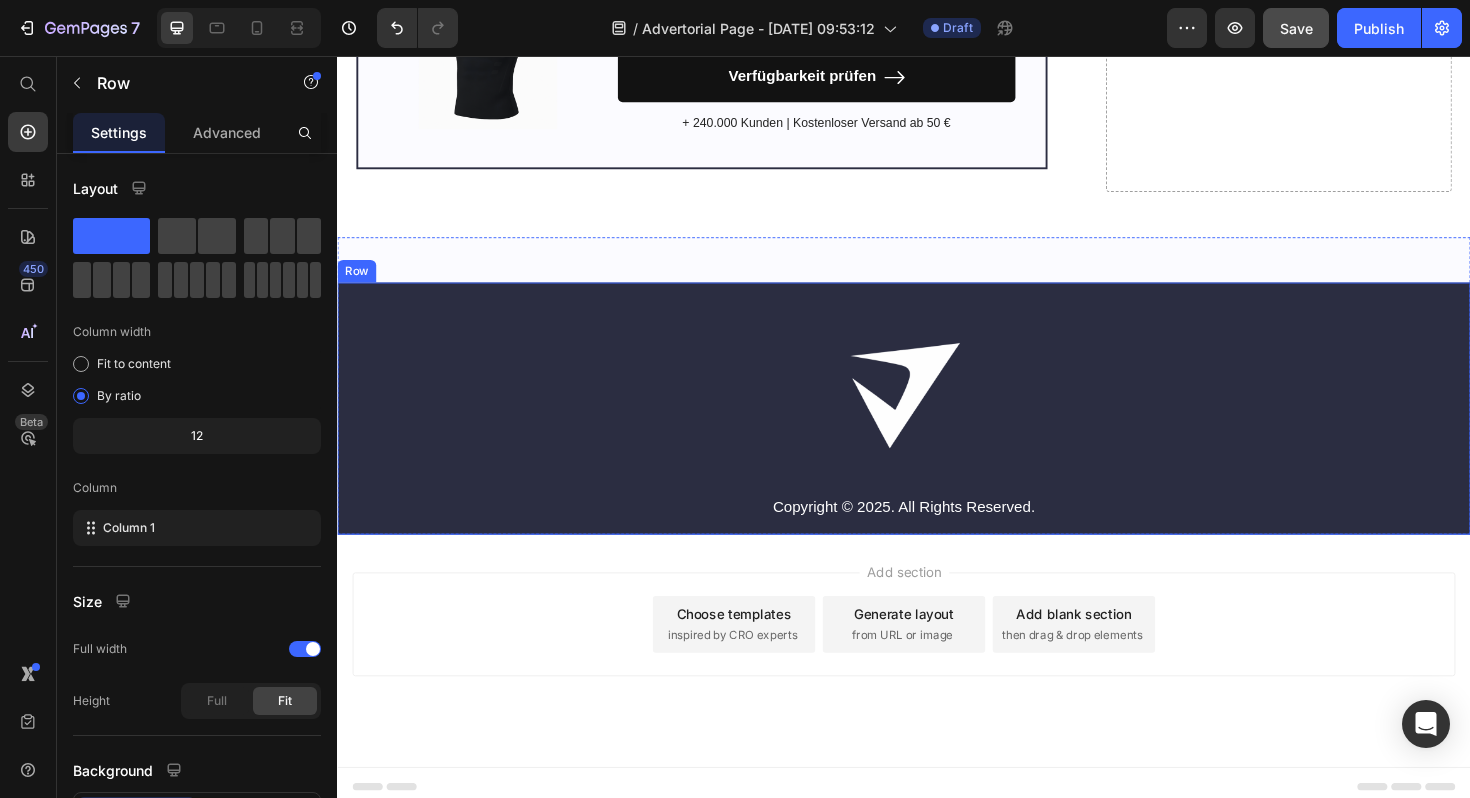 click on "Image Copyright © 2025. All Rights Reserved. Text Block Row" at bounding box center (937, 429) 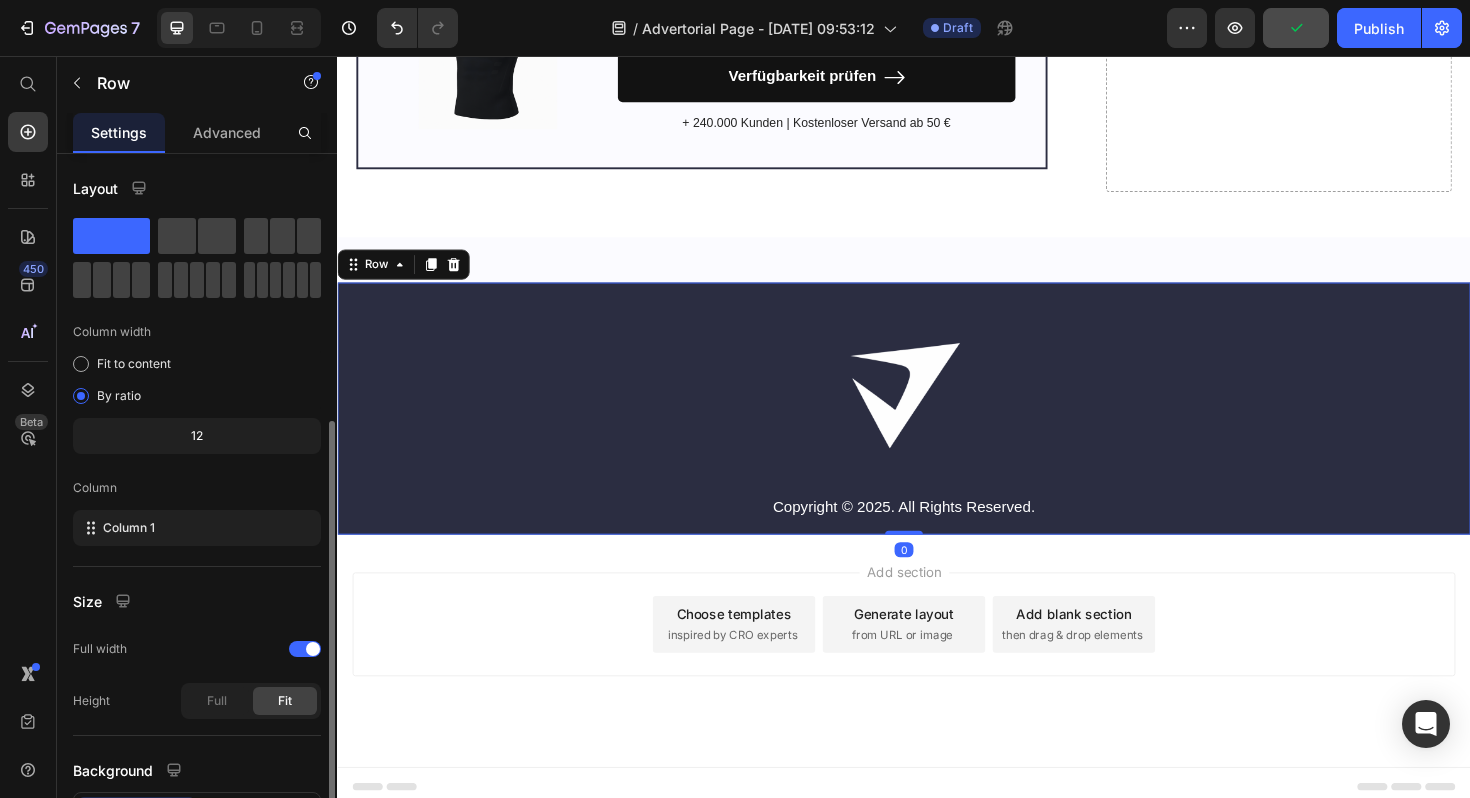 scroll, scrollTop: 159, scrollLeft: 0, axis: vertical 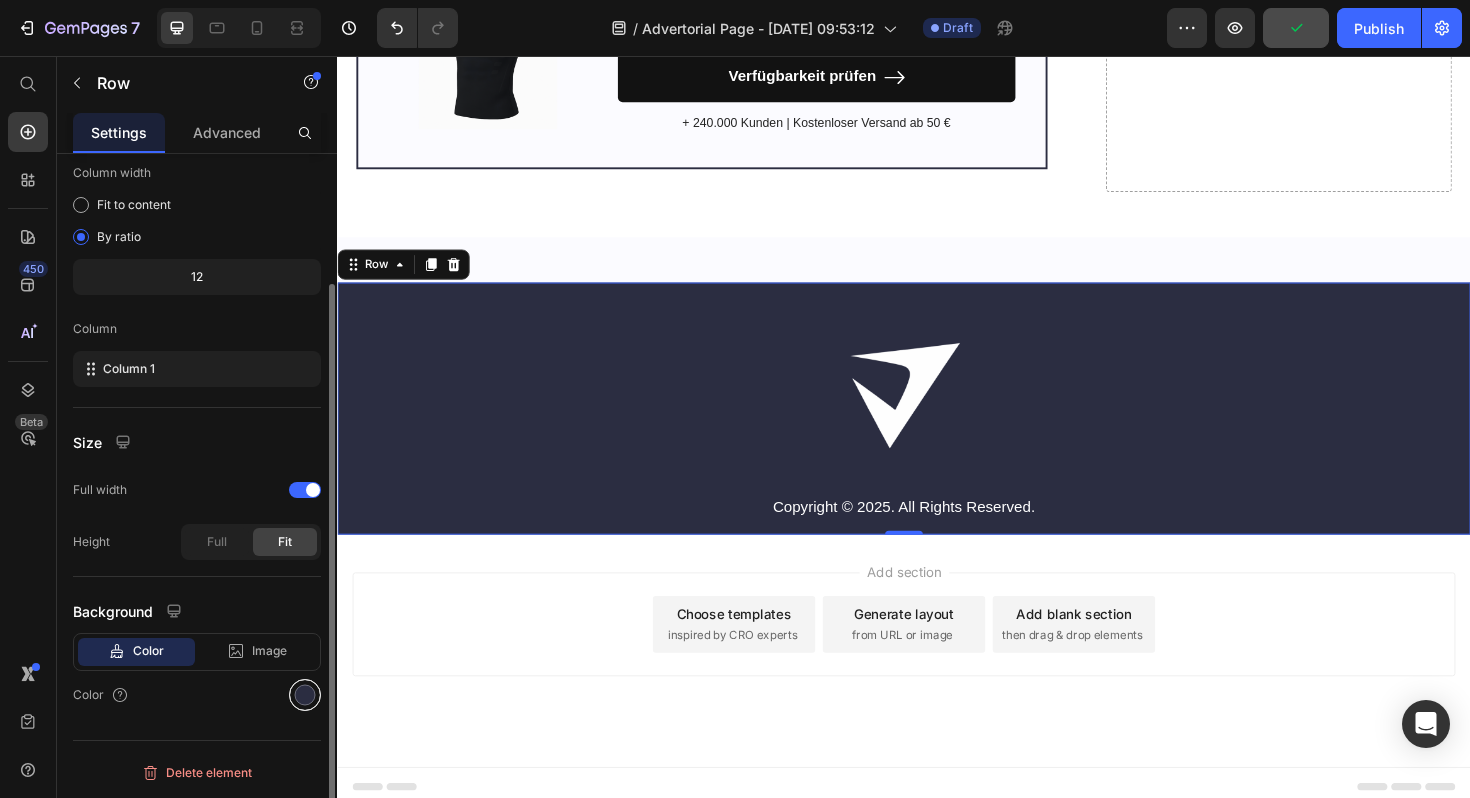 click at bounding box center (305, 695) 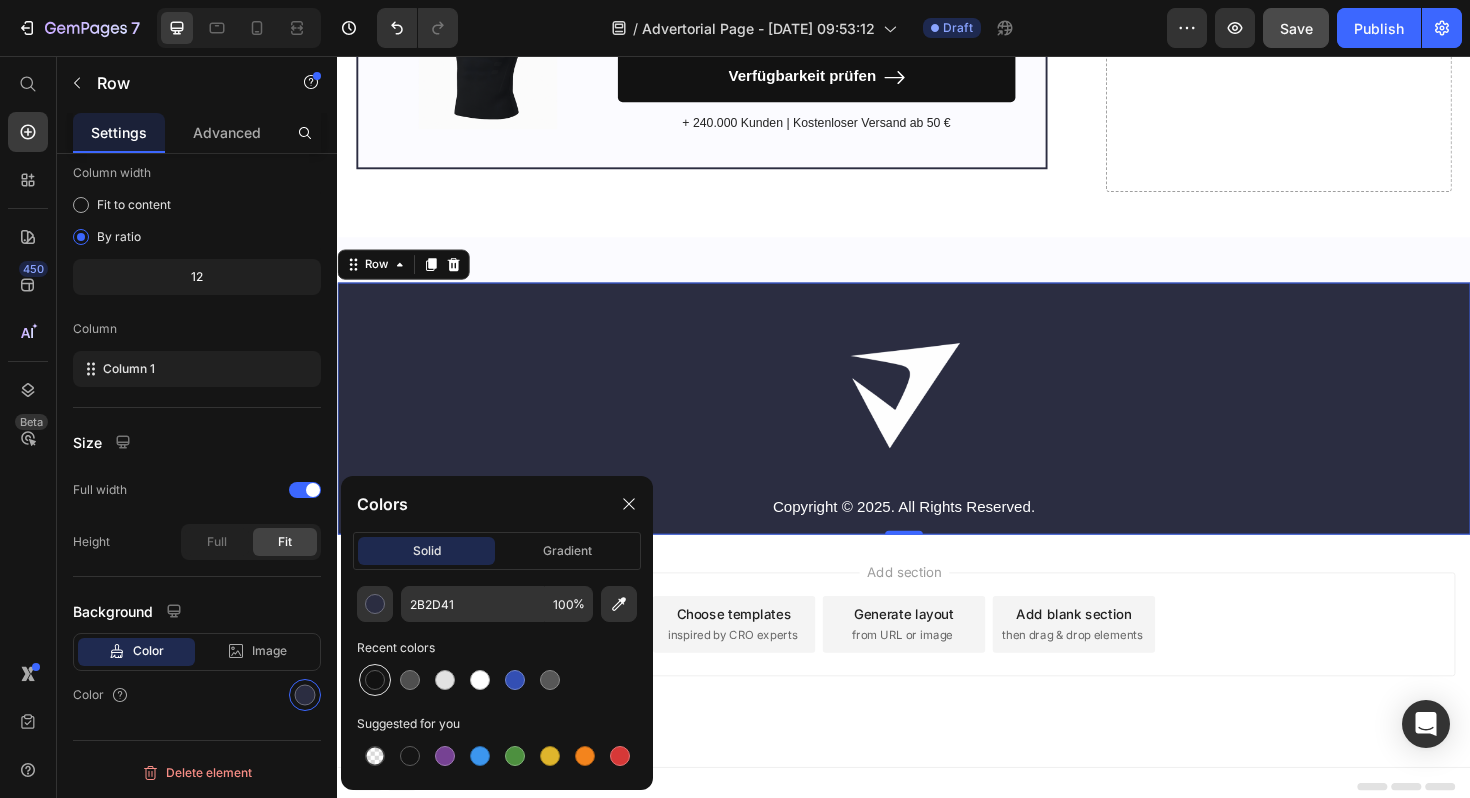 click at bounding box center (375, 680) 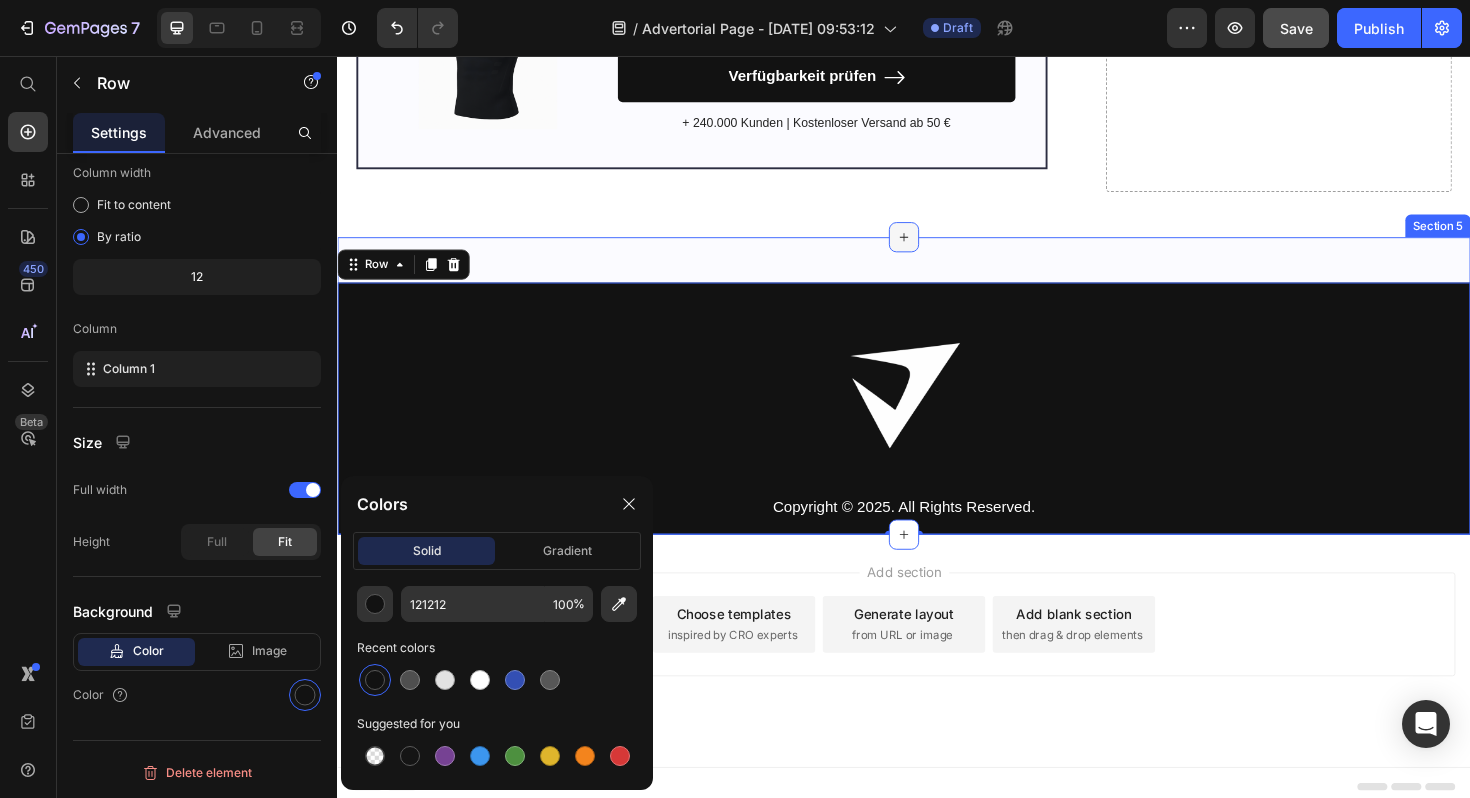 click at bounding box center [937, 248] 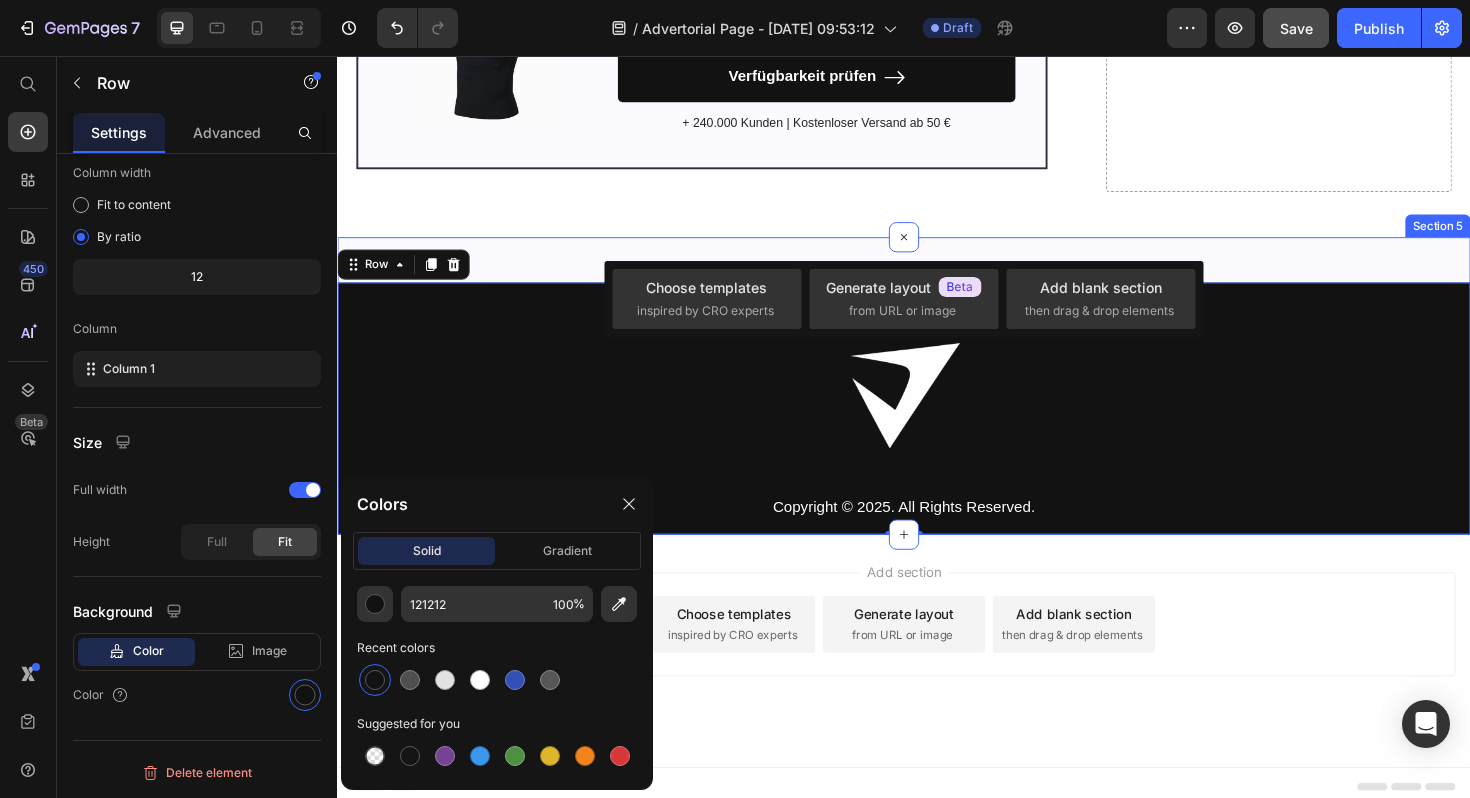 click on "2. Angenehmes Tragegefühl Heading Image Erlebe das Gefühl von neuer Selbstsicherheit mit der VIROON Abnehmweste Text Block Mit nur einem Handgriff schaffst du dir eine glattere, definiertere Silhouette und fühlst dich sofort [PERSON_NAME] in deiner Kleidung, ganz ohne Aufwand oder Verzicht im Alltag. Text Block 01. Text Block Für deinen Alltag gemacht Text Block Die Weste sitzt eng anliegend und passt sich deinem Körper perfekt an, egal ob im Büro, beim Einkaufen oder beim Spazierengehen. Text Block Row Image Row 02. Text Block Unsichtbar unter der Kleidung Text Block Das flache, elastische Design macht die Weste nahezu unsichtbar unter T-Shirts, Hemden oder Sportkleidung. Text Block Row Image Row 03. Text Block Für jede Bewegung geeignet Text Block Ob beim Training, im Home-Office oder unterwegs – die flexible Passform macht jede Bewegung mit. Kein Verrutschen, kein Einengen – einfach maximaler Komfort bei vollem Support. Text Block Row Image Row 04. Text Block Prepare for limitless possibilities: Row" at bounding box center (937, -1741) 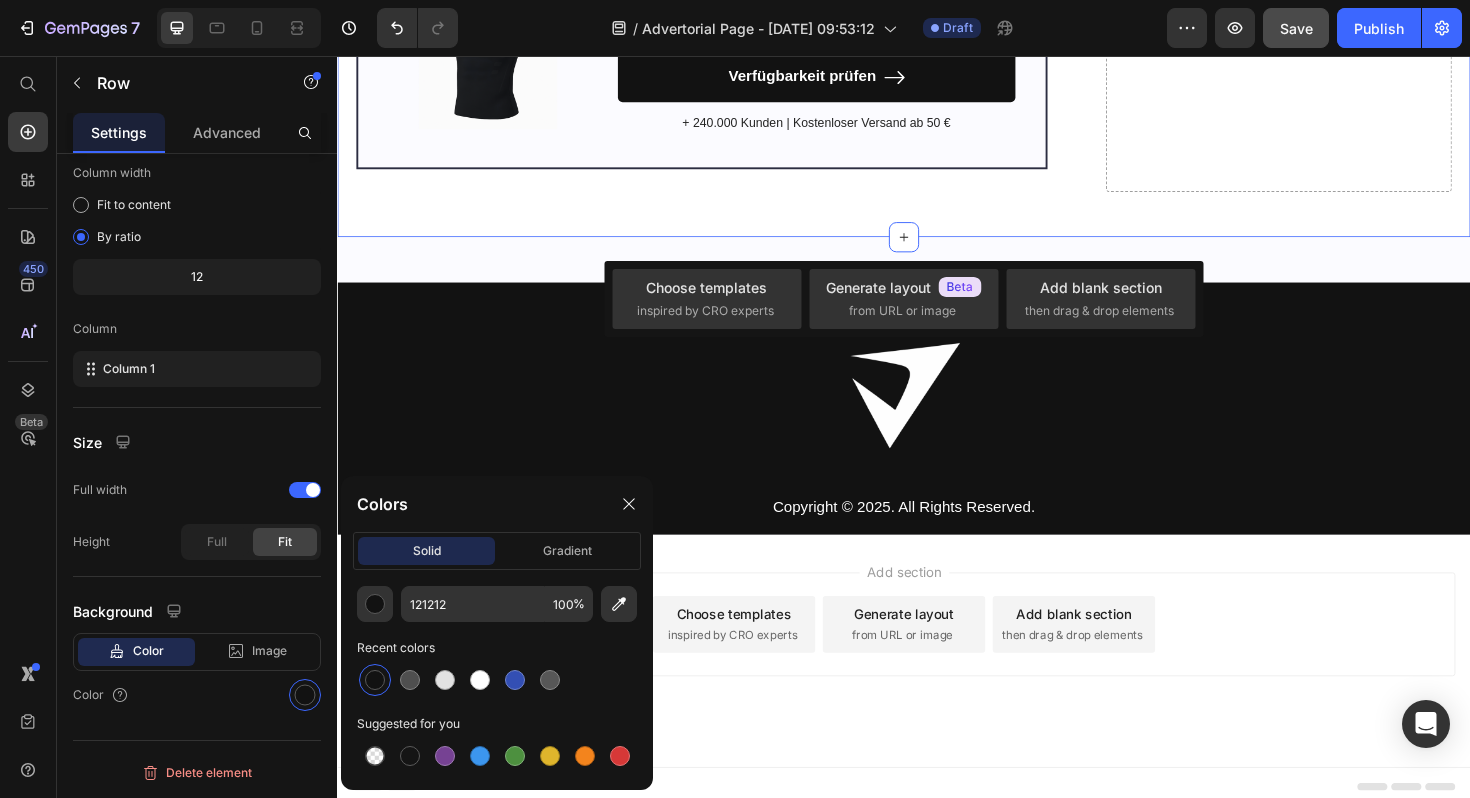 scroll, scrollTop: 0, scrollLeft: 0, axis: both 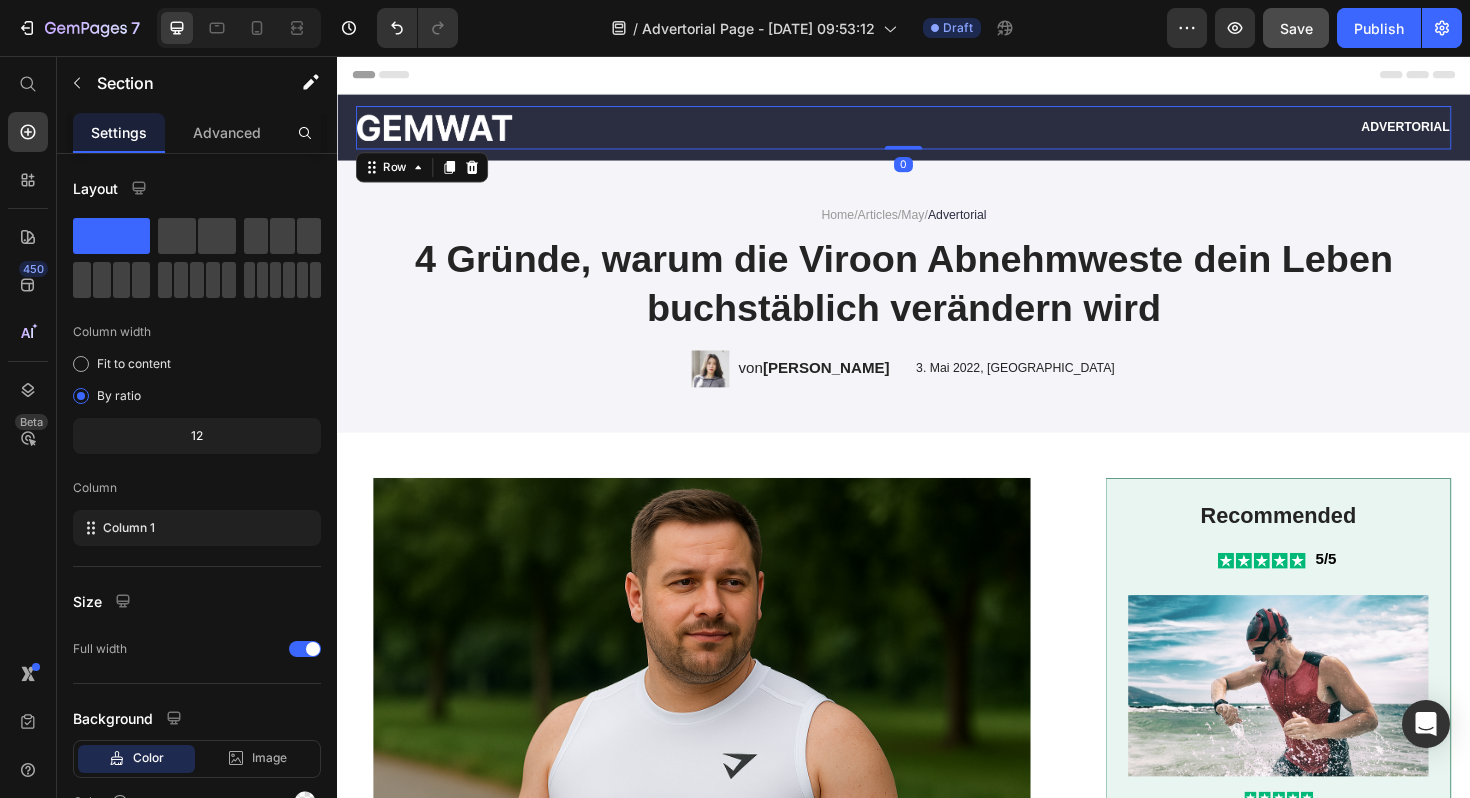 click on "Image Advertorial Text Block Row   0" at bounding box center (937, 132) 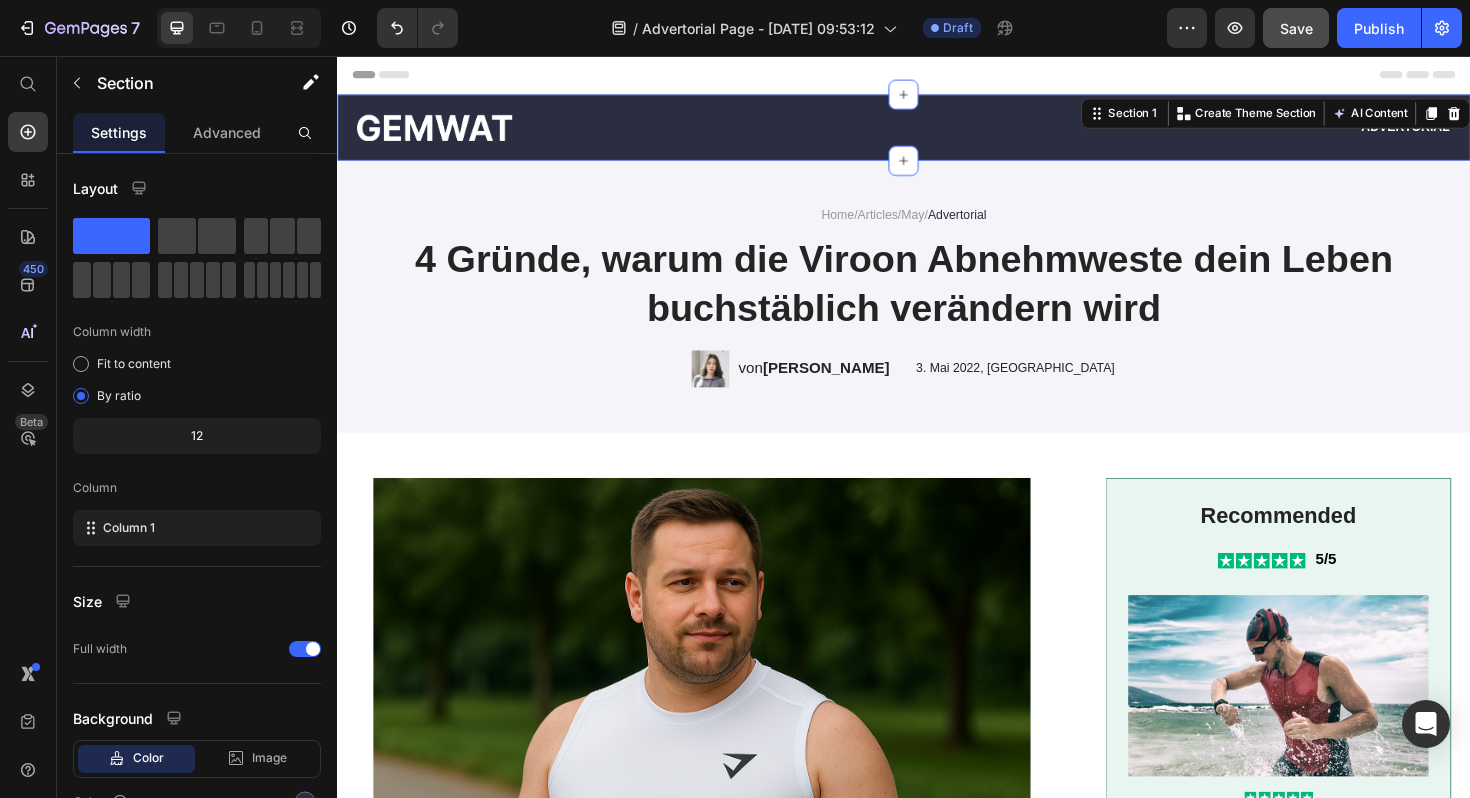 click on "Image Advertorial Text Block Row Section 1   You can create reusable sections Create Theme Section AI Content Write with GemAI What would you like to describe here? Tone and Voice Persuasive Product E-Book: Abnehmen & Selbstbewusstsein stärken Show more Generate" at bounding box center (937, 132) 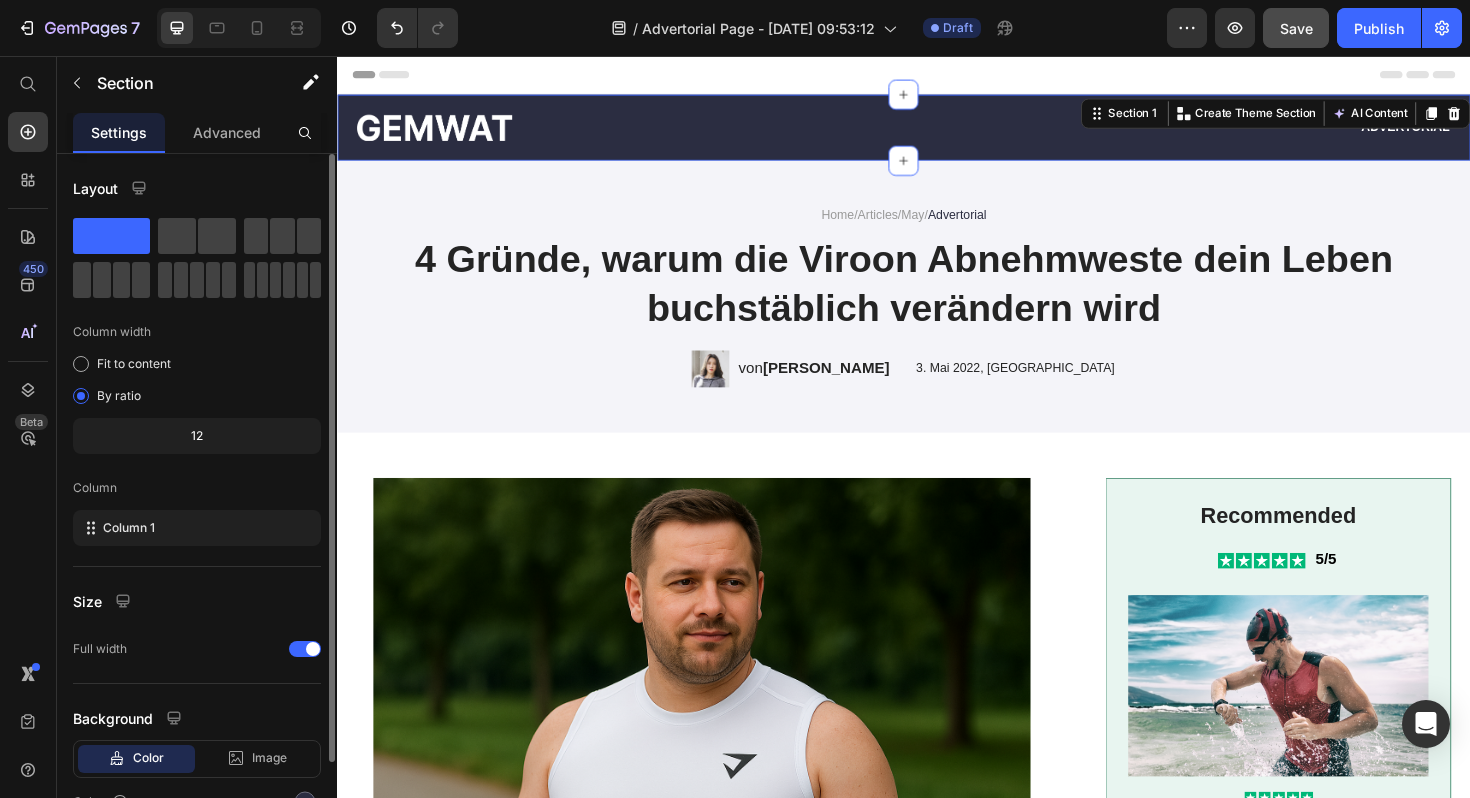 scroll, scrollTop: 107, scrollLeft: 0, axis: vertical 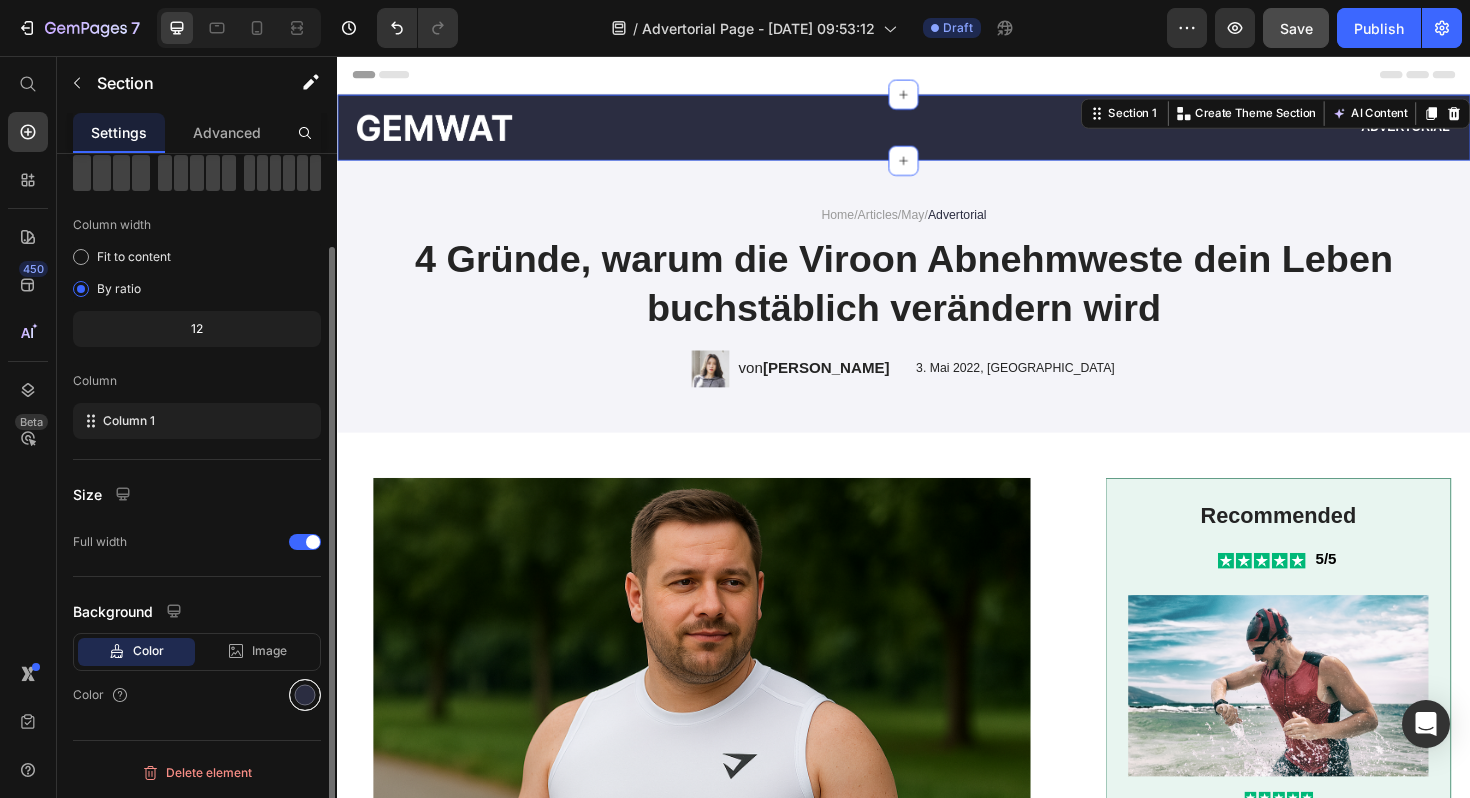 click at bounding box center [305, 695] 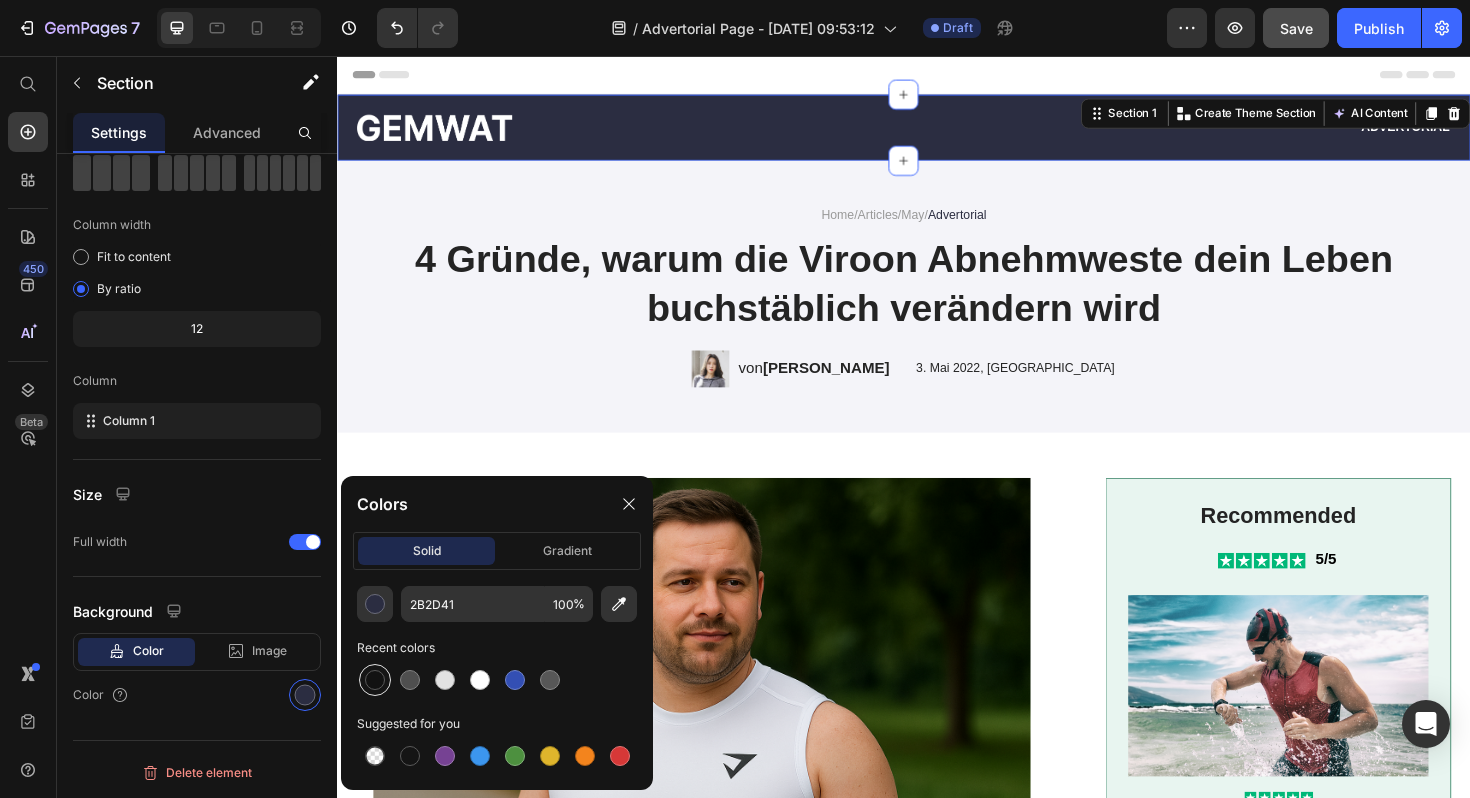 click at bounding box center (375, 680) 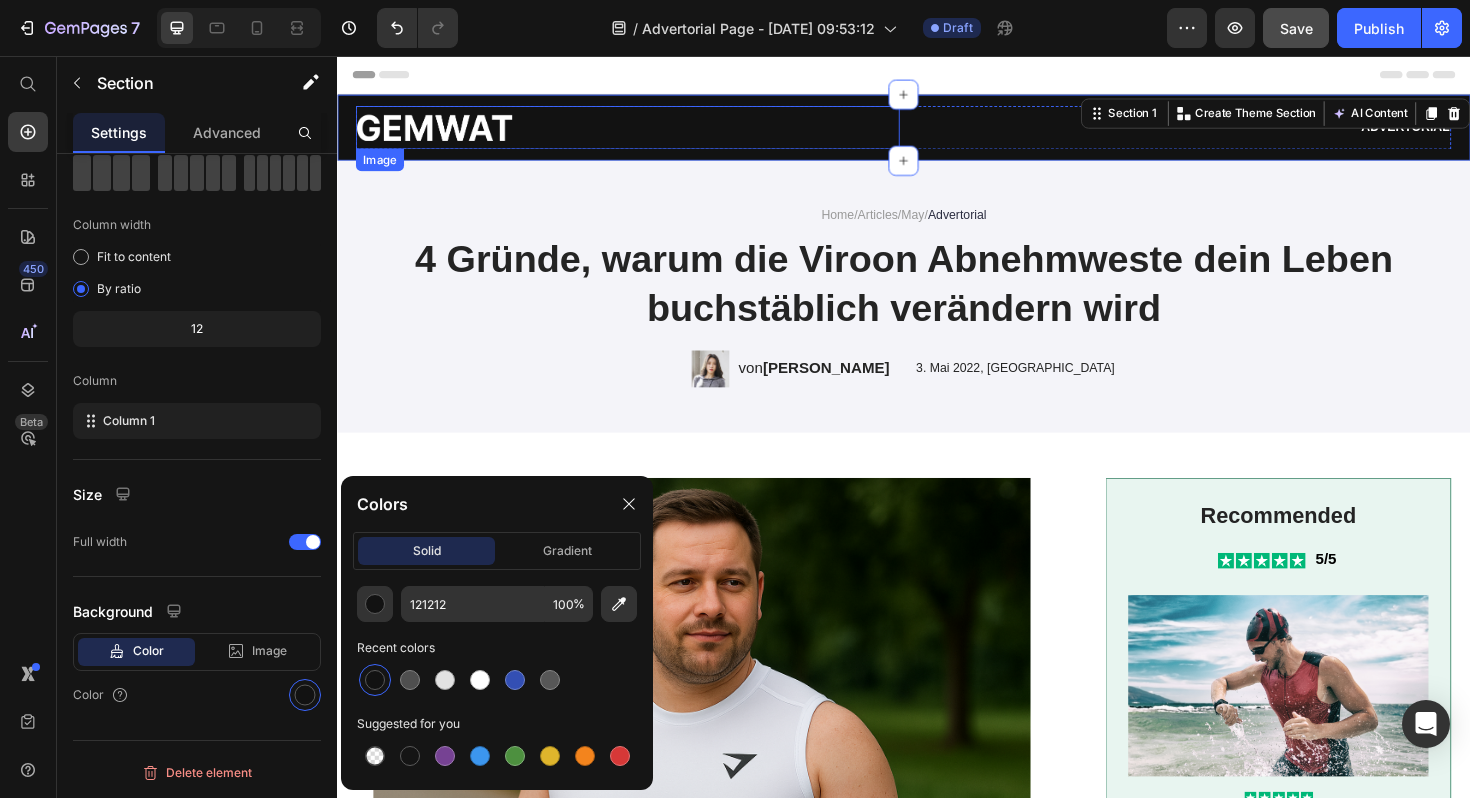 click at bounding box center (645, 132) 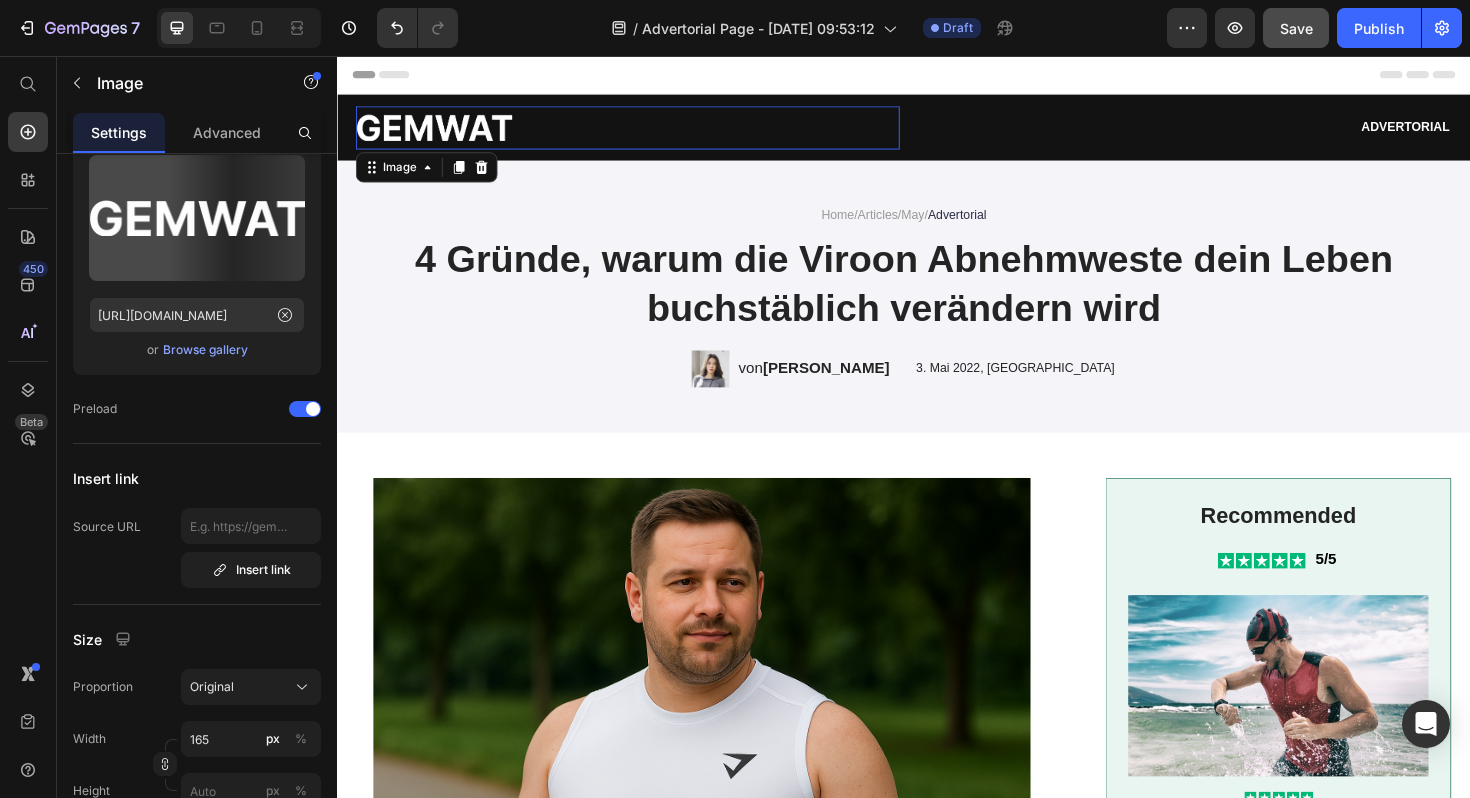 scroll, scrollTop: 0, scrollLeft: 0, axis: both 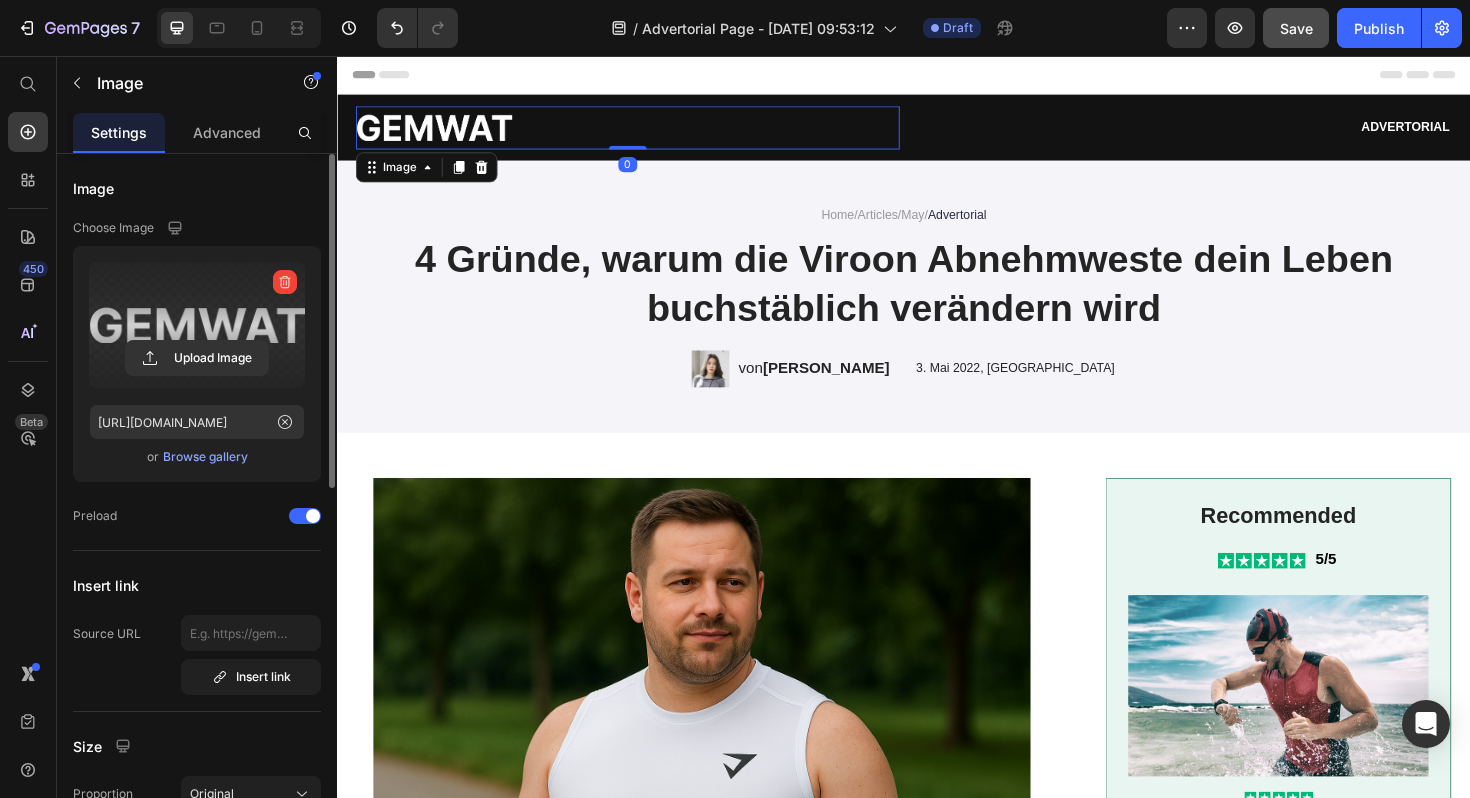 click at bounding box center [197, 325] 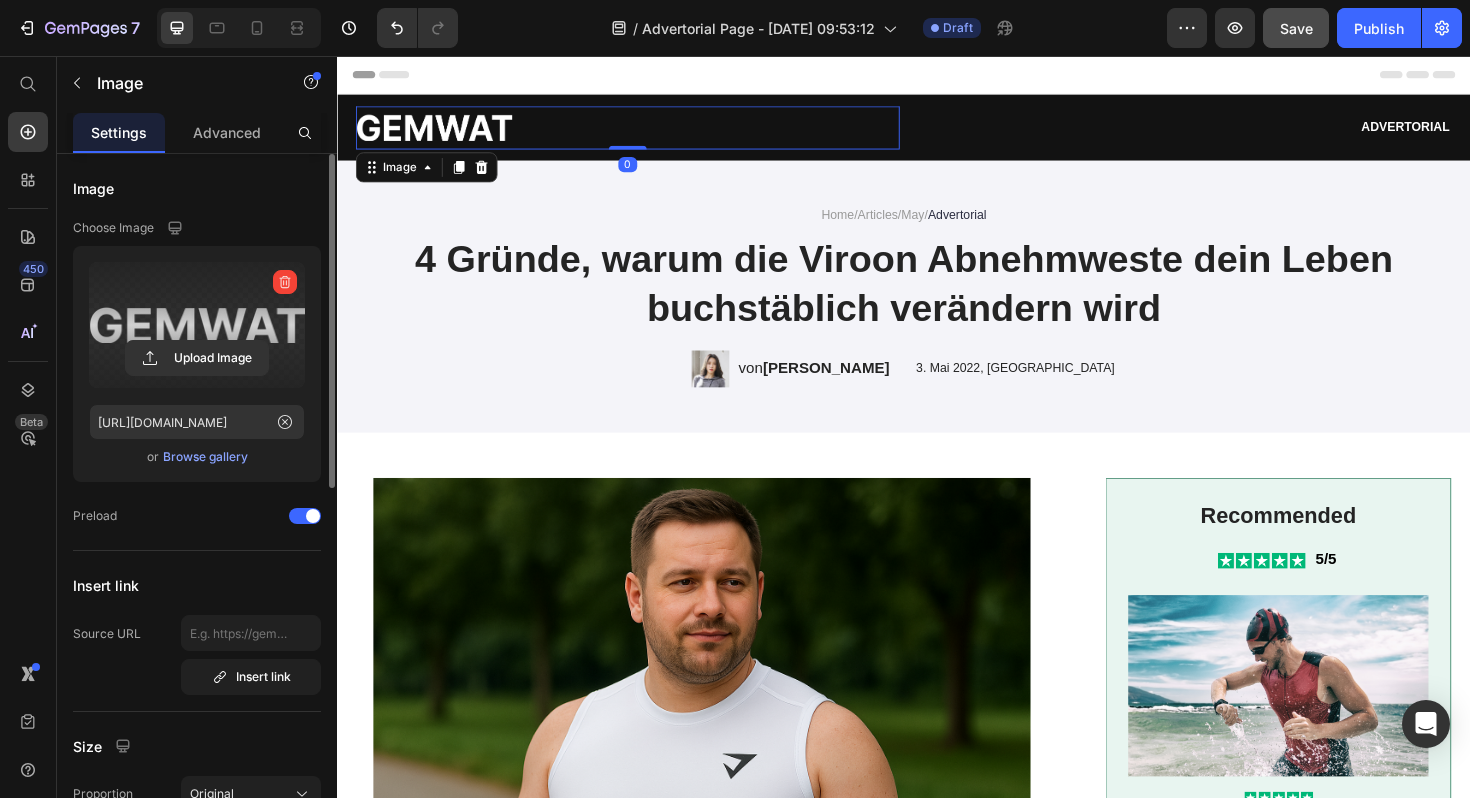 click 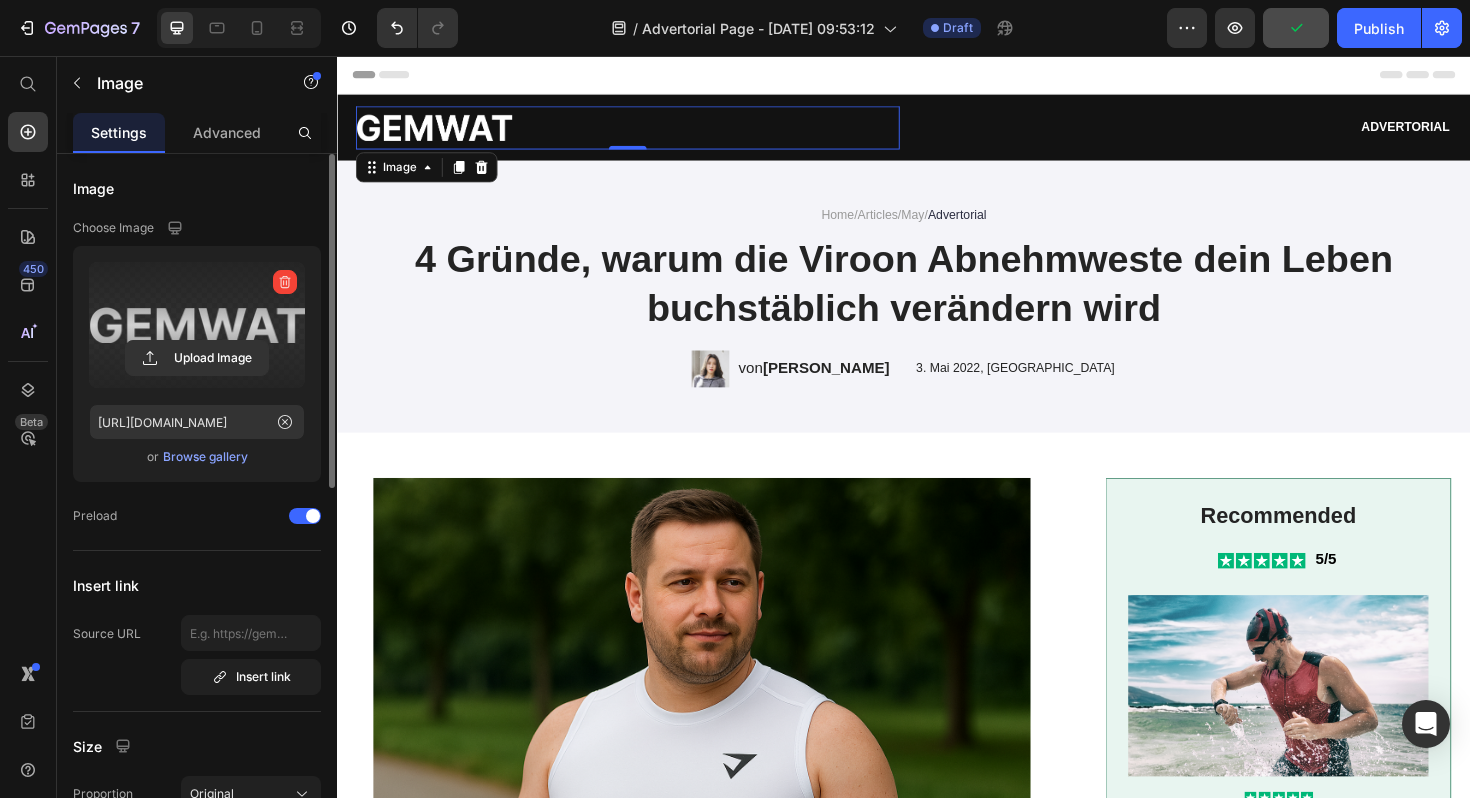 click at bounding box center [197, 325] 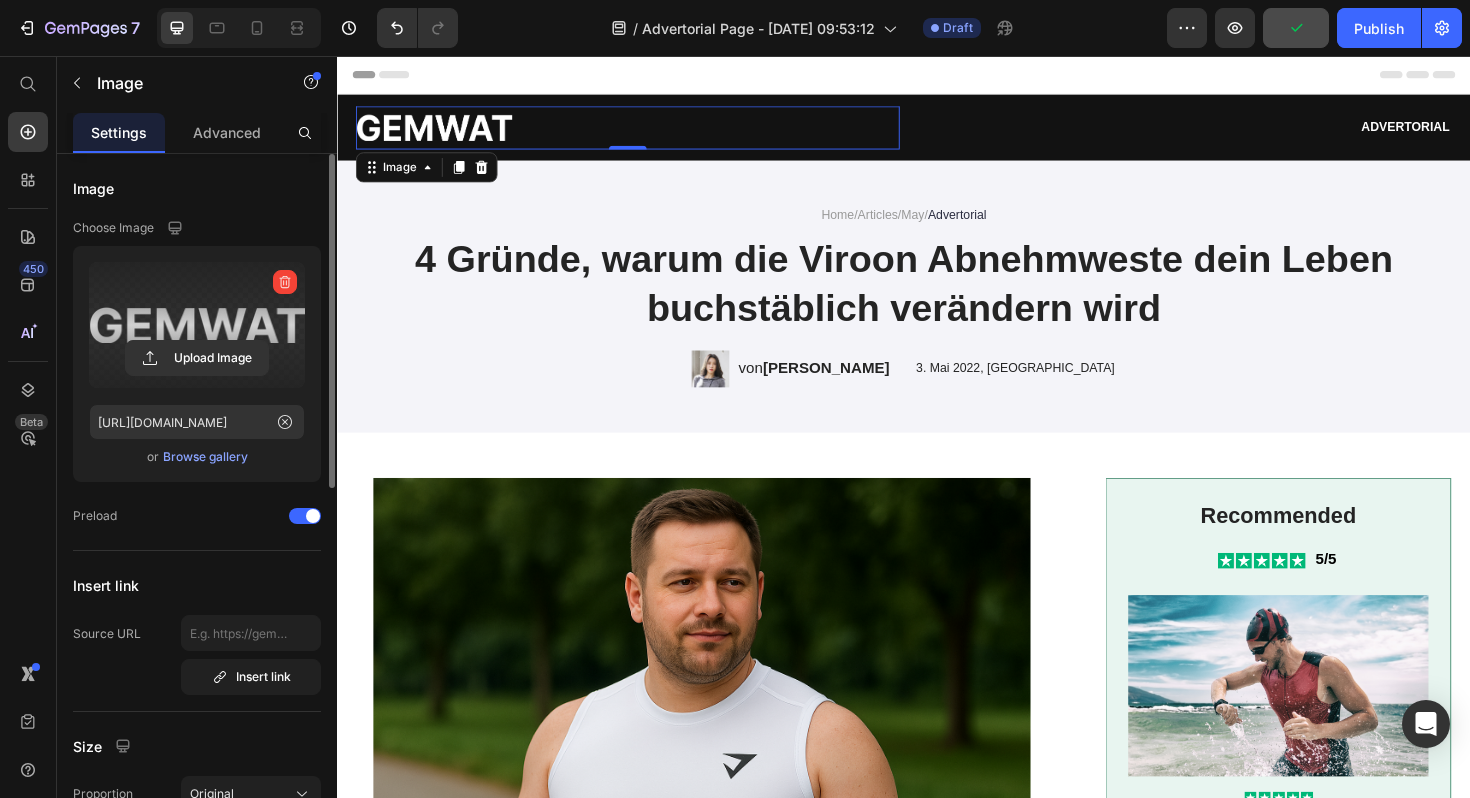 click 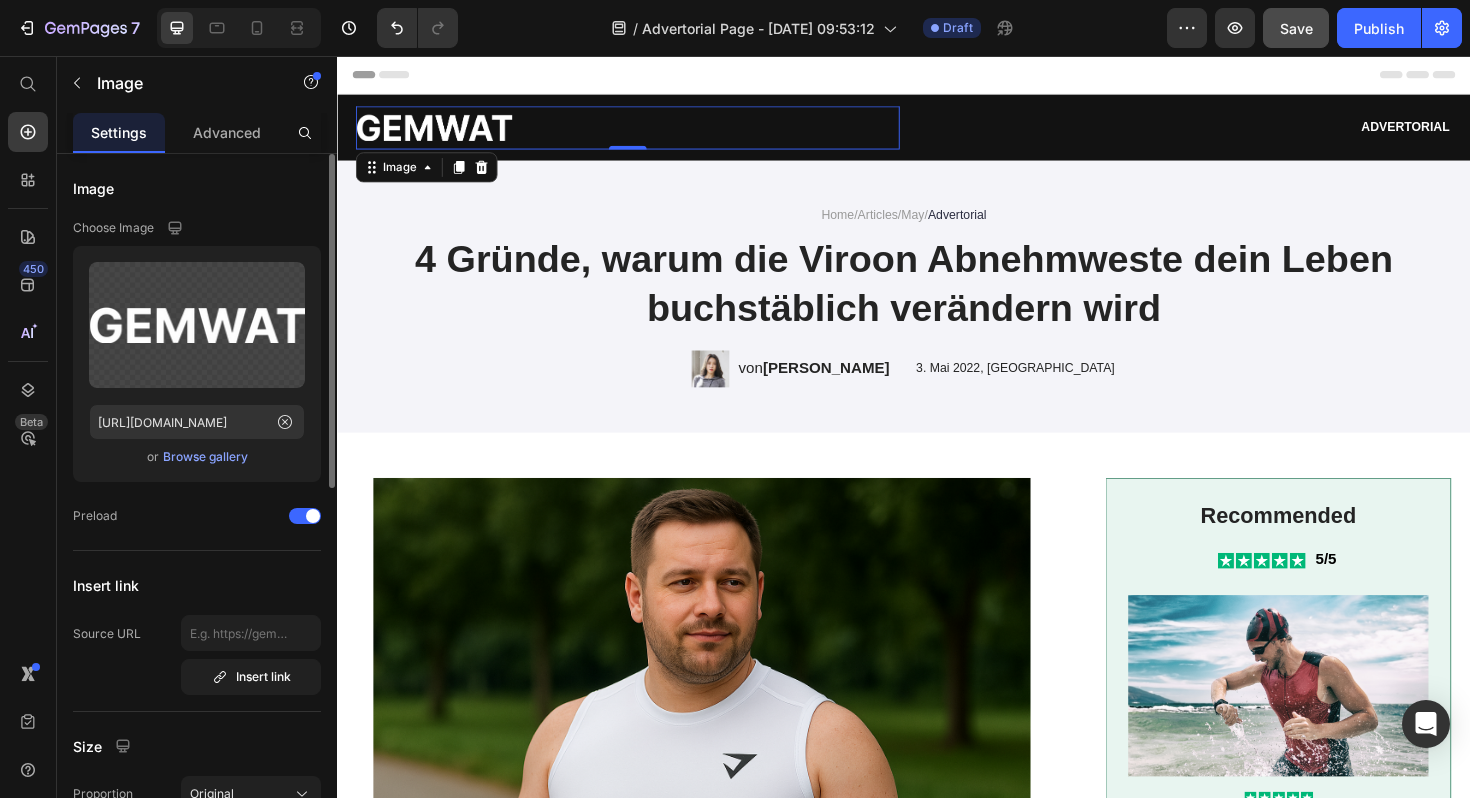 click on "Browse gallery" at bounding box center [205, 457] 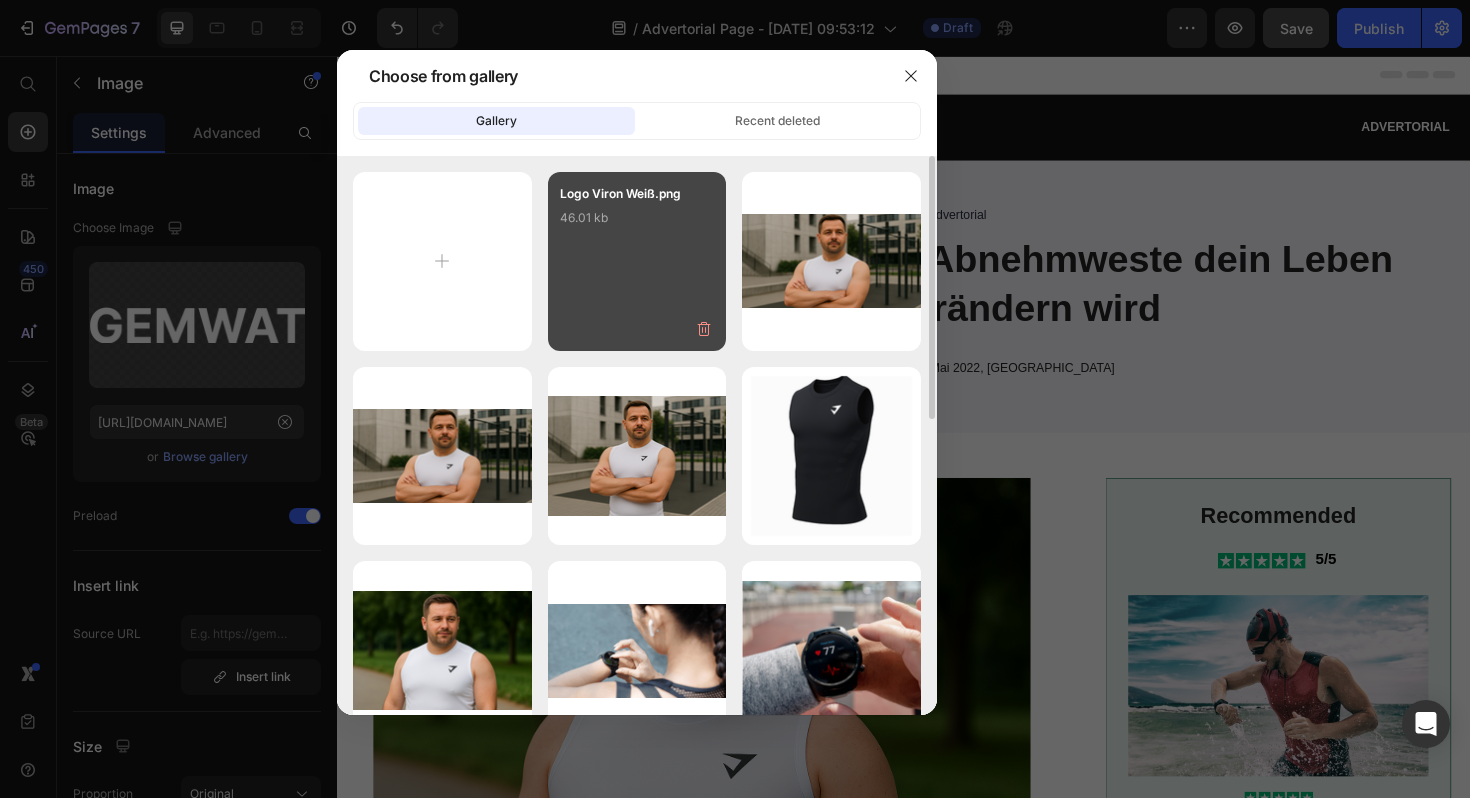 click on "Logo [PERSON_NAME].png 46.01 kb" at bounding box center [637, 261] 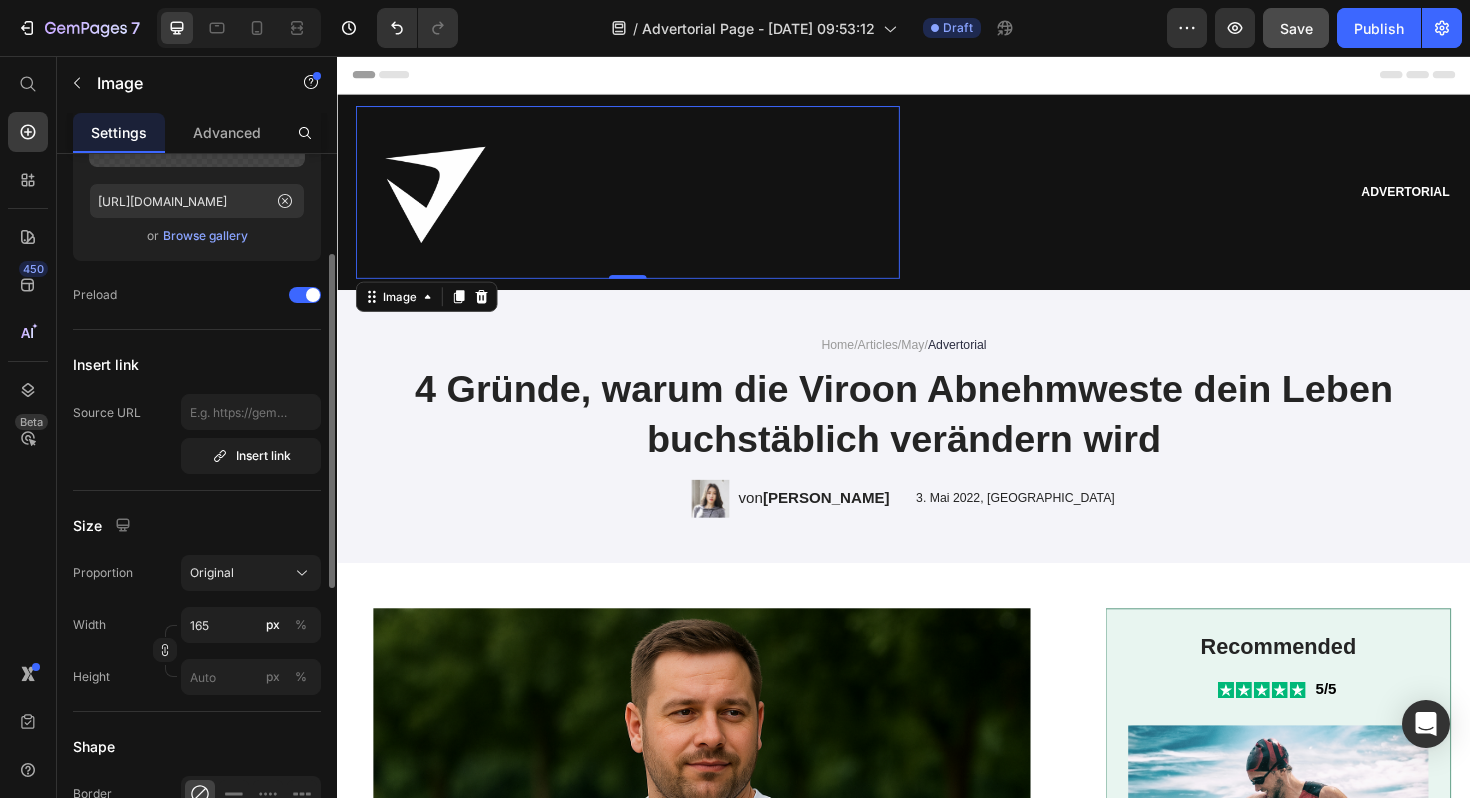 scroll, scrollTop: 228, scrollLeft: 0, axis: vertical 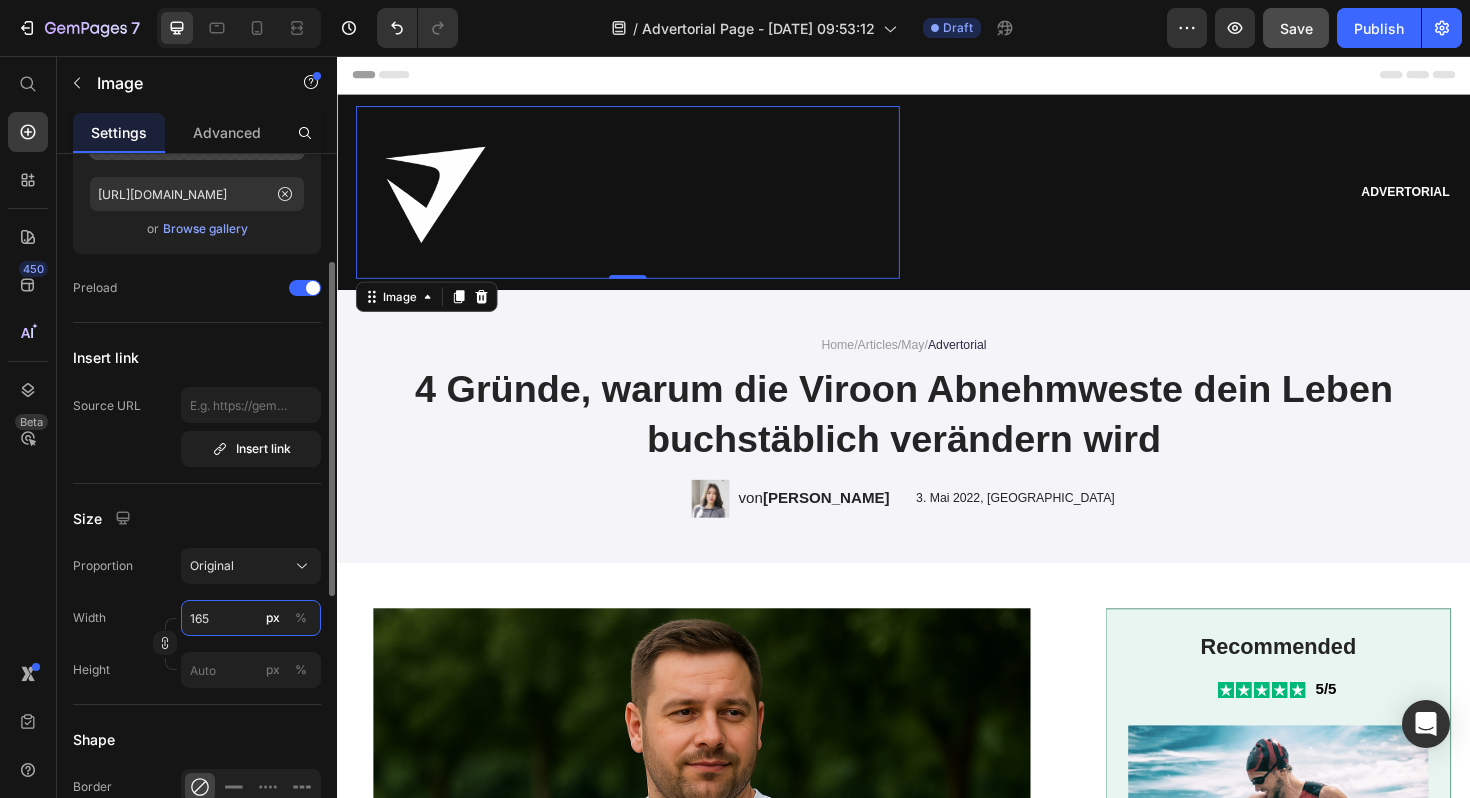 click on "165" at bounding box center [251, 618] 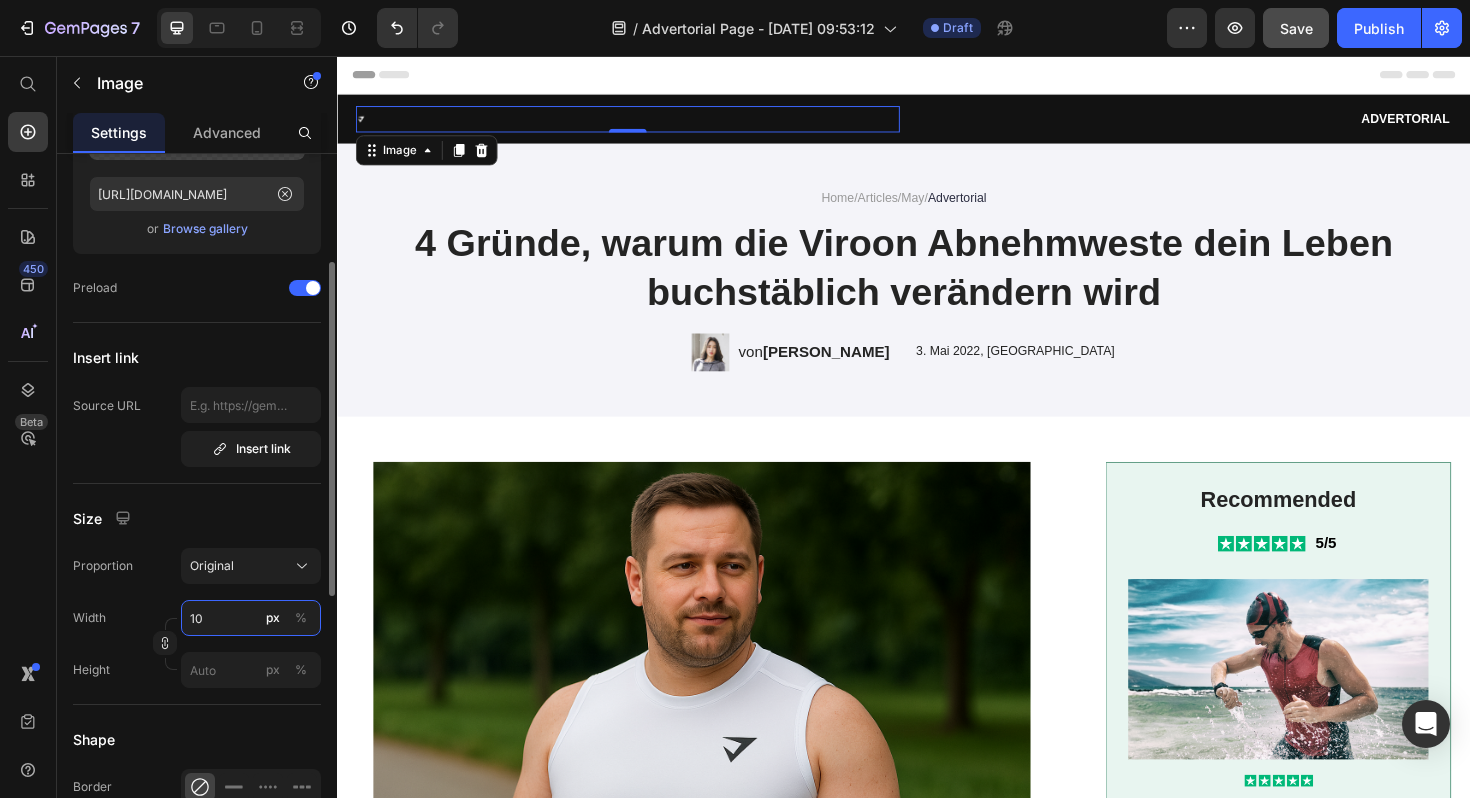 type on "1" 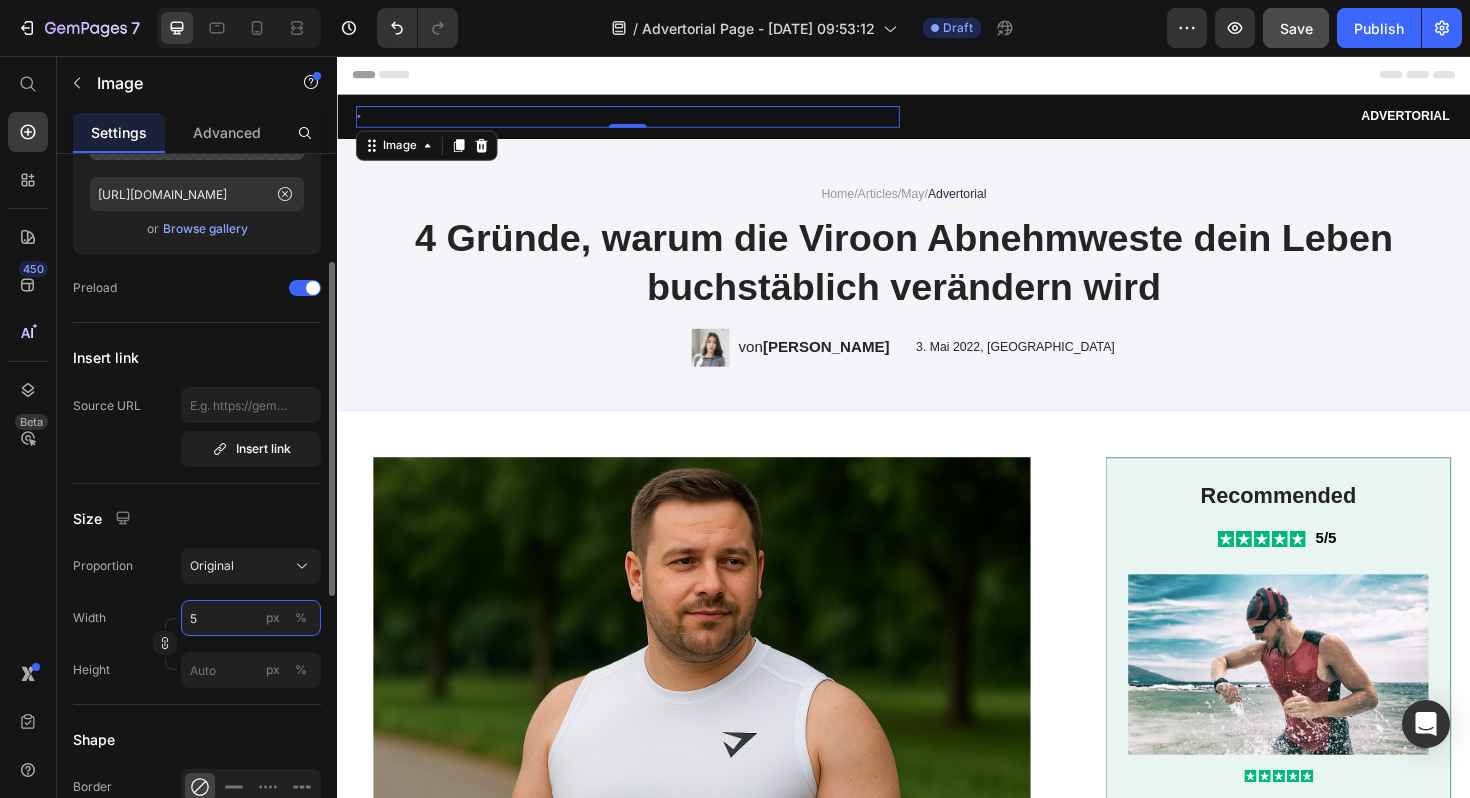 type on "50" 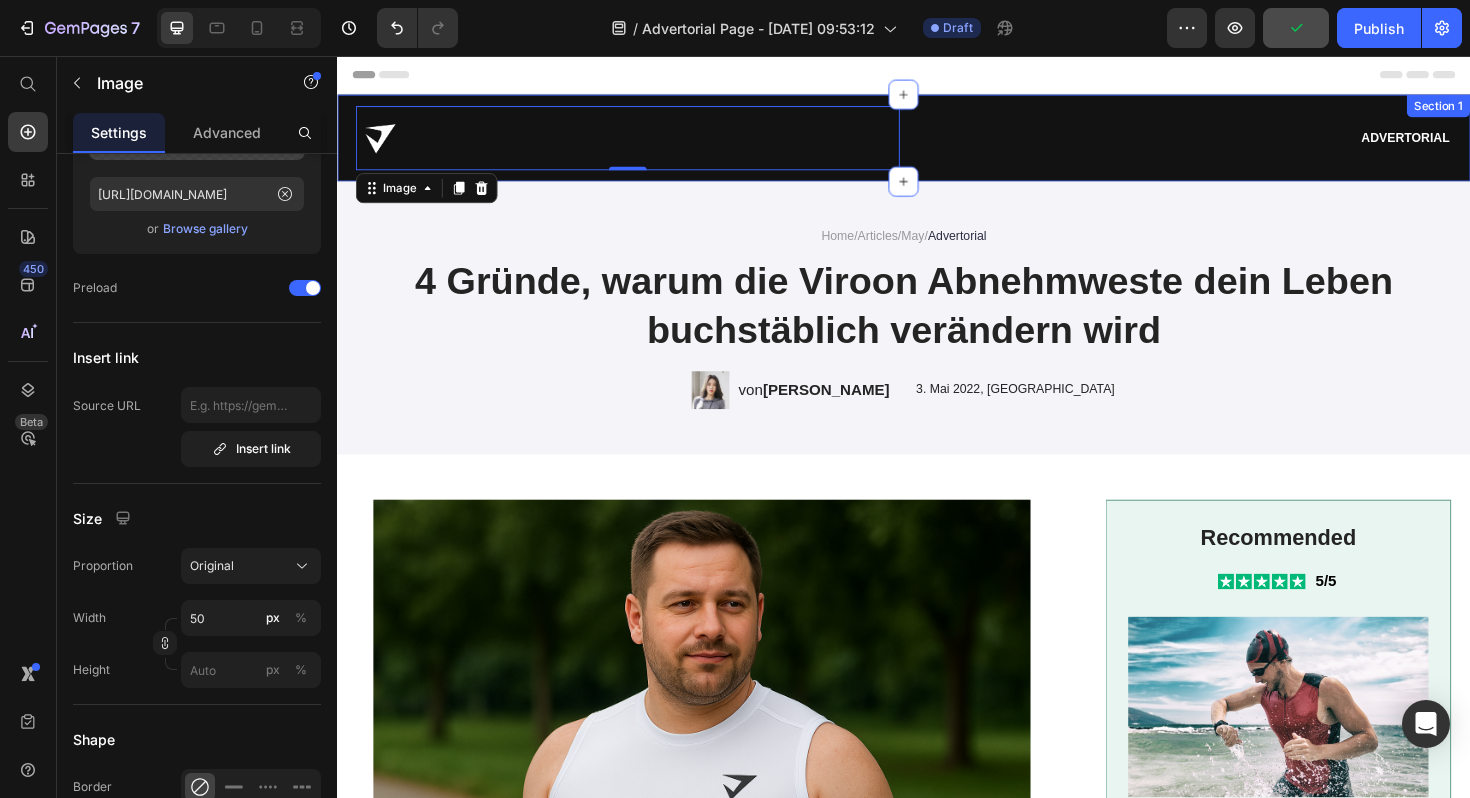 click on "Advertorial" at bounding box center (1229, 143) 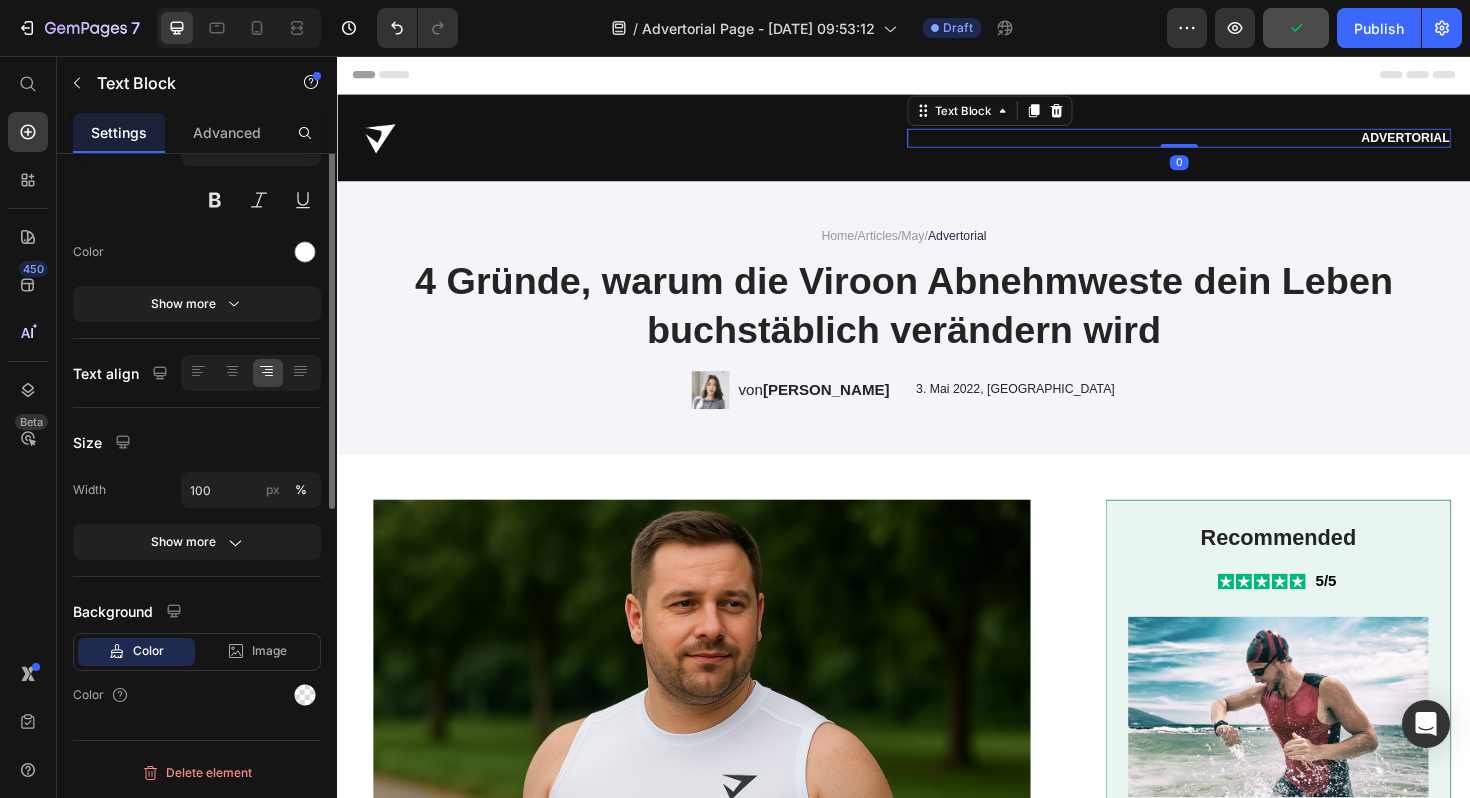 scroll, scrollTop: 0, scrollLeft: 0, axis: both 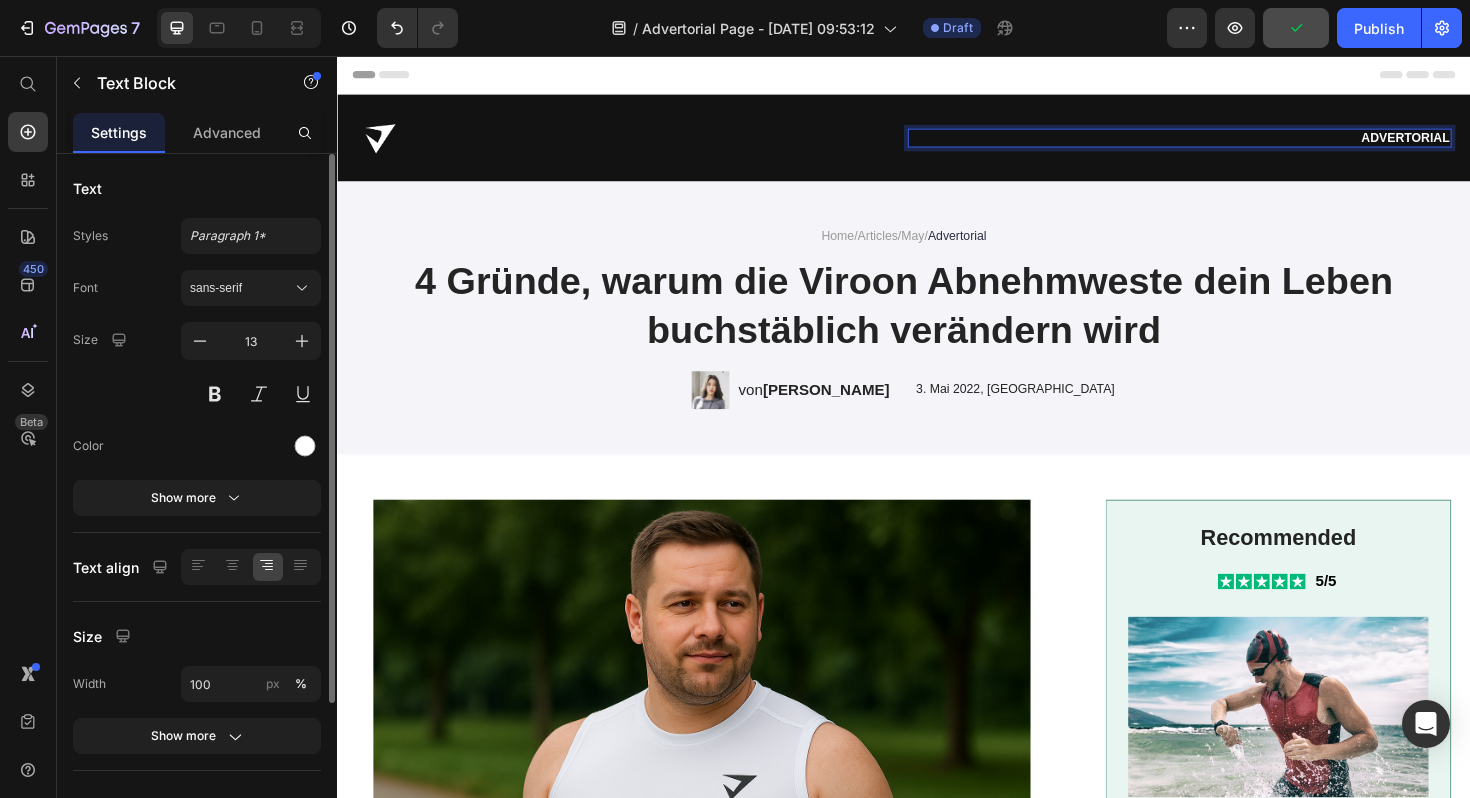 click on "Advertorial" at bounding box center [1229, 143] 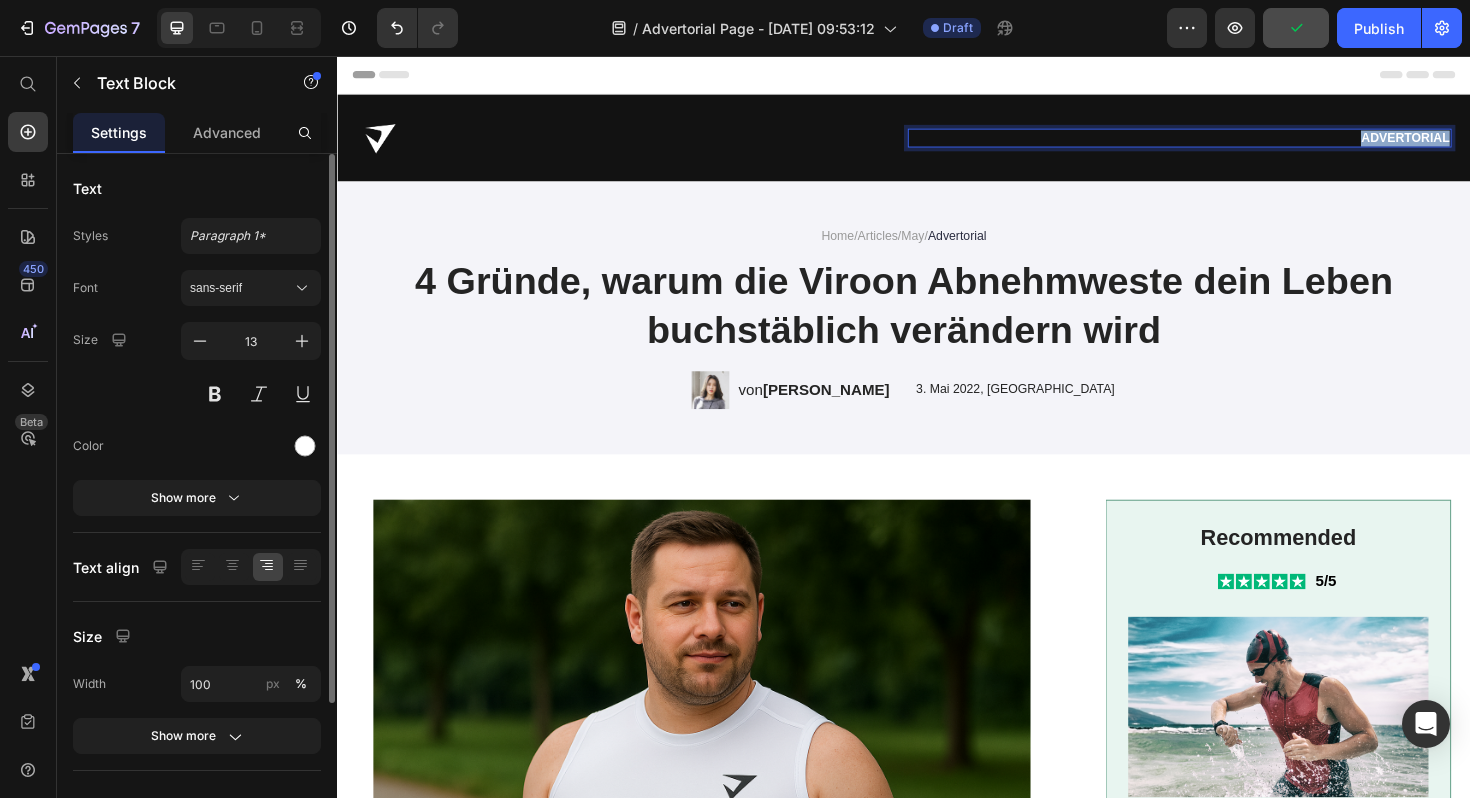 click on "Advertorial" at bounding box center [1229, 143] 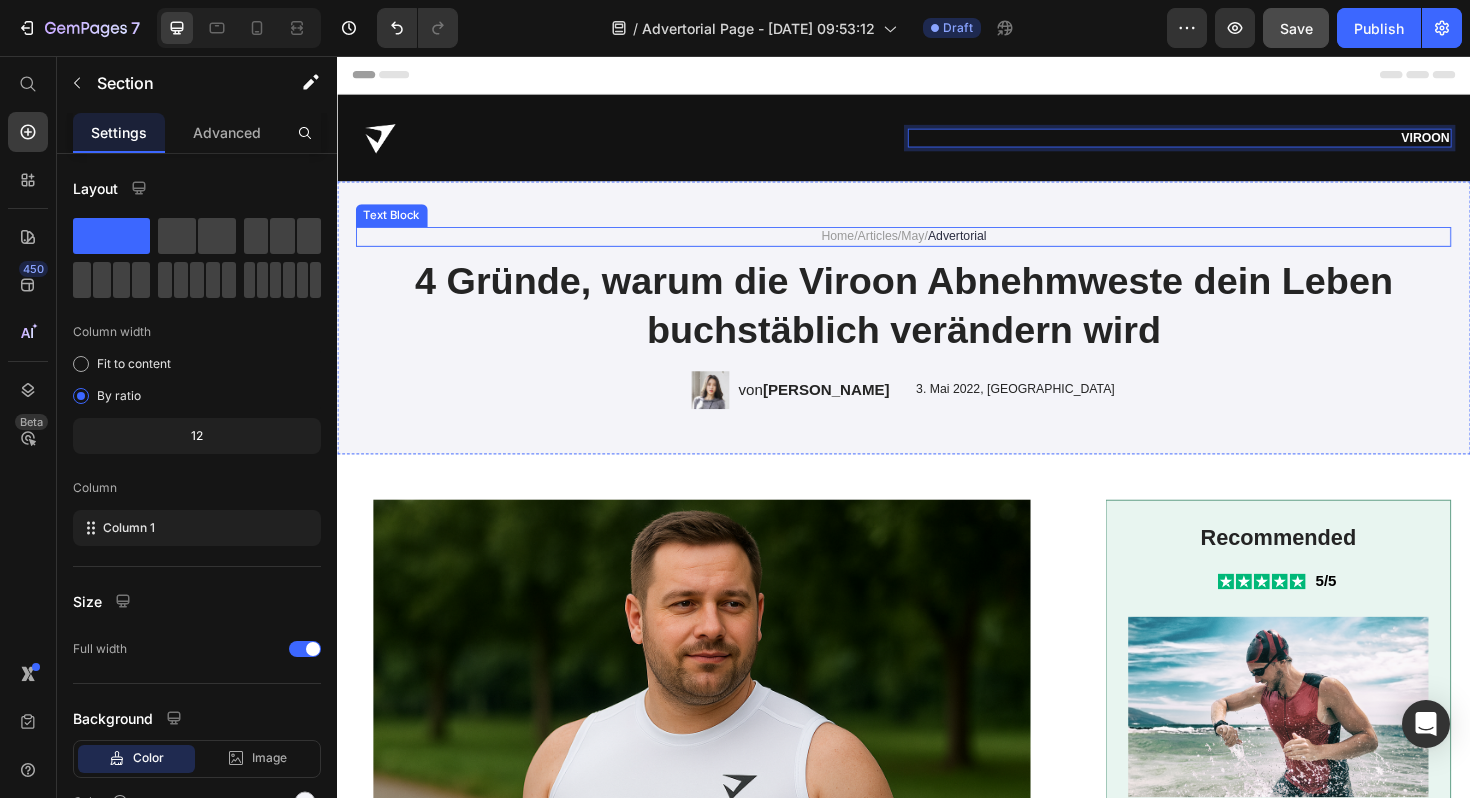 click on "Home  /  Articles  /  May  /  Advertorial Text Block 4 Gründe, warum die Viroon Abnehmweste dein Leben buchstäblich verändern wird Heading Image von  [PERSON_NAME] Text Block Row 3. Mai 2022, [GEOGRAPHIC_DATA] Section 2" at bounding box center [937, 333] 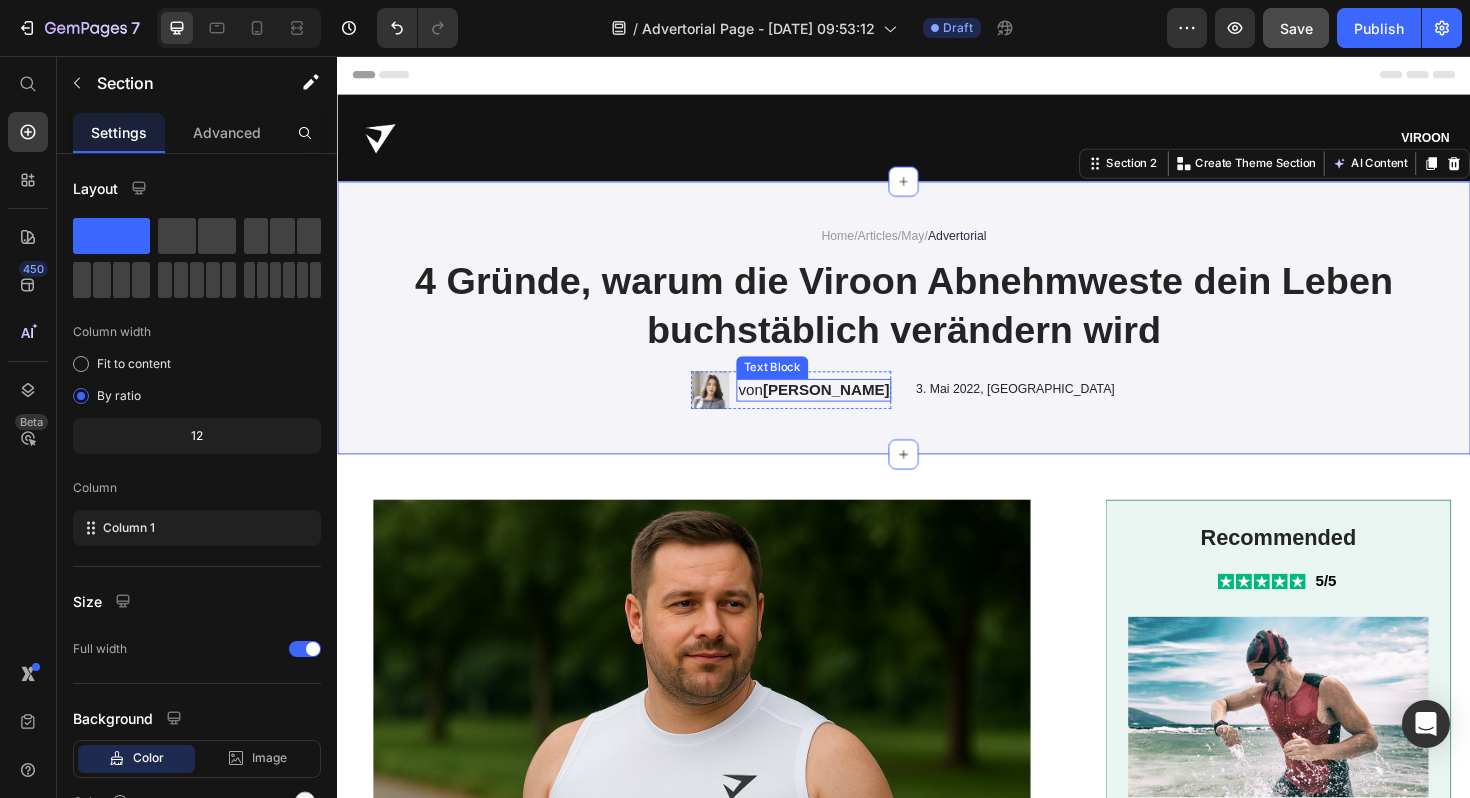 click on "[PERSON_NAME]" at bounding box center (855, 409) 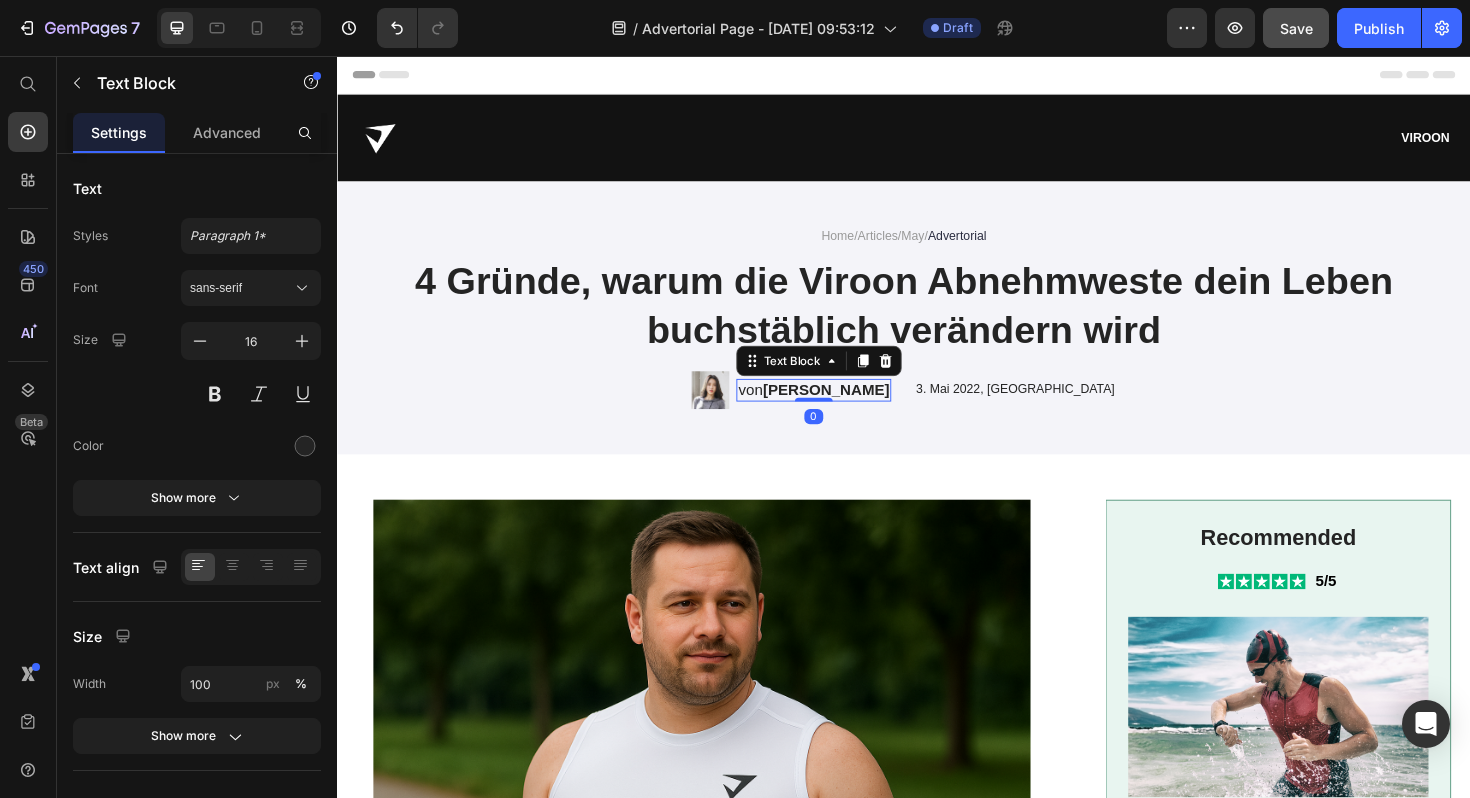 click on "[PERSON_NAME]" at bounding box center (855, 409) 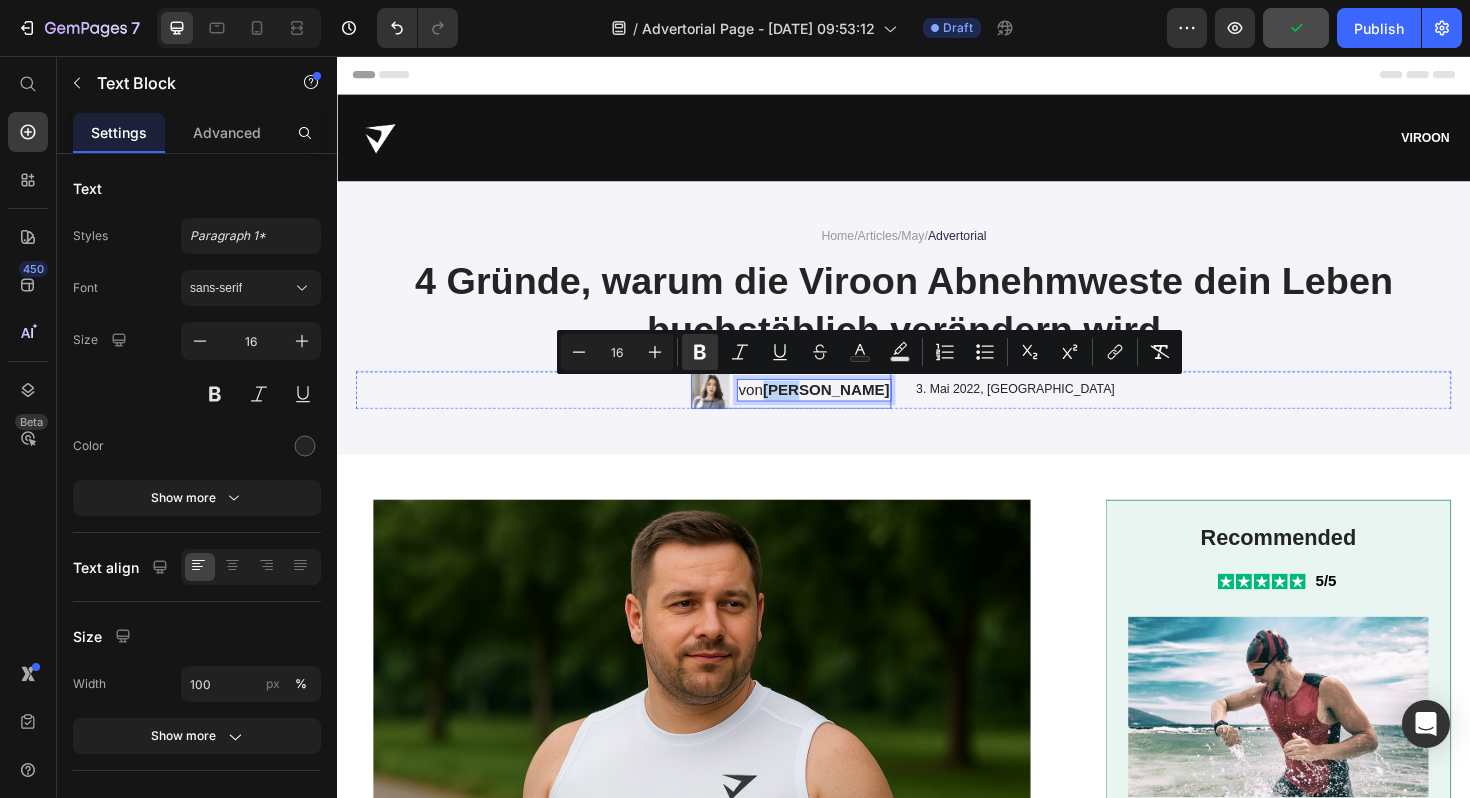 click at bounding box center (732, 410) 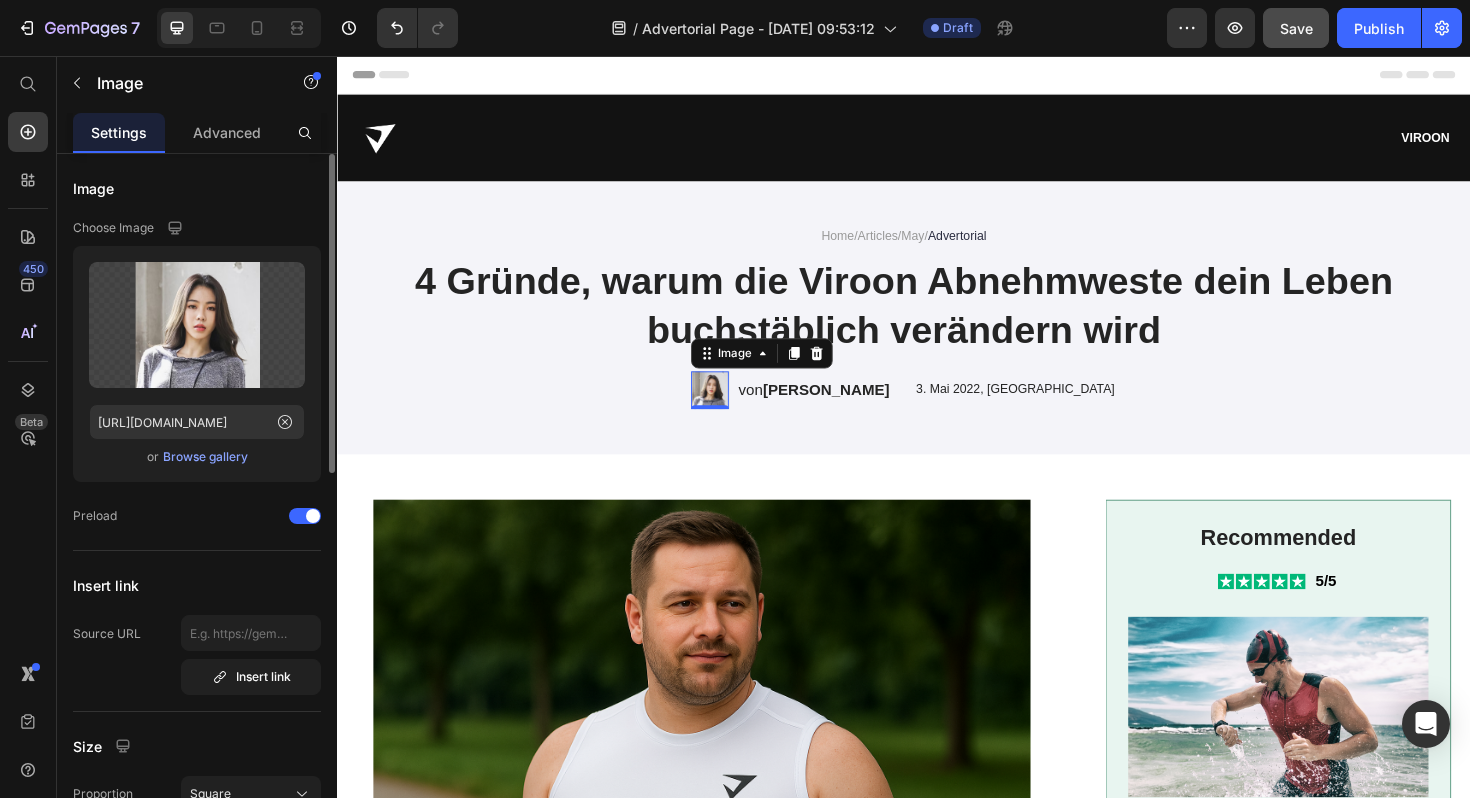 click on "Browse gallery" at bounding box center [205, 457] 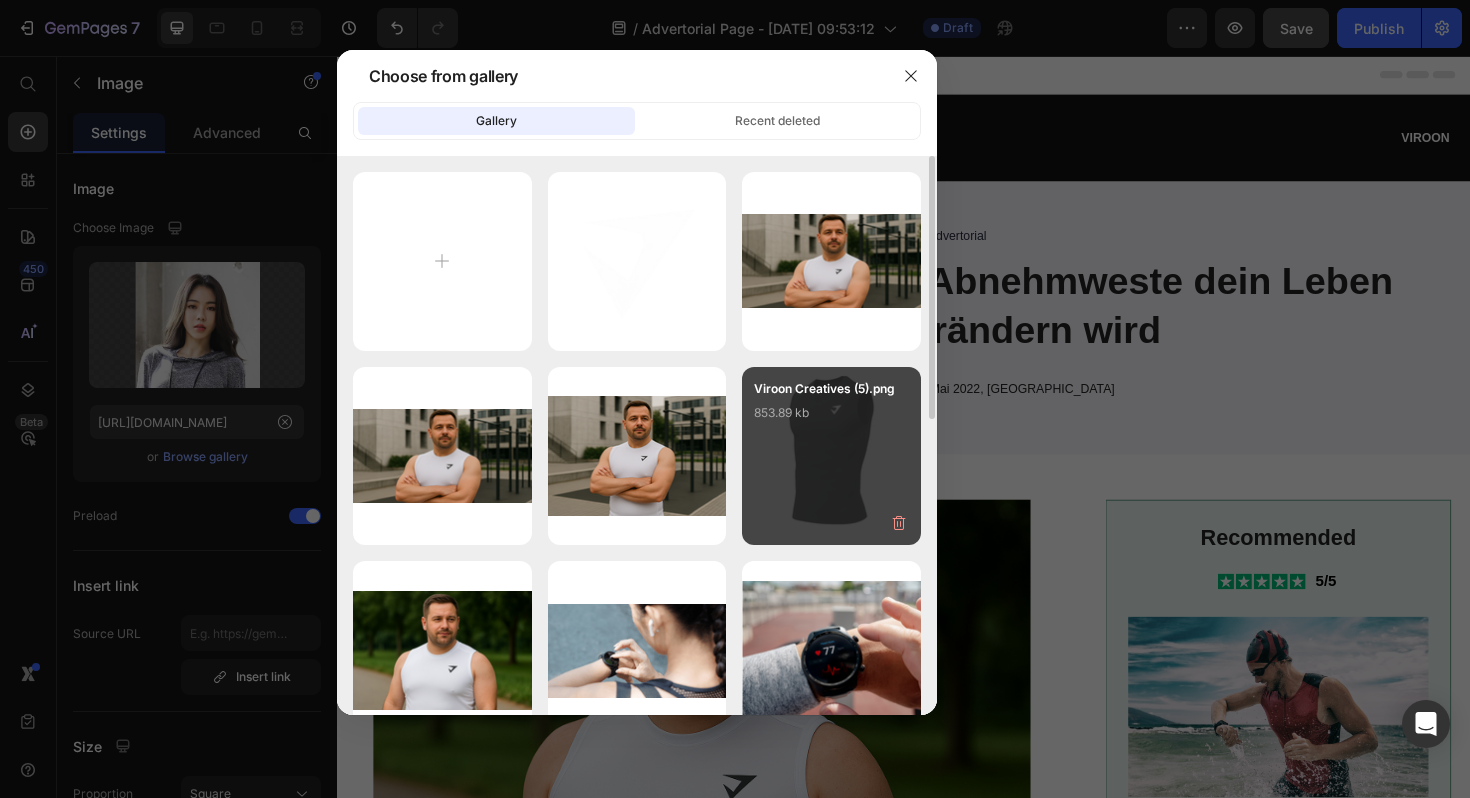 scroll, scrollTop: 103, scrollLeft: 0, axis: vertical 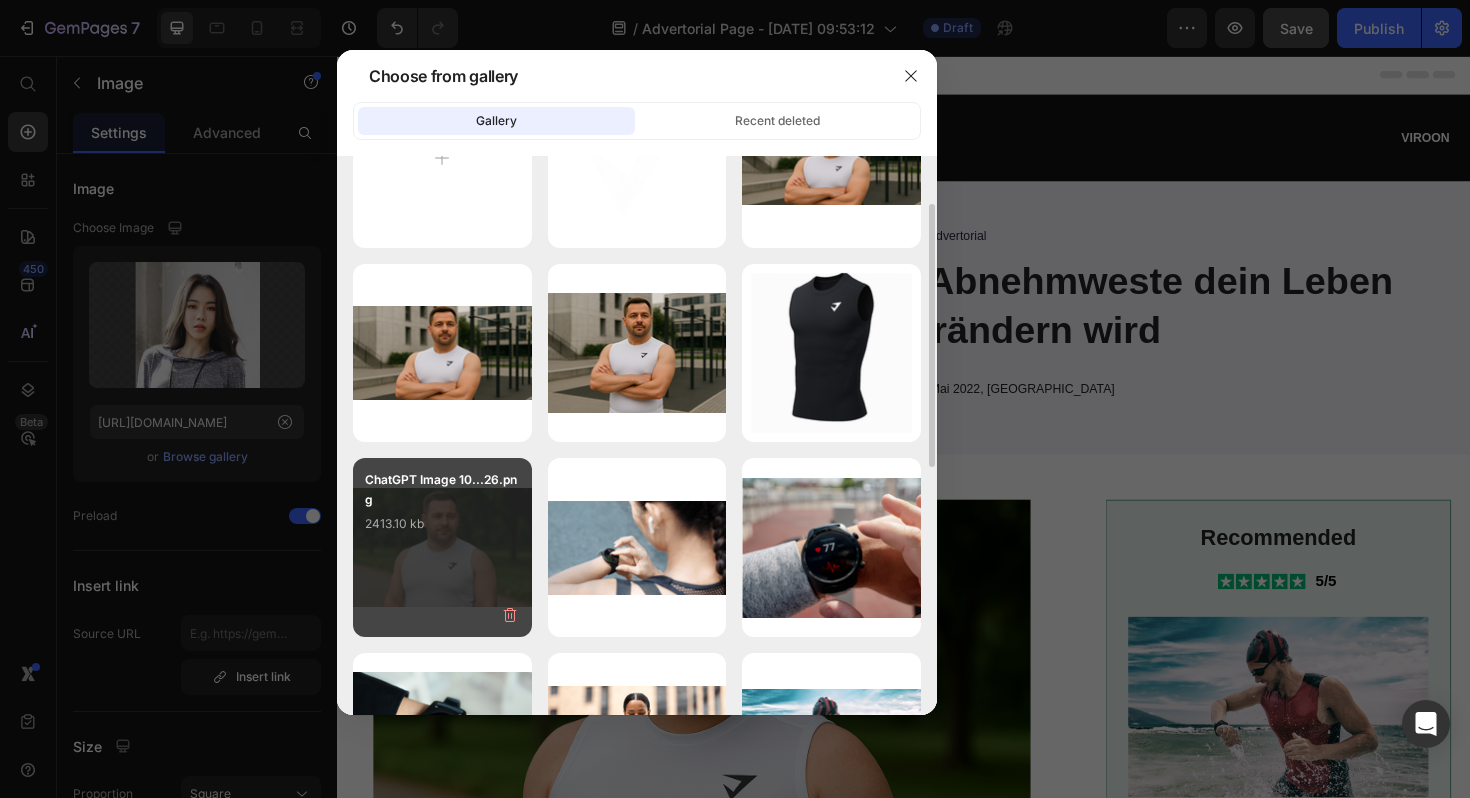 click on "ChatGPT Image 10...26.png 2413.10 kb" at bounding box center (442, 547) 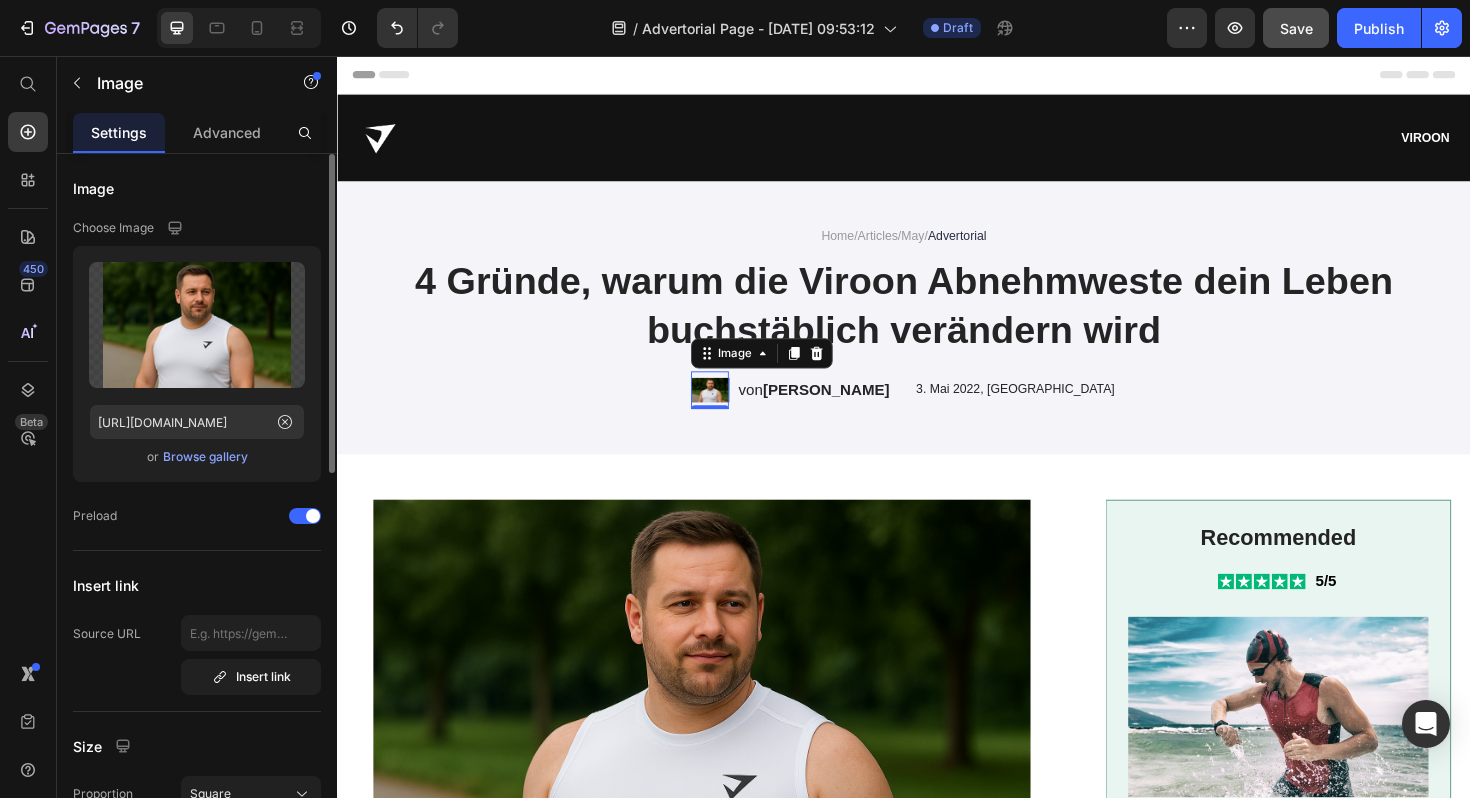 click on "Browse gallery" at bounding box center (205, 457) 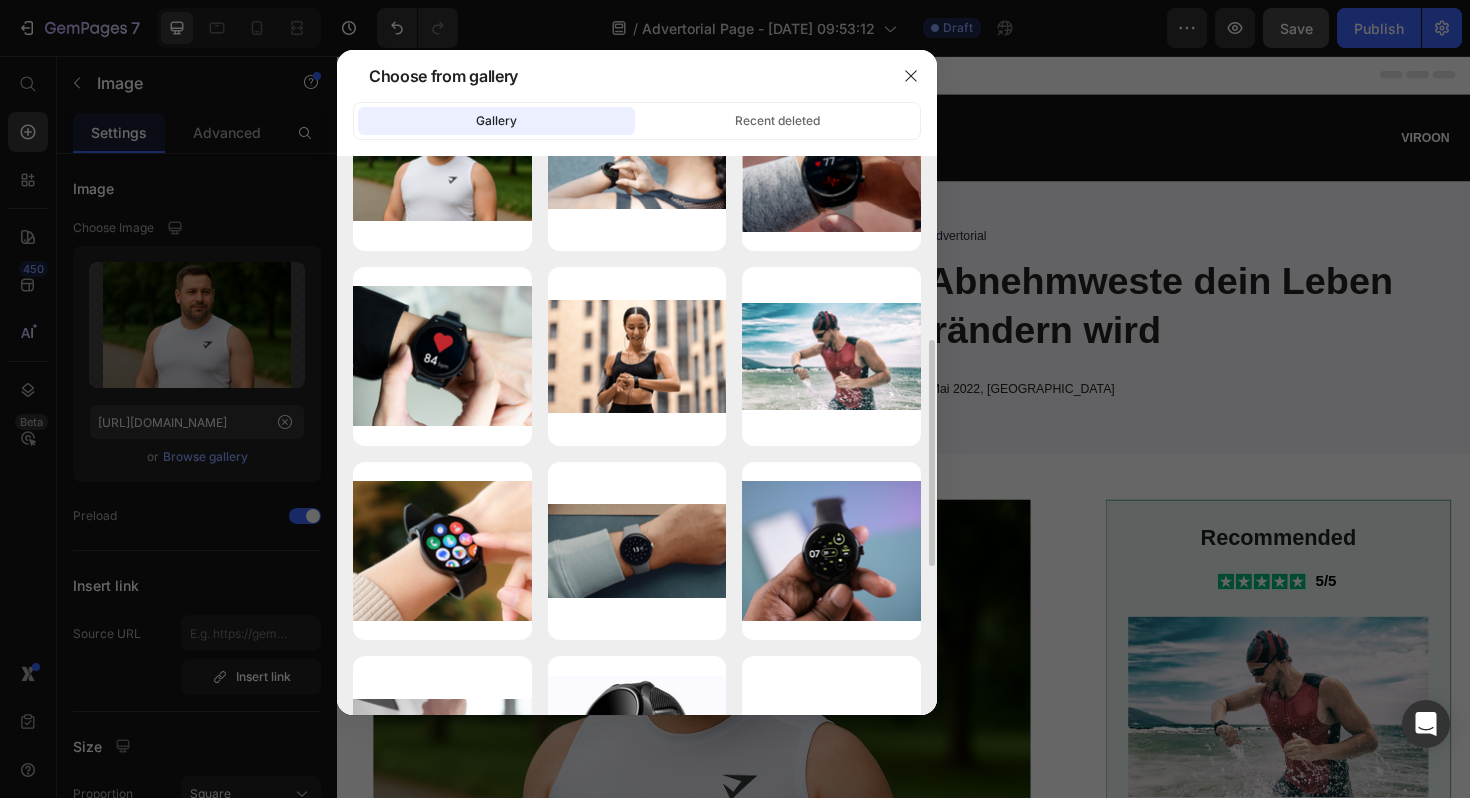 scroll, scrollTop: 479, scrollLeft: 0, axis: vertical 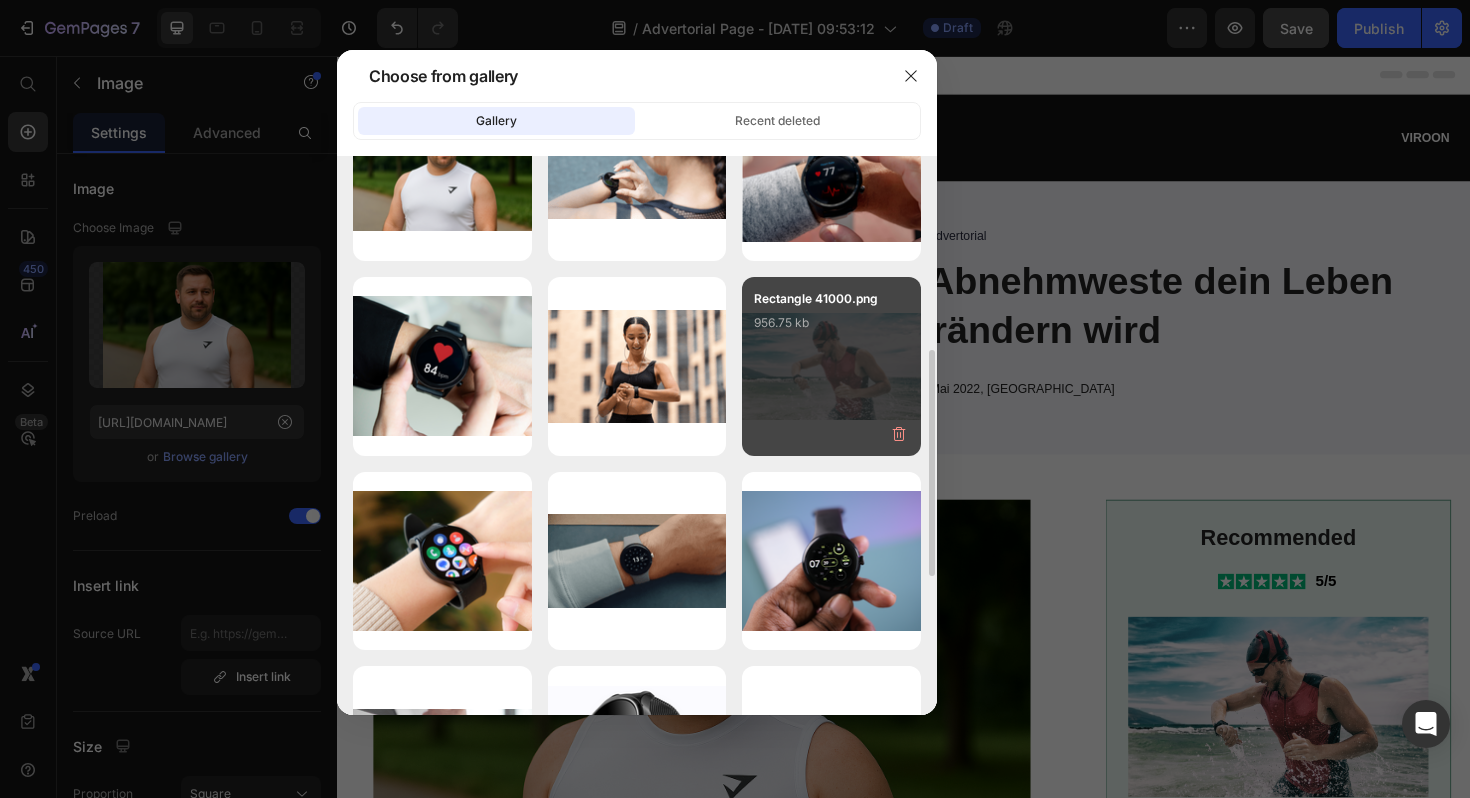 click on "Rectangle 41000.png 956.75 kb" at bounding box center (831, 366) 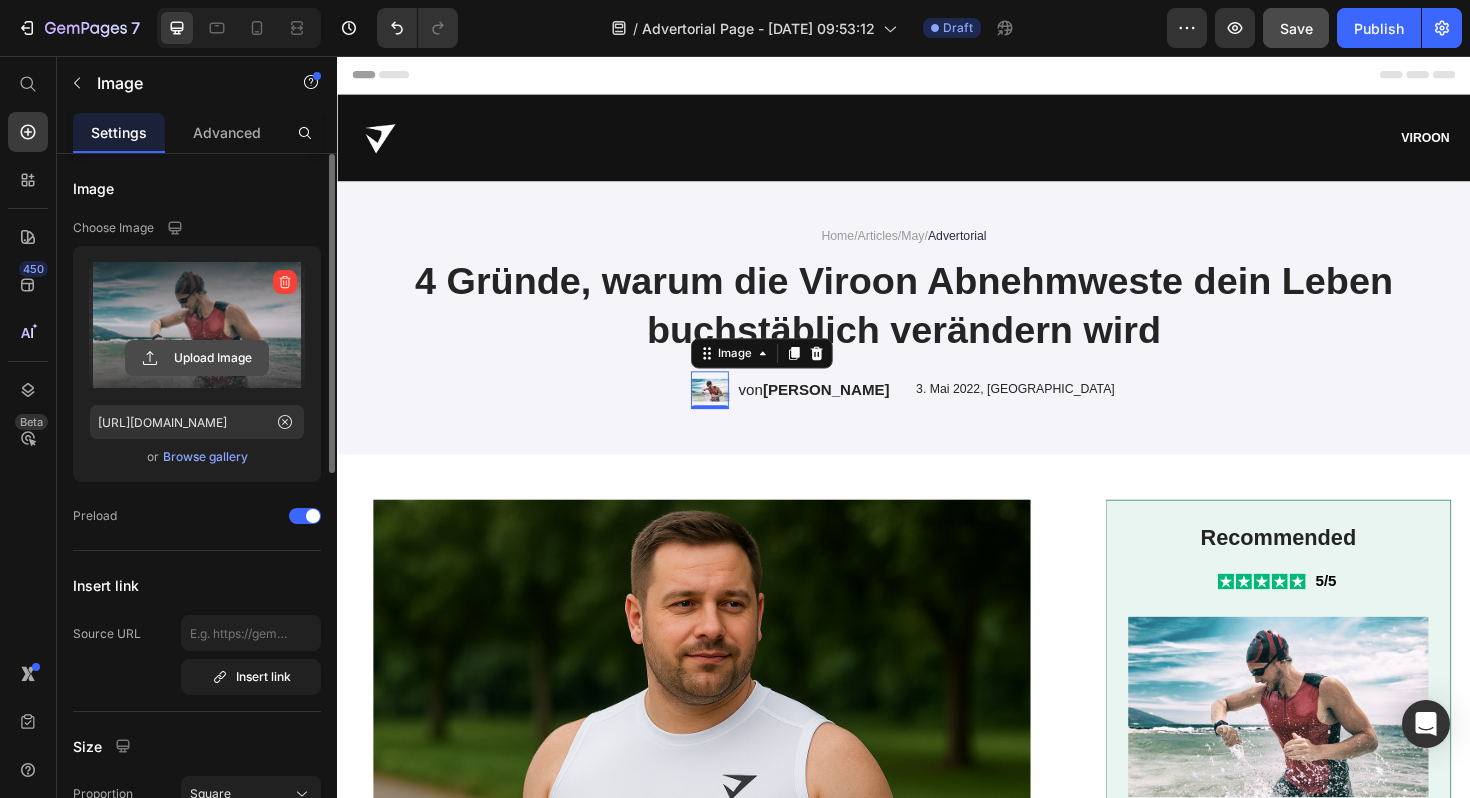 click 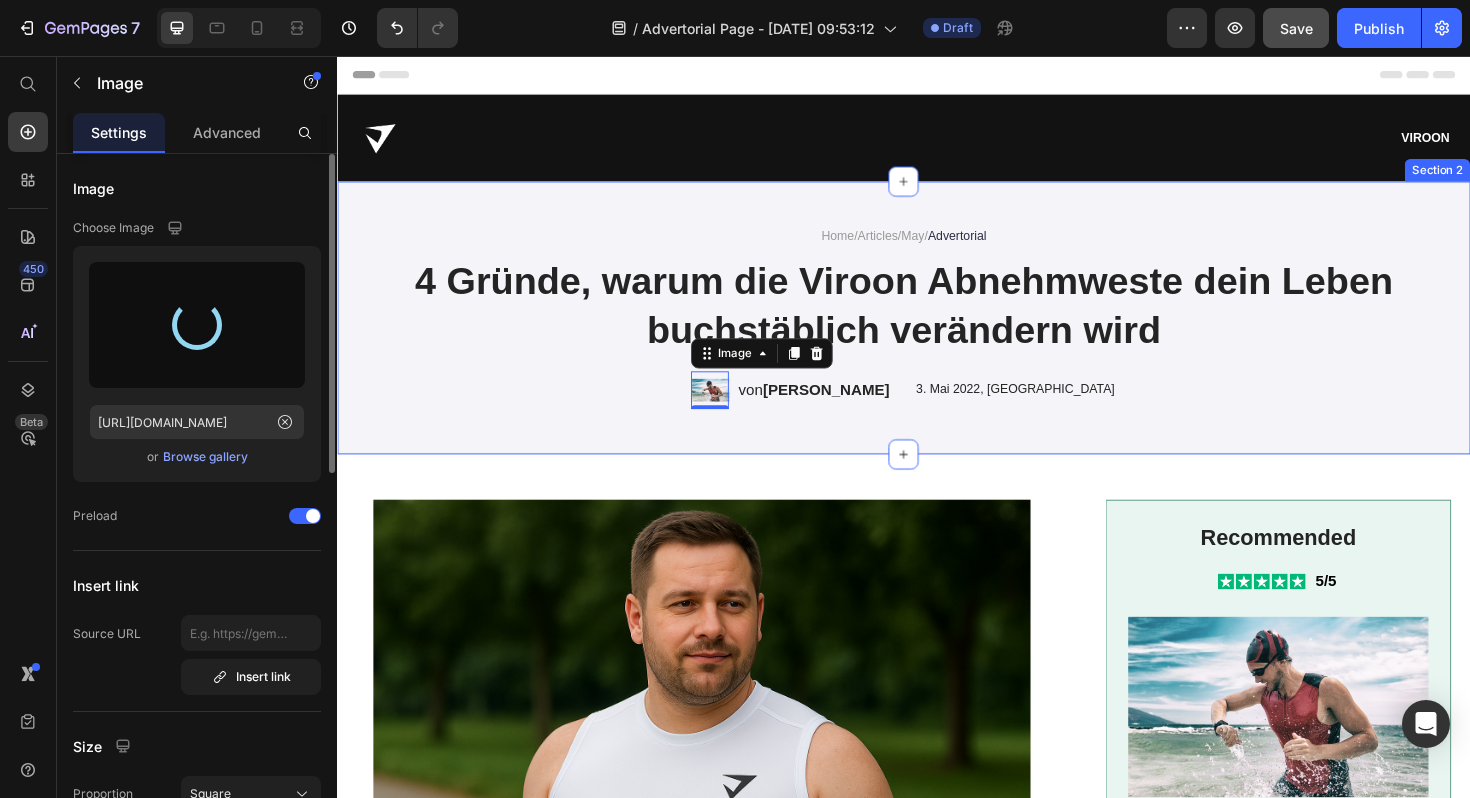type on "[URL][DOMAIN_NAME]" 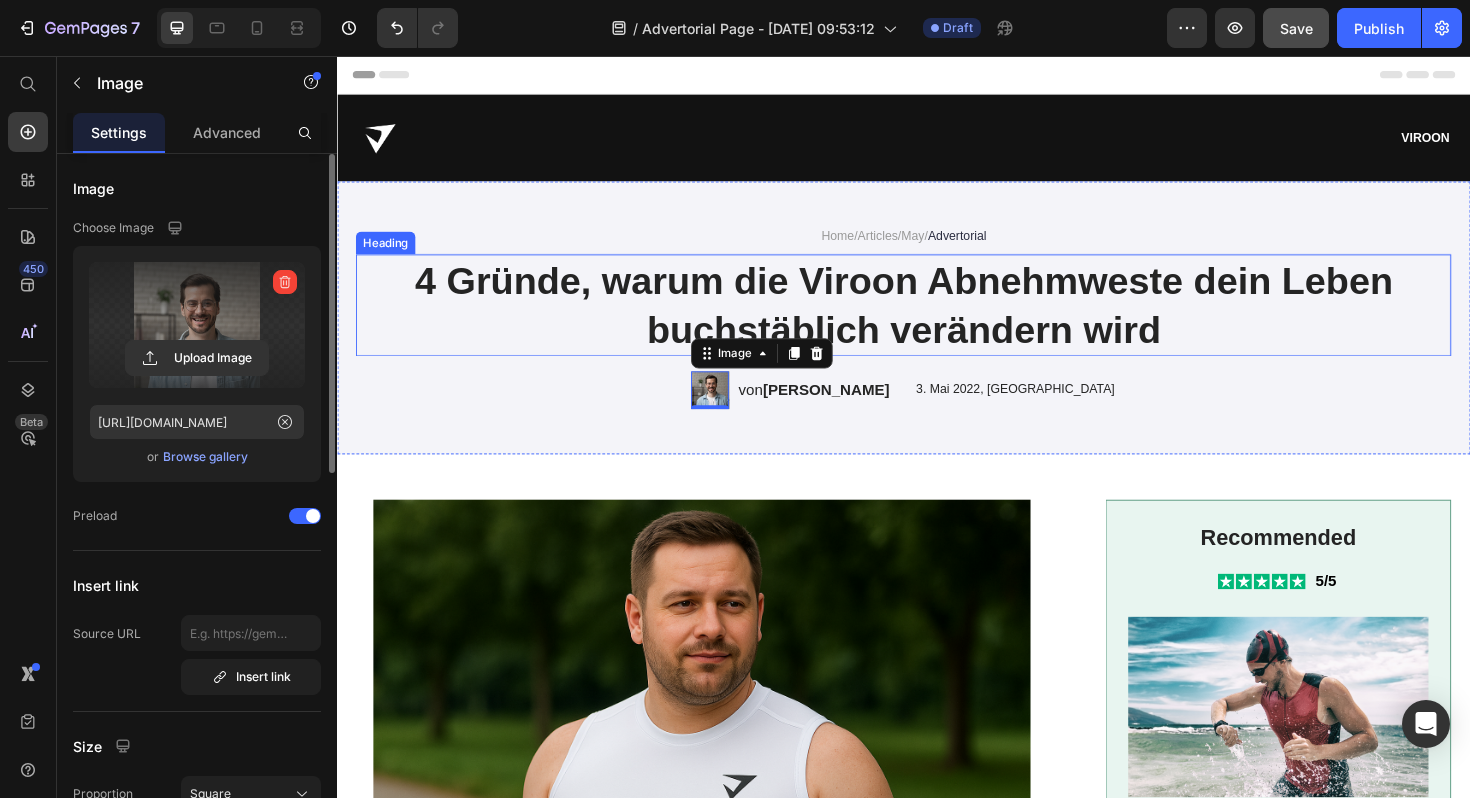 click on "4 Gründe, warum die Viroon Abnehmweste dein Leben buchstäblich verändern wird" at bounding box center [937, 320] 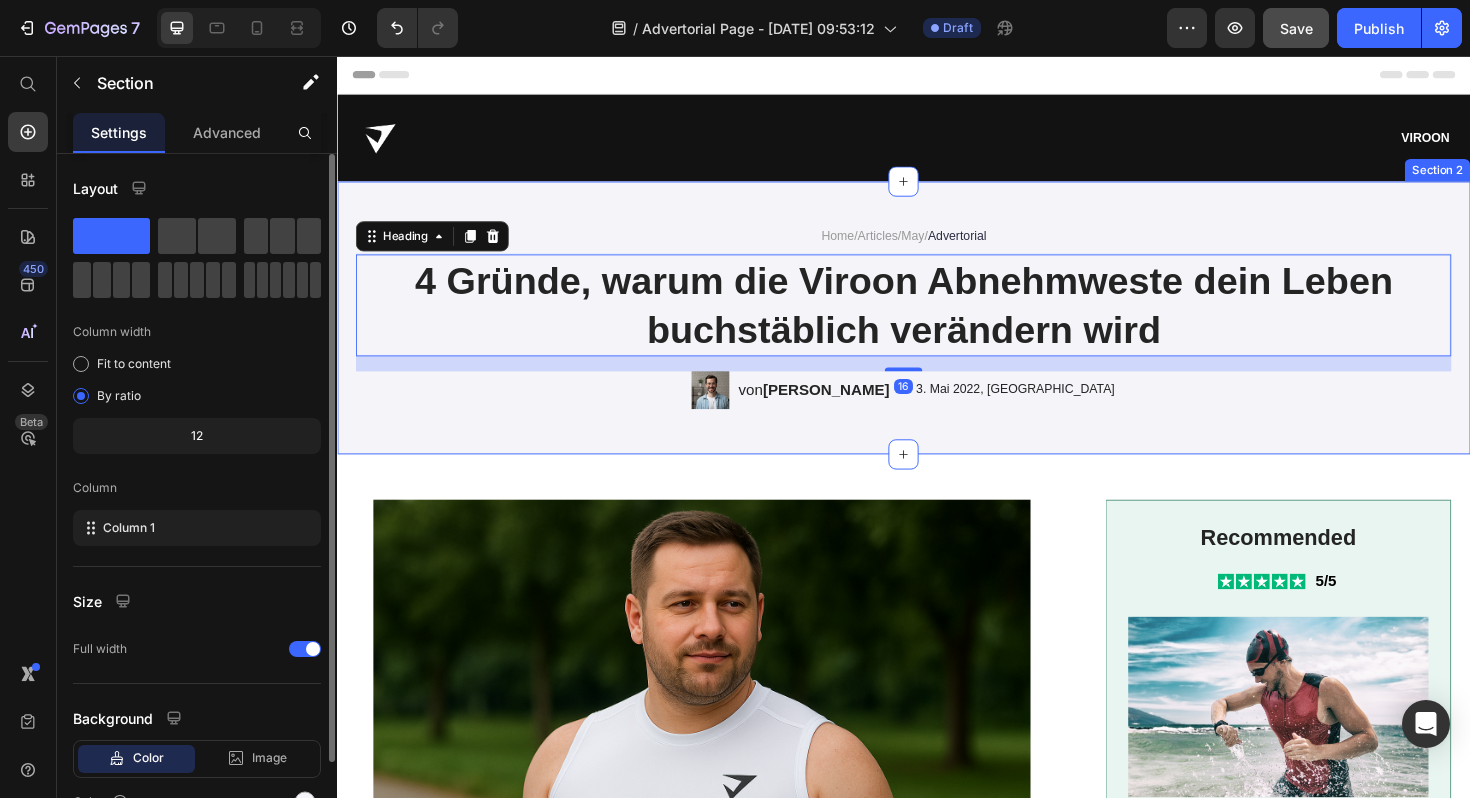 click on "Home  /  Articles  /  May  /  Advertorial Text Block 4 Gründe, warum die Viroon Abnehmweste dein Leben buchstäblich verändern wird Heading   16 Image von  [PERSON_NAME] Text Block Row 3. Mai 2022, [GEOGRAPHIC_DATA] Section 2" at bounding box center [937, 333] 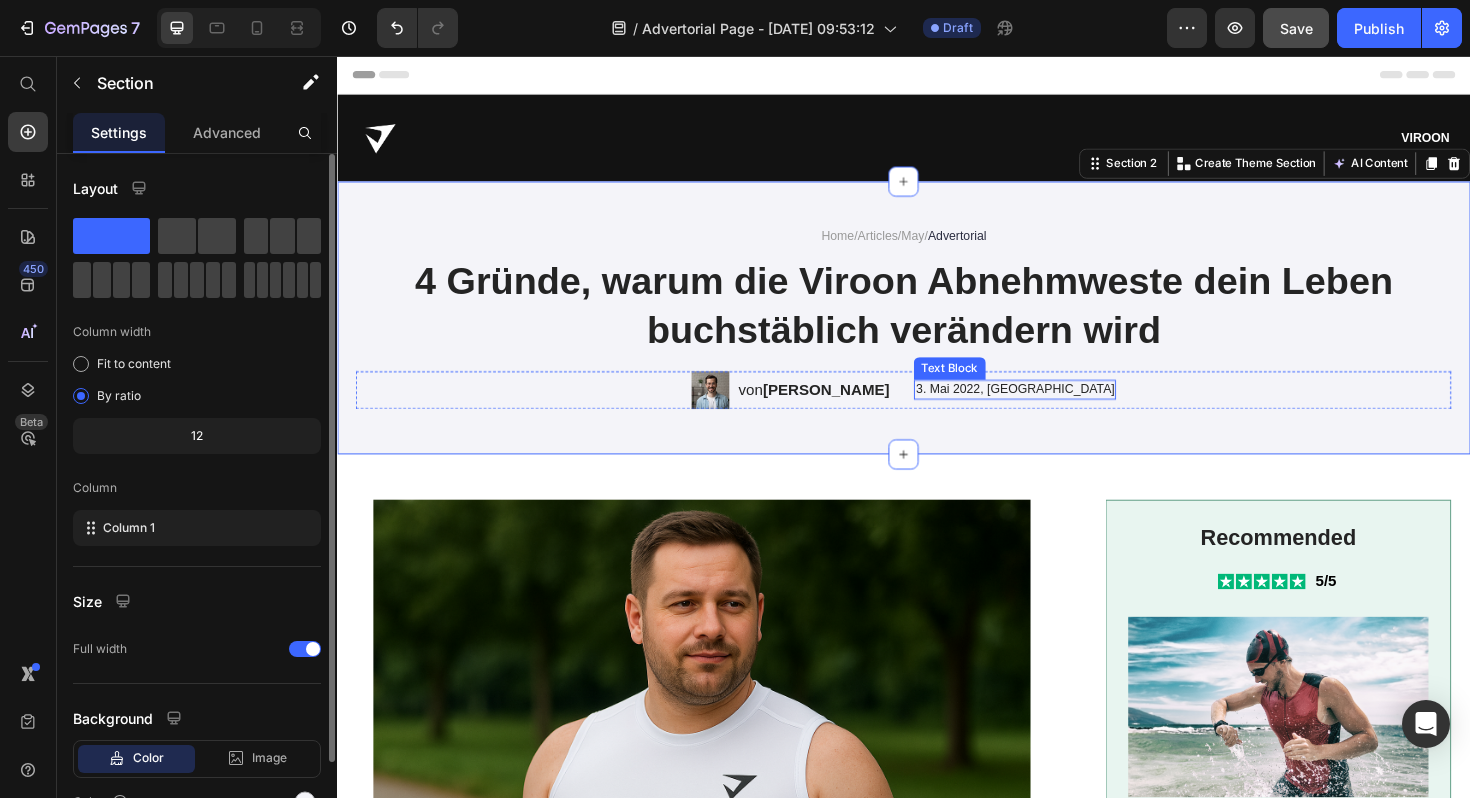 click on "3. Mai 2022, [GEOGRAPHIC_DATA]" at bounding box center [1055, 409] 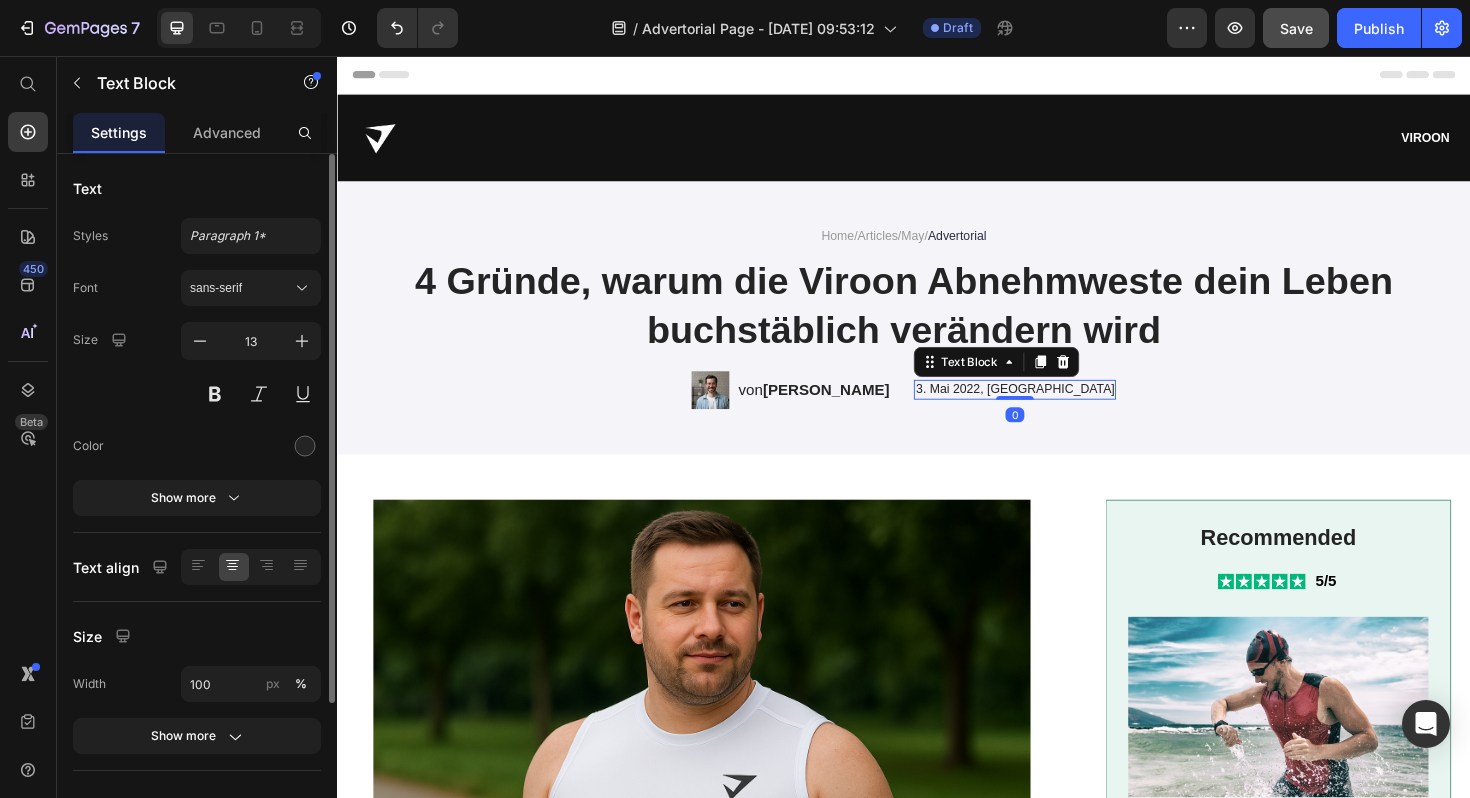 click on "3. Mai 2022, [GEOGRAPHIC_DATA]" at bounding box center [1055, 409] 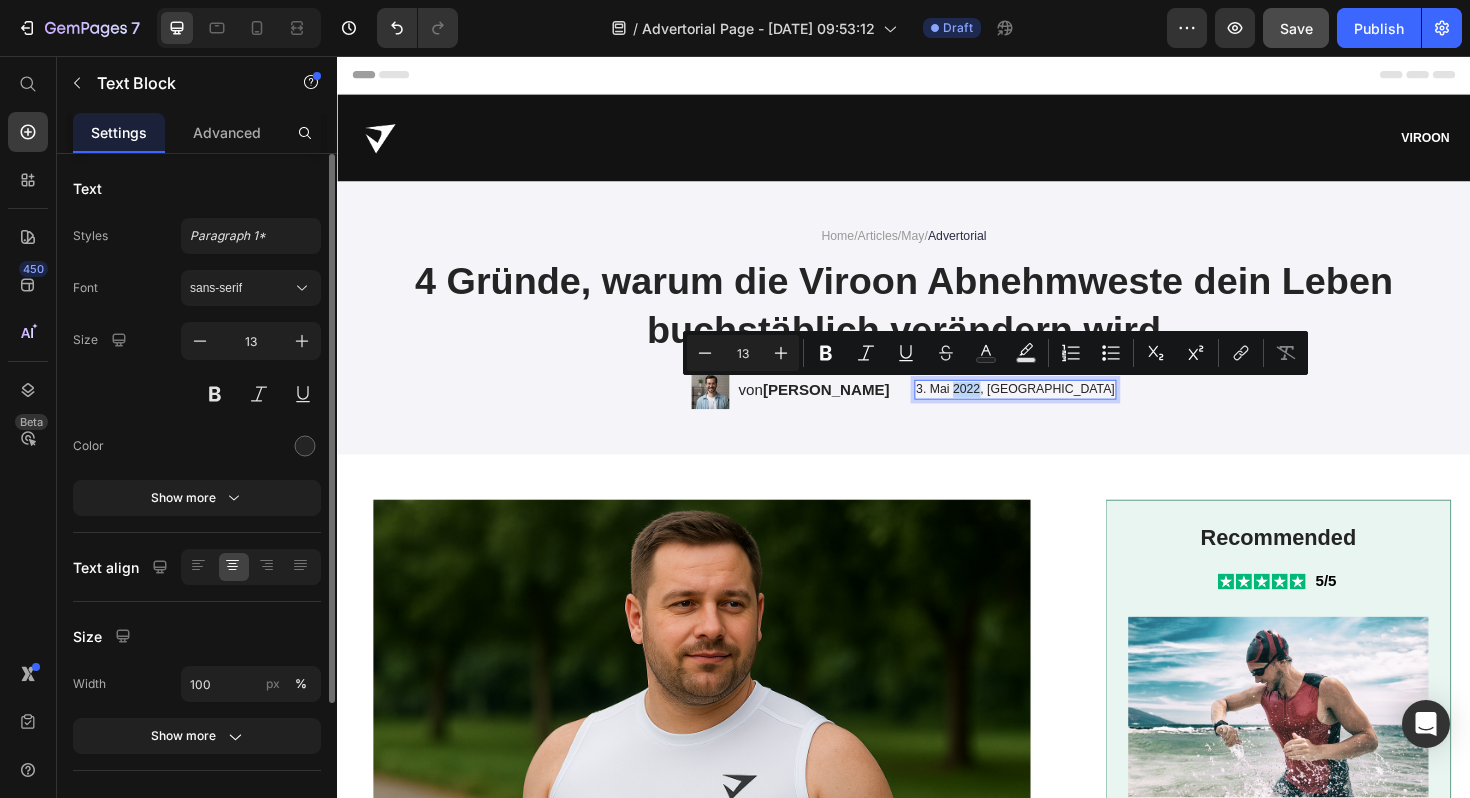 click on "3. Mai 2022, [GEOGRAPHIC_DATA]" at bounding box center [1055, 409] 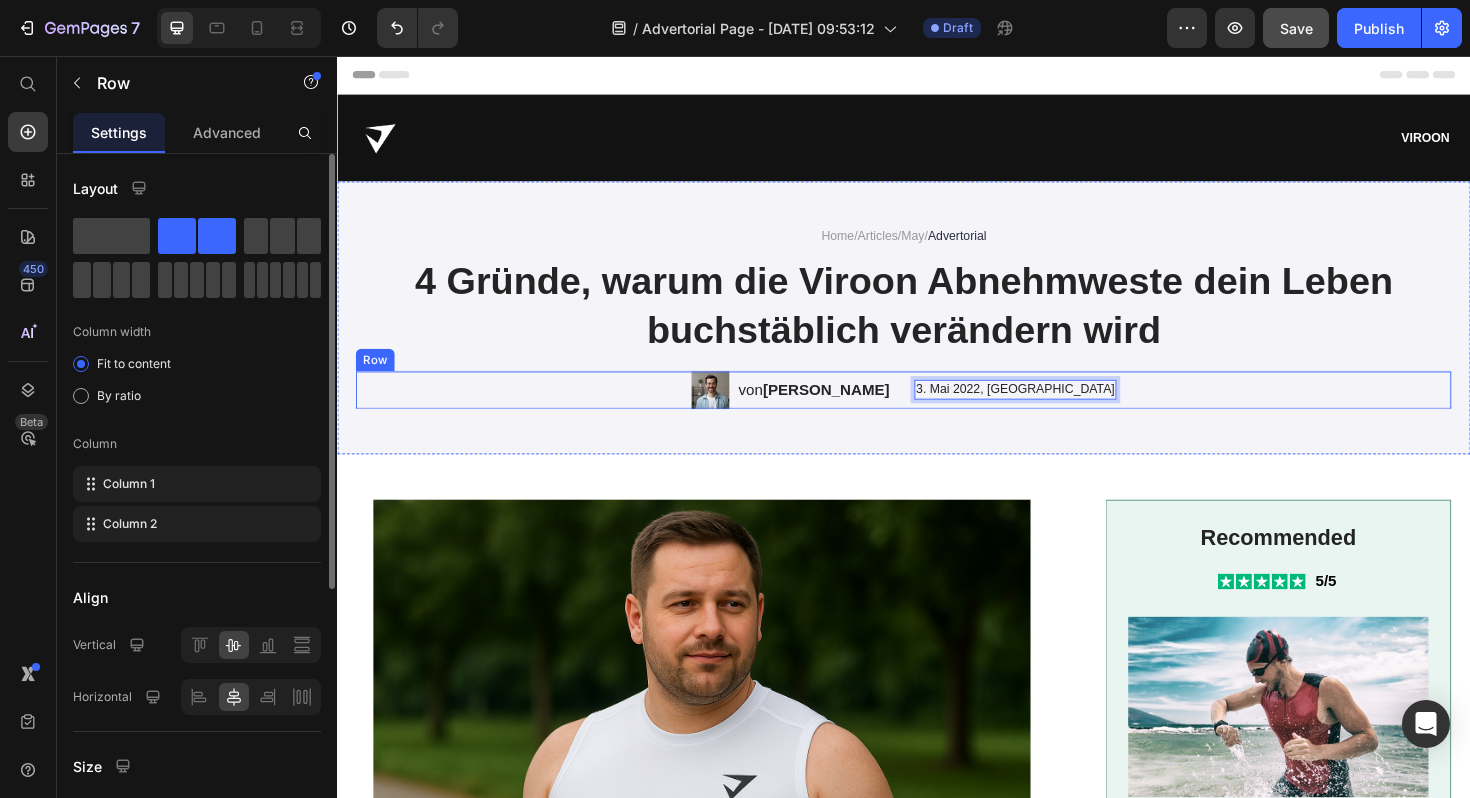 click on "Image von  [PERSON_NAME] Text Block Row 3. Mai 2022, Berlin Text Block   0 Row" at bounding box center [937, 410] 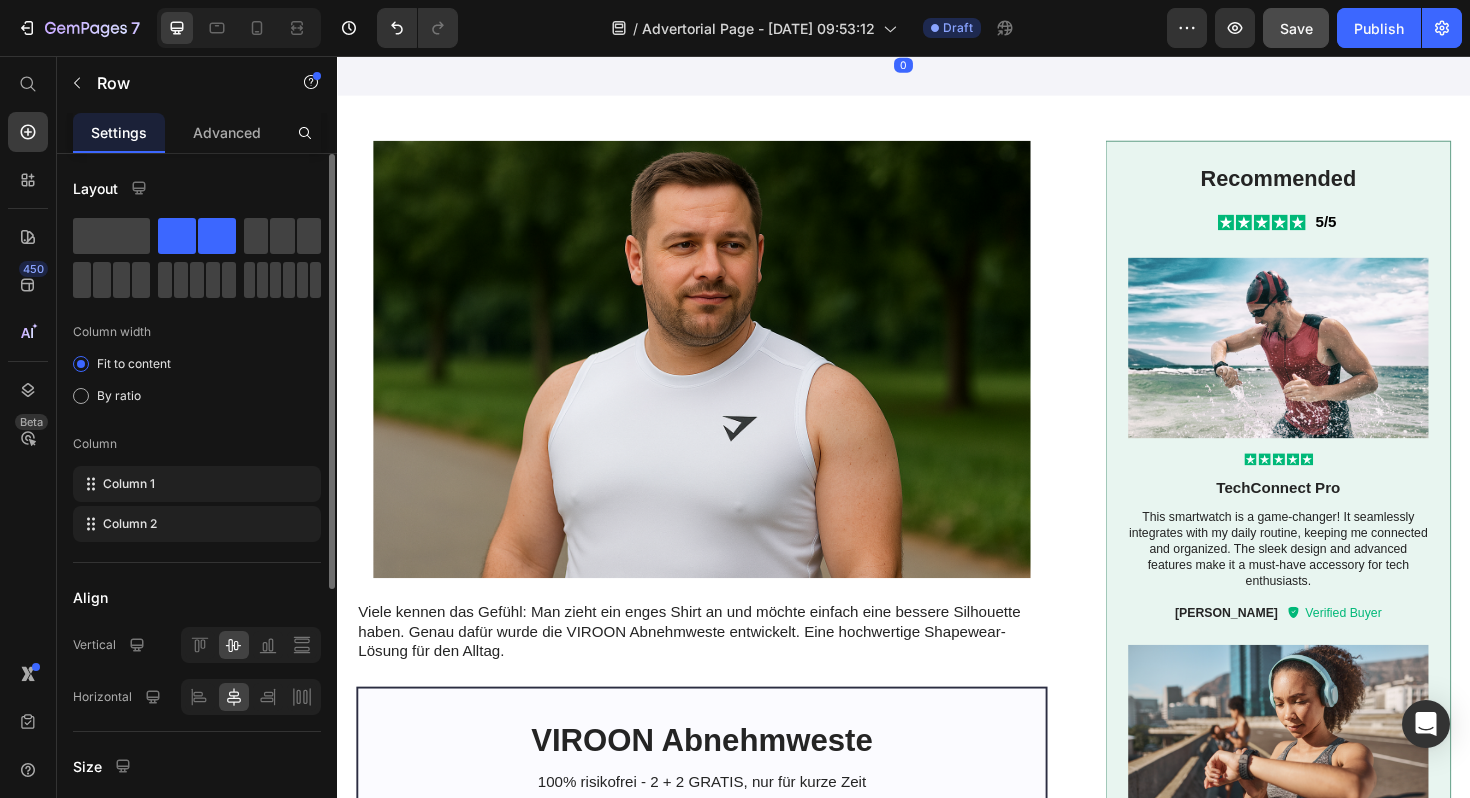 scroll, scrollTop: 383, scrollLeft: 0, axis: vertical 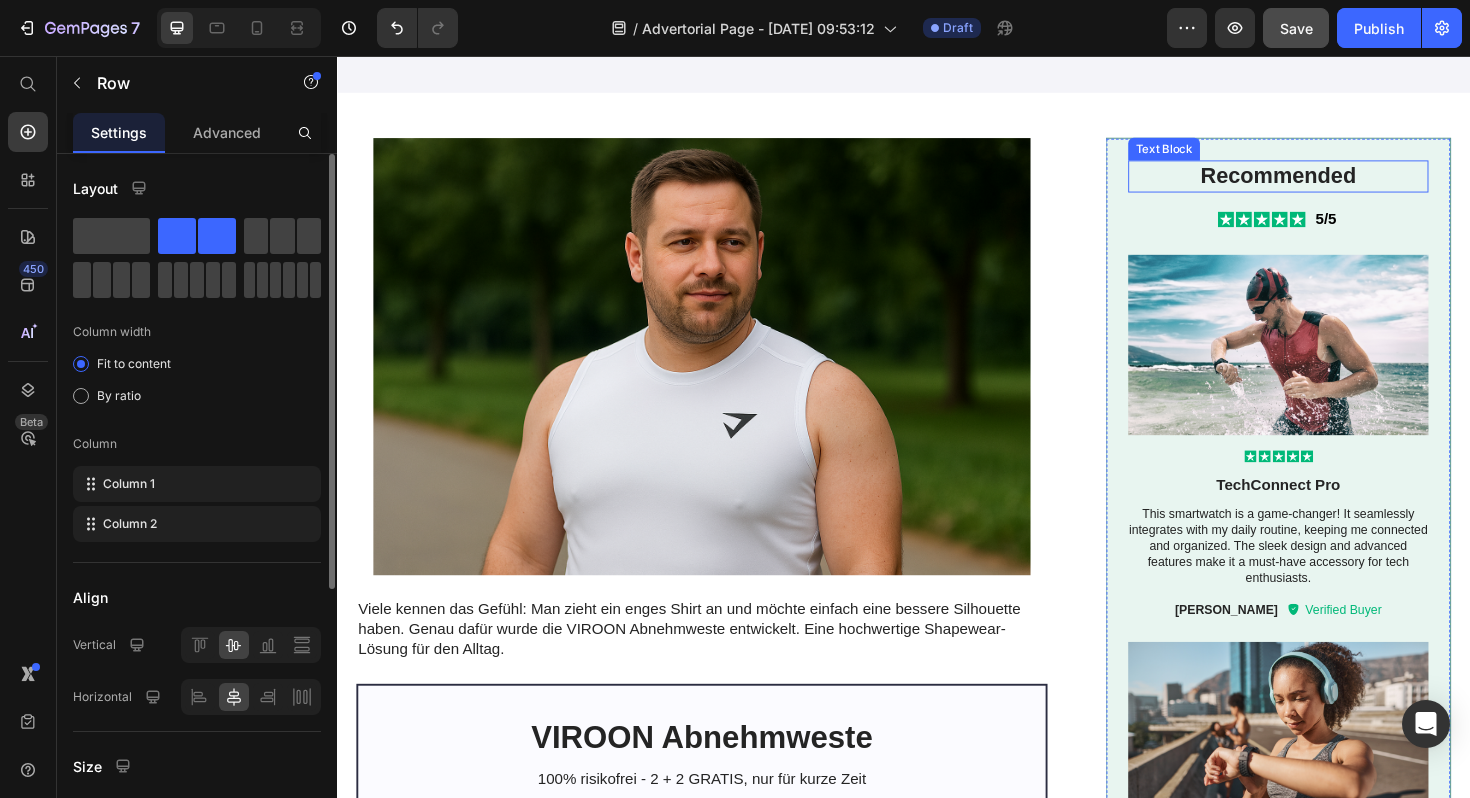 click on "Recommended" at bounding box center [1334, 184] 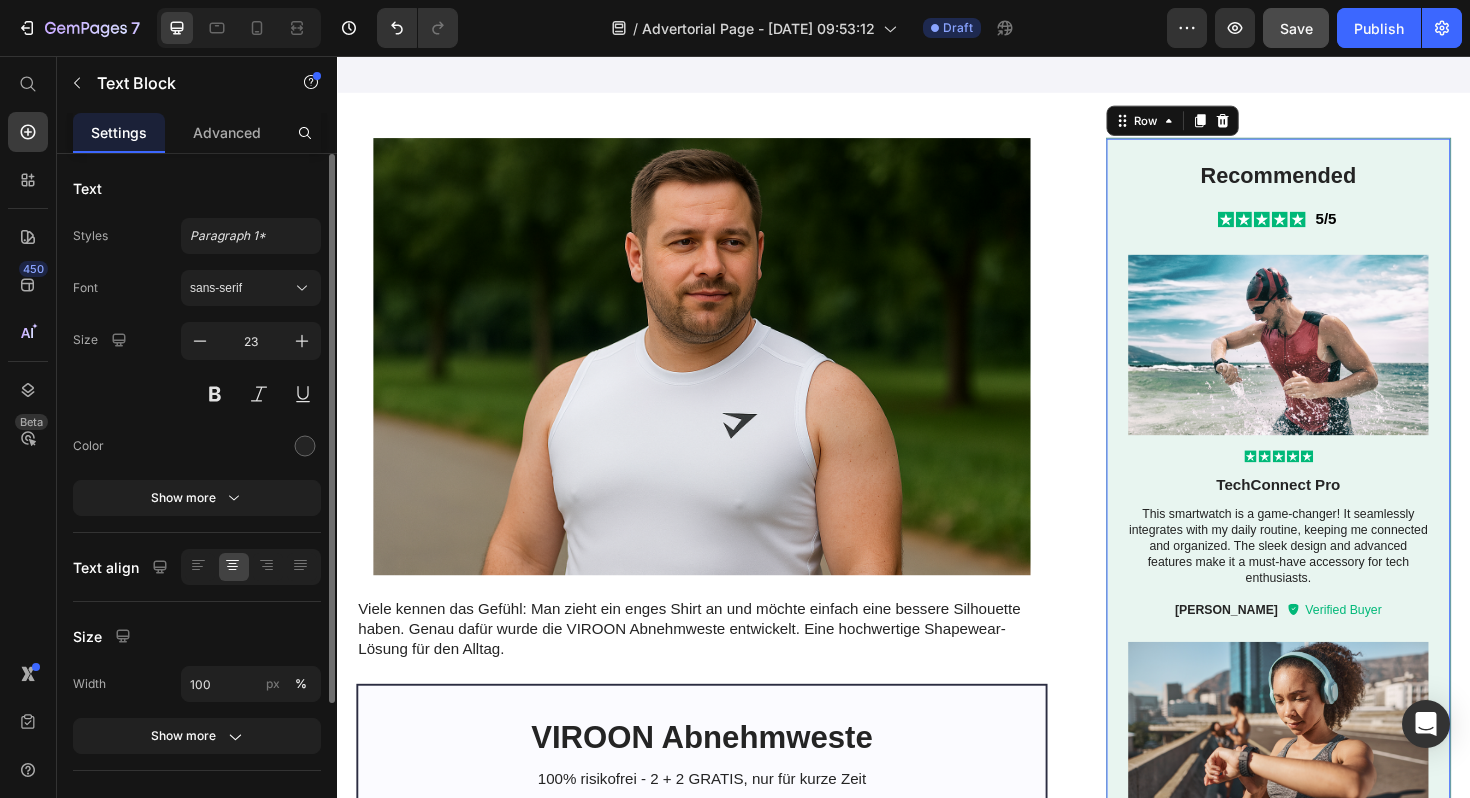 click on "Recommended Text Block
Icon
Icon
Icon
Icon
Icon Icon List 5/5 Text Block Row Image
Icon
Icon
Icon
Icon
Icon Icon List TechConnect Pro Text Block This smartwatch is a game-changer! It seamlessly integrates with my daily routine, keeping me connected and organized. The sleek design and advanced features make it a must-have accessory for tech enthusiasts. Text Block [PERSON_NAME] Text Block
Icon Verified Buyer Text Block Row Row Image
Icon
Icon
Icon
Icon
Icon Icon List ActiveLife Companion+ Text Block I'm blown away by the performance of this smartwatch. It has exceeded my expectations with its accurate fitness tracking, intuitive user interface, and long-lasting battery life. It's truly a reliable companion for my active lifestyle. Text Block [PERSON_NAME] Text Block
Icon Verified Buyer Text Block Row Row Row   0" at bounding box center [1334, 615] 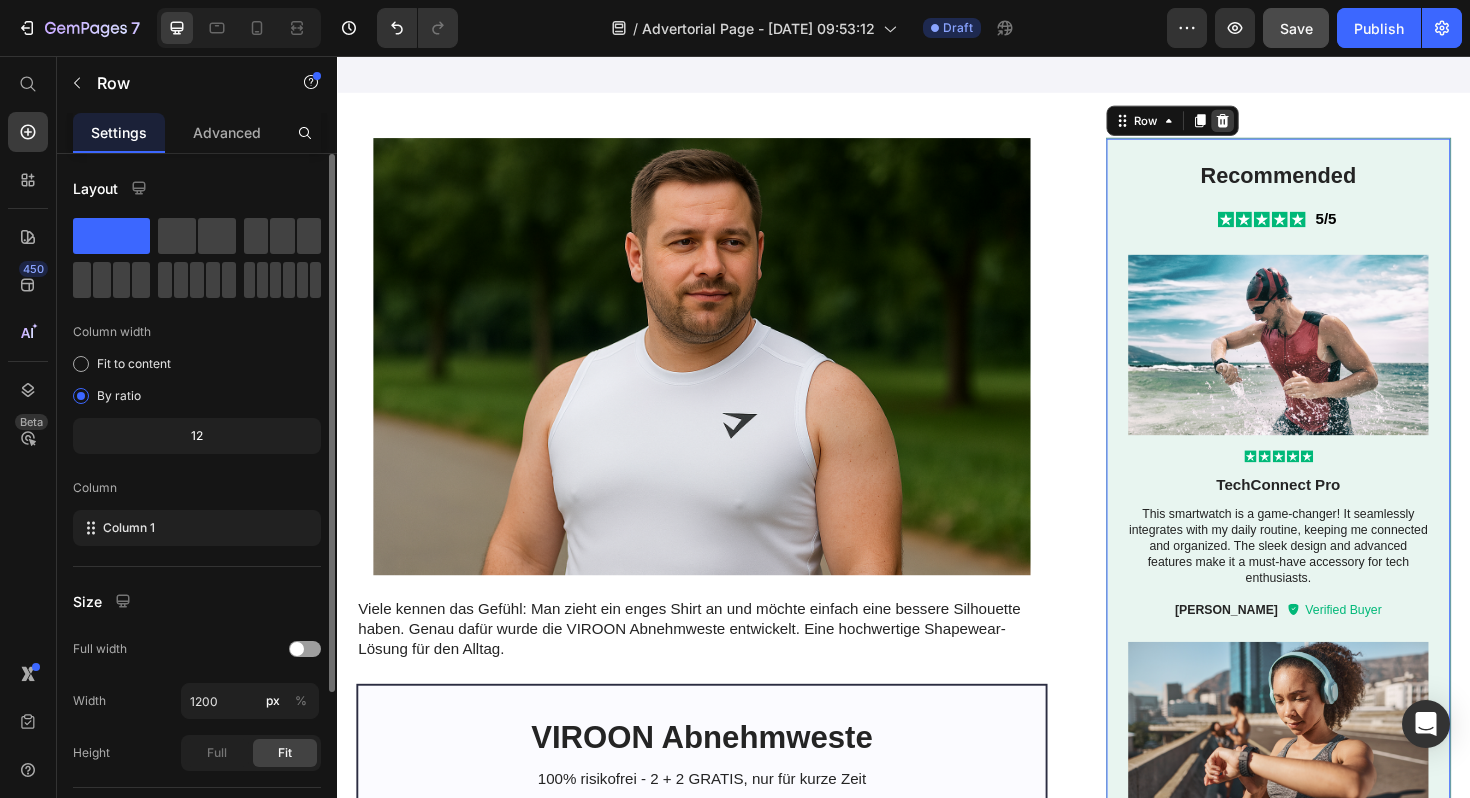 click at bounding box center [1275, 125] 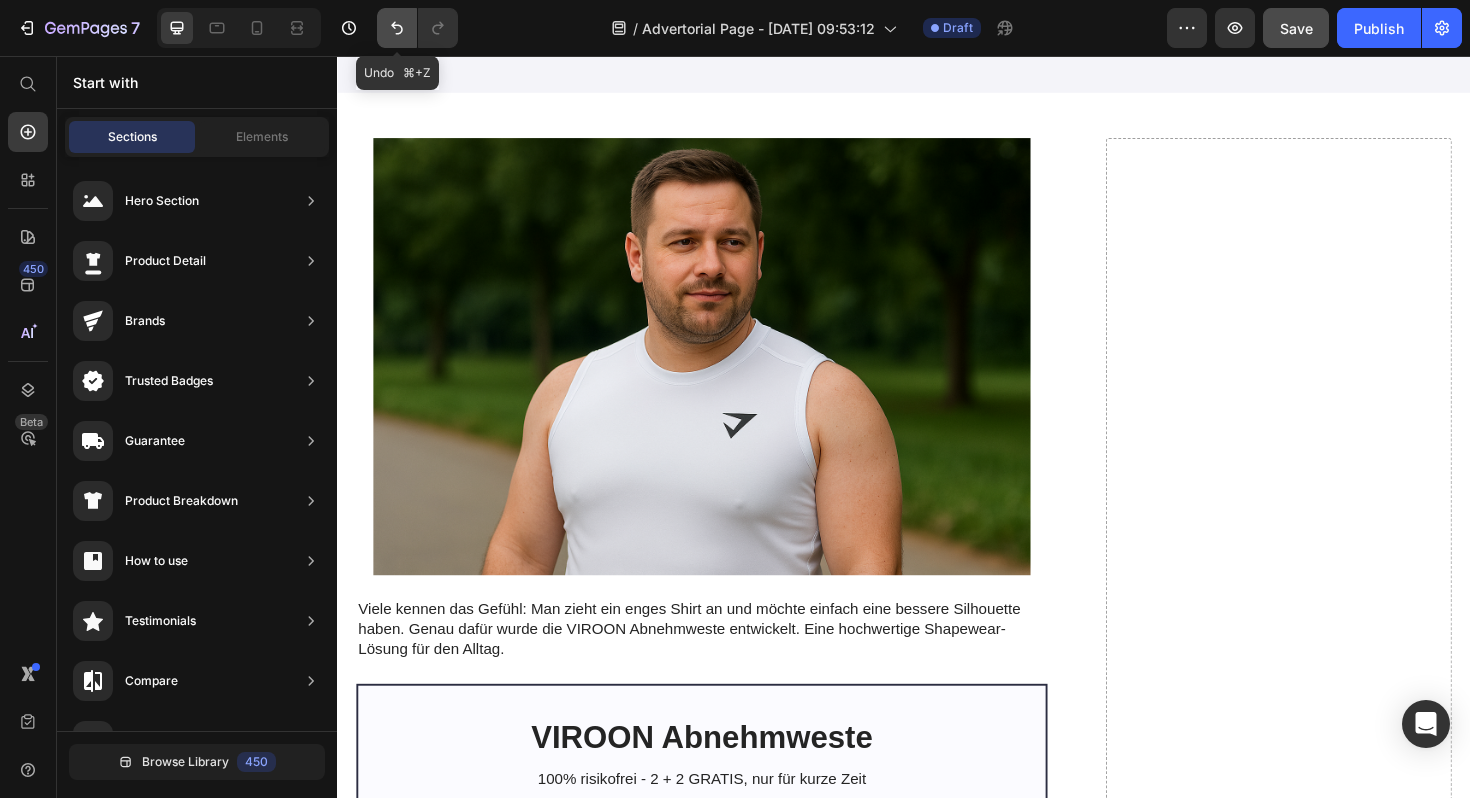 click 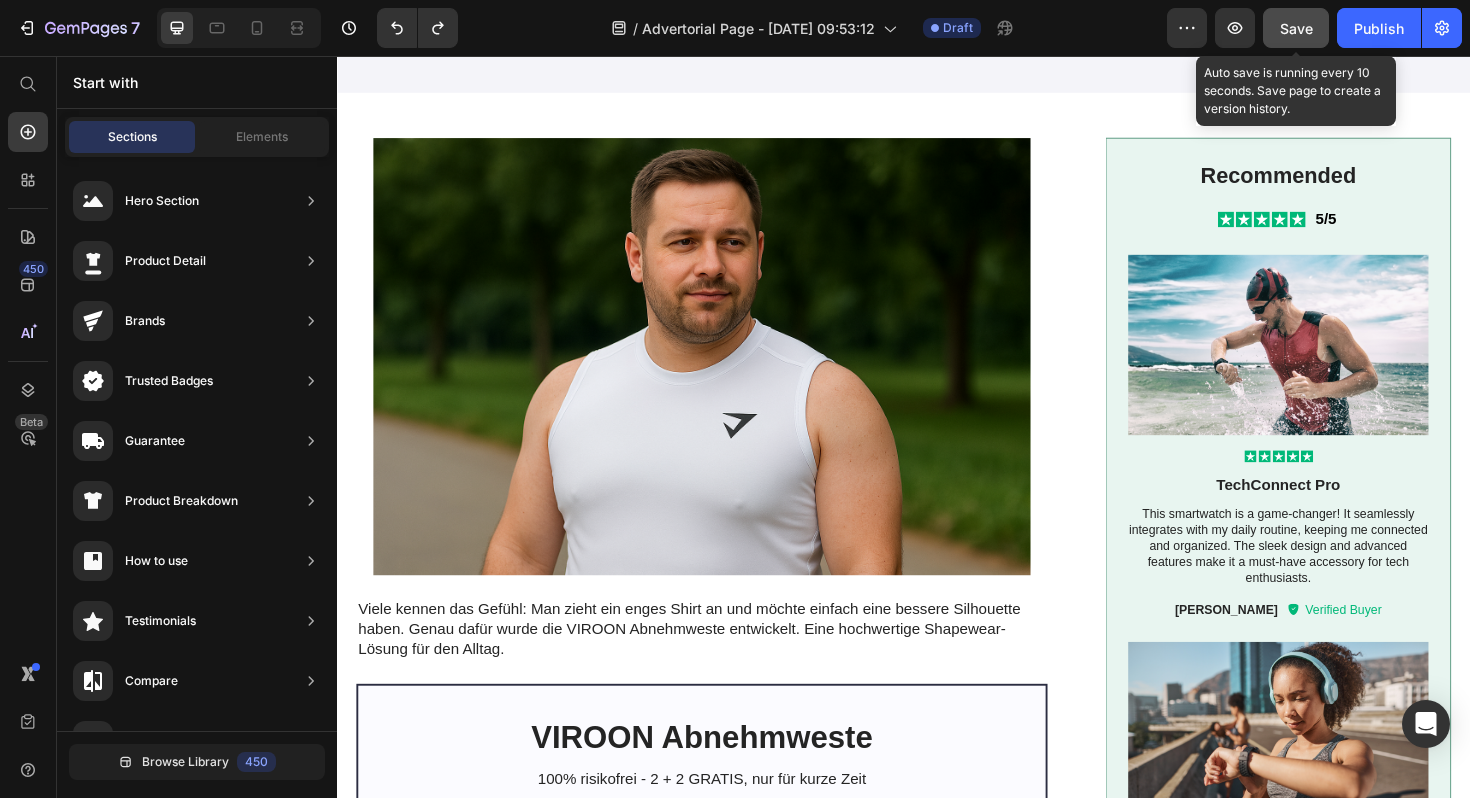 click on "Save" at bounding box center (1296, 28) 